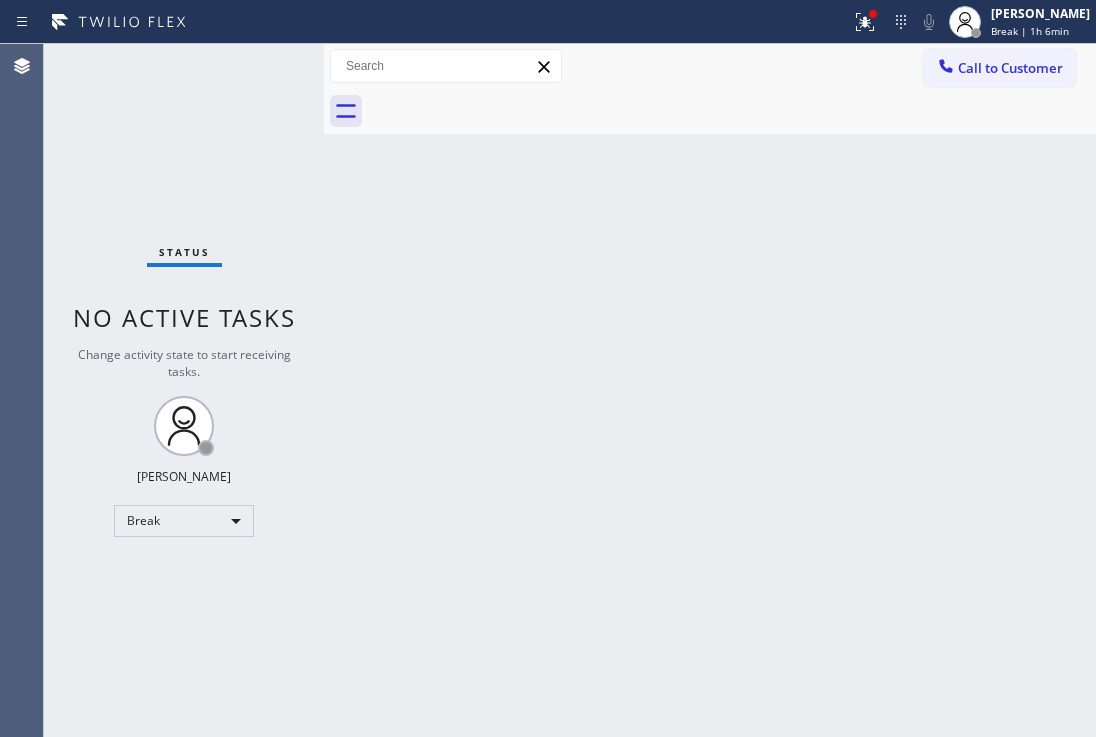 scroll, scrollTop: 0, scrollLeft: 0, axis: both 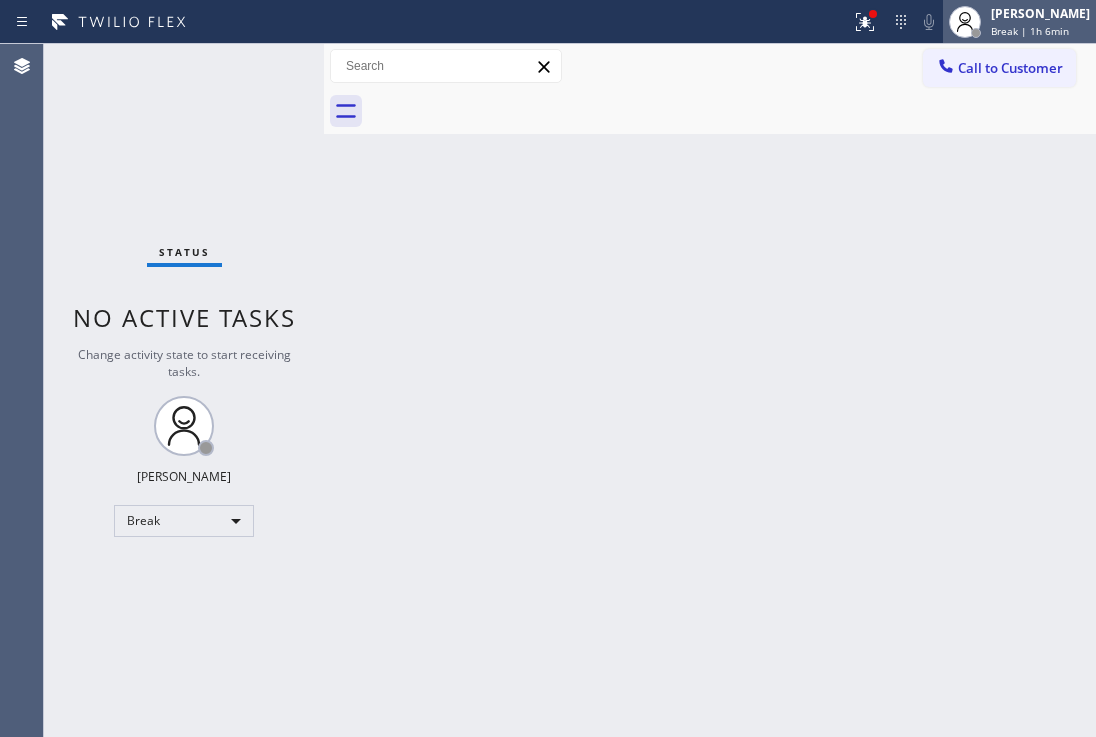 click on "[PERSON_NAME]" at bounding box center (1040, 13) 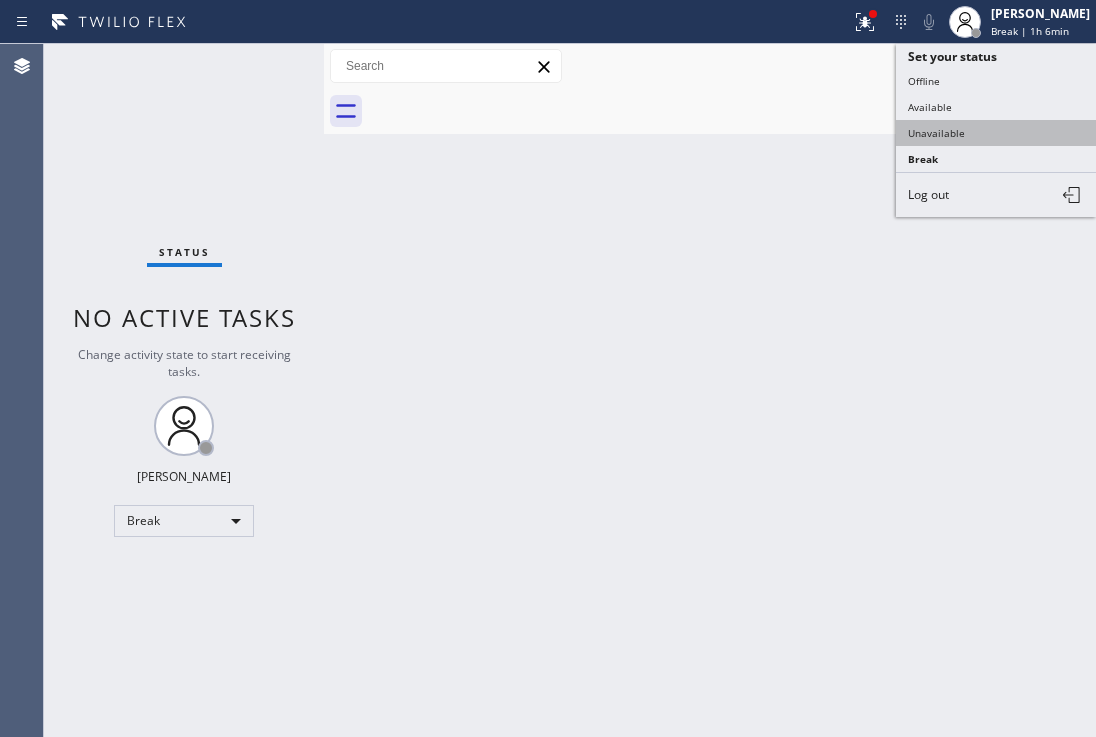 drag, startPoint x: 944, startPoint y: 111, endPoint x: 938, endPoint y: 141, distance: 30.594116 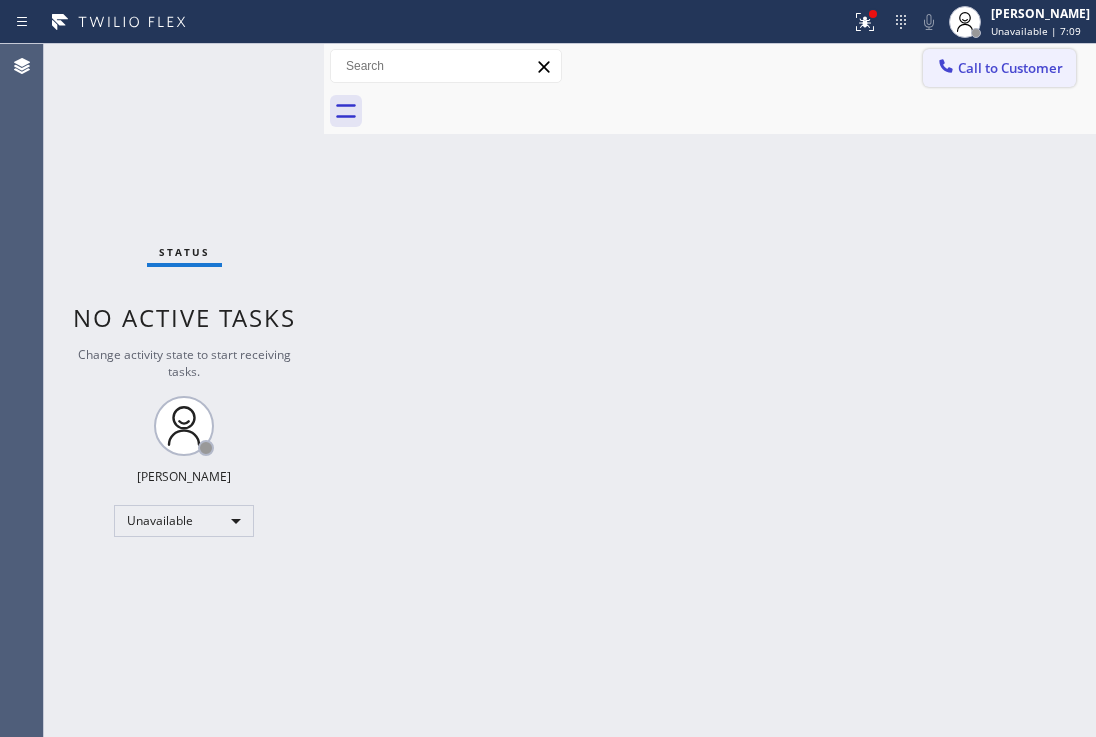 click on "Call to Customer" at bounding box center (1010, 68) 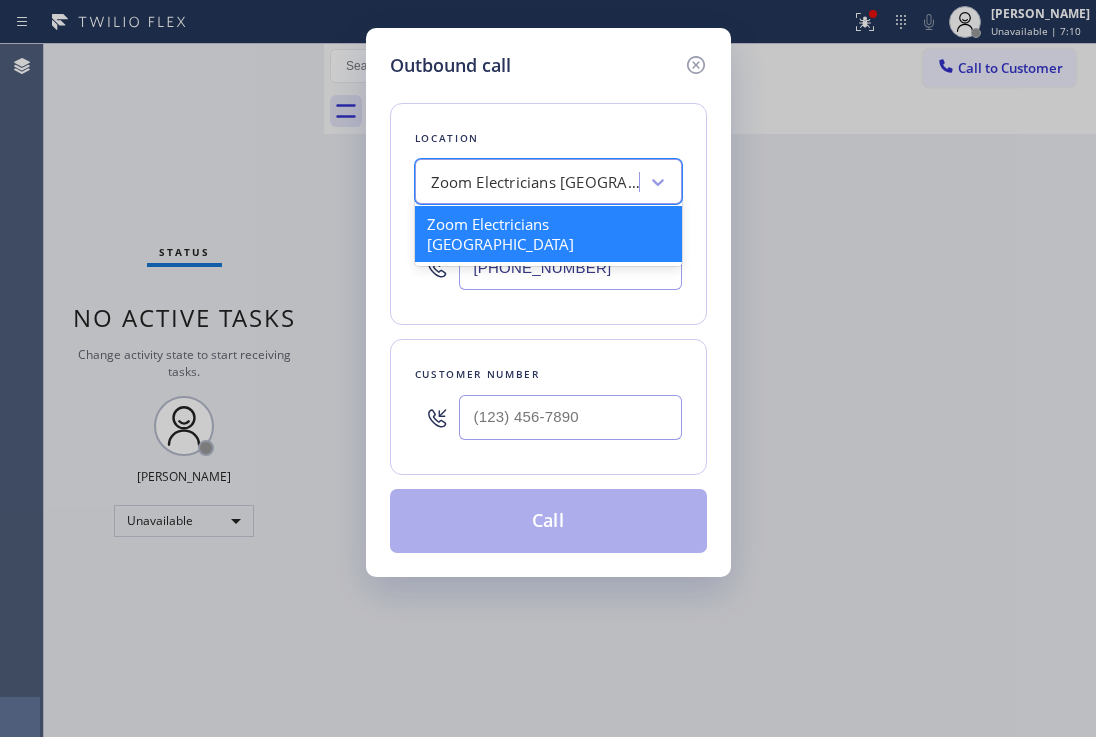 click on "Zoom Electricians [GEOGRAPHIC_DATA]" at bounding box center (536, 182) 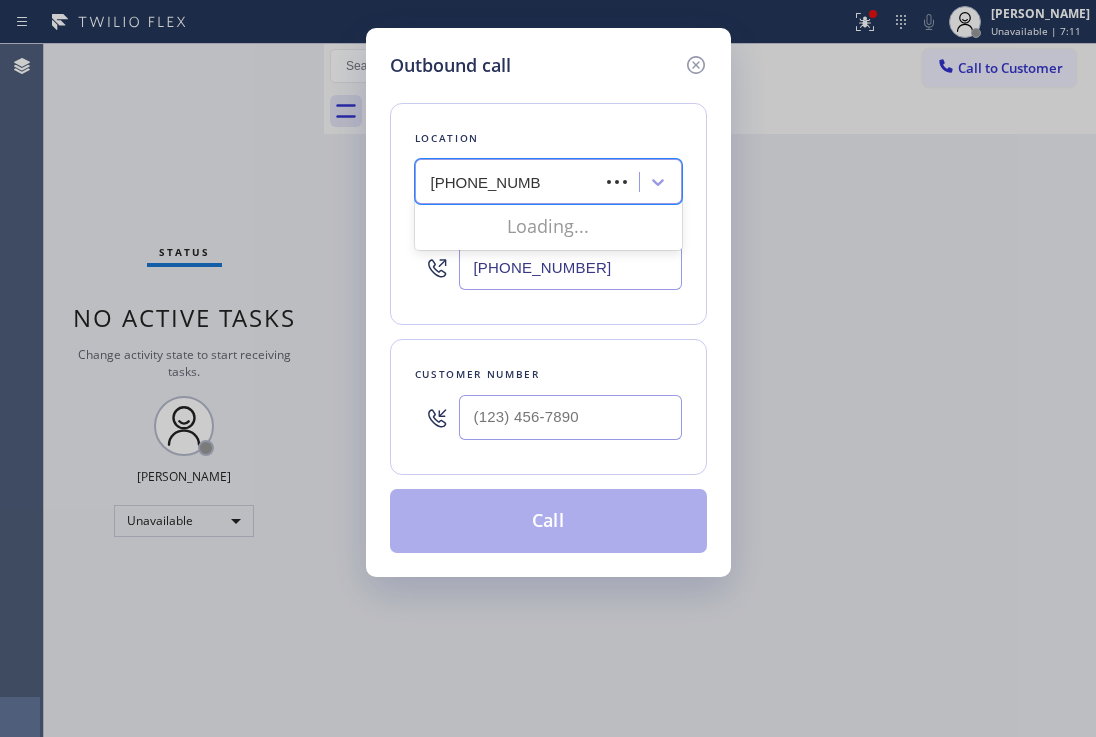 type on "[PHONE_NUMBER]" 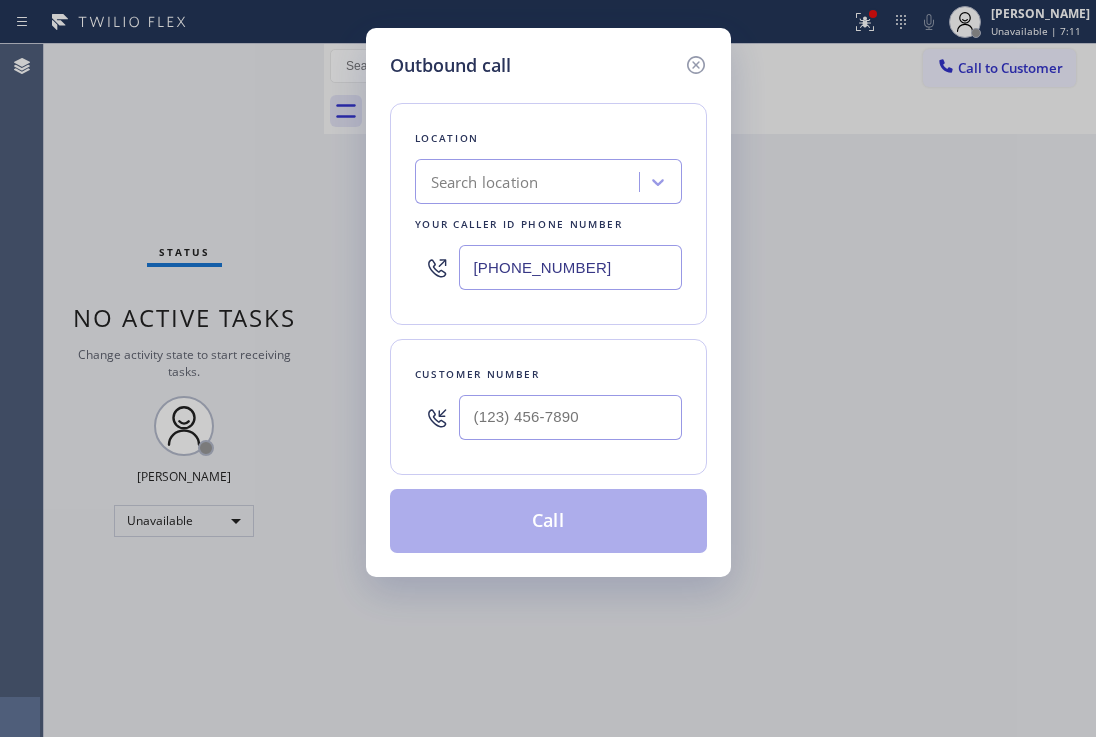 drag, startPoint x: 610, startPoint y: 268, endPoint x: 463, endPoint y: 262, distance: 147.12239 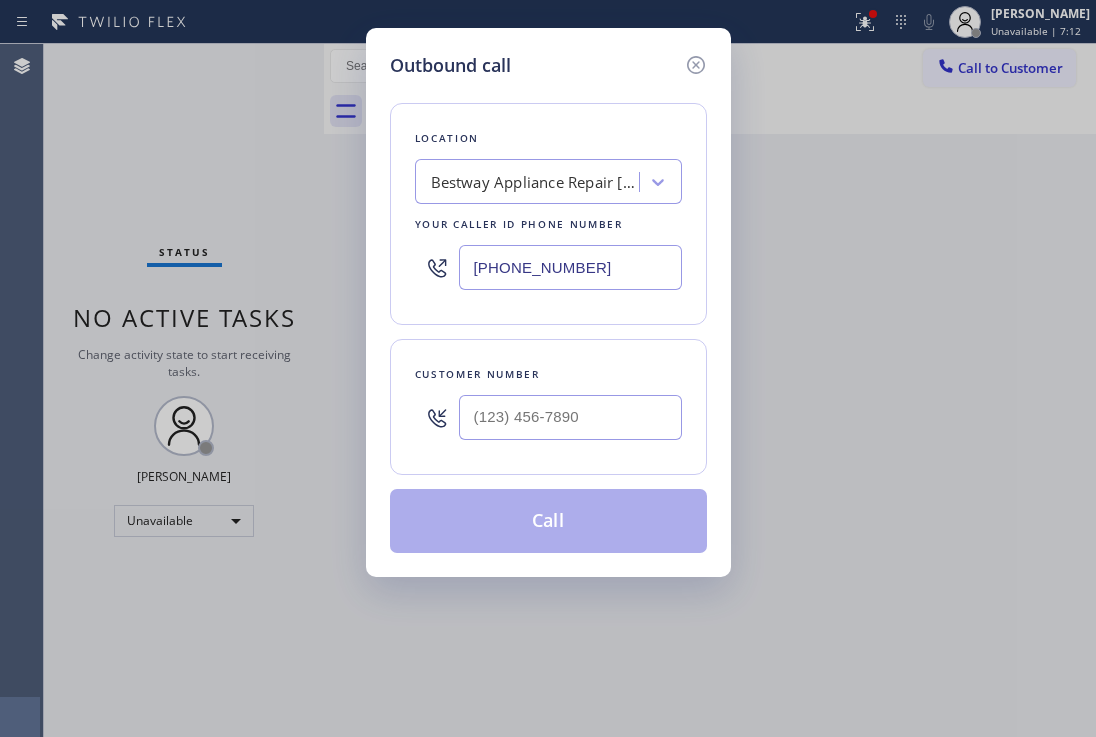type on "[PHONE_NUMBER]" 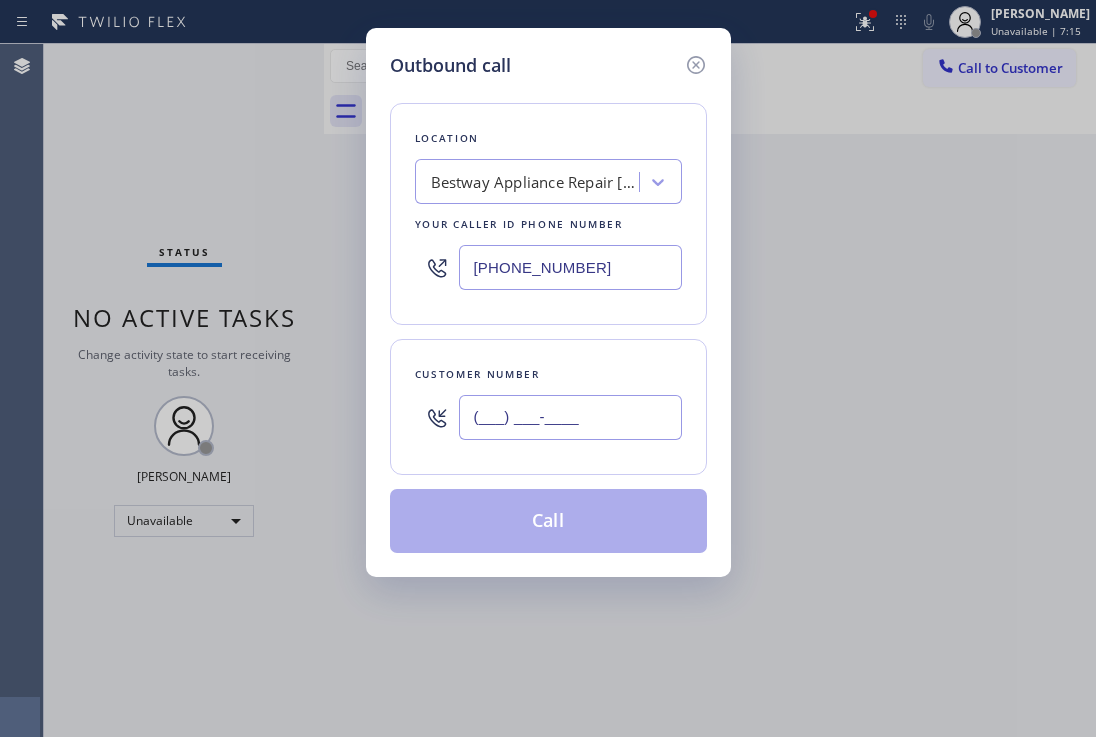 drag, startPoint x: 605, startPoint y: 415, endPoint x: 426, endPoint y: 372, distance: 184.09236 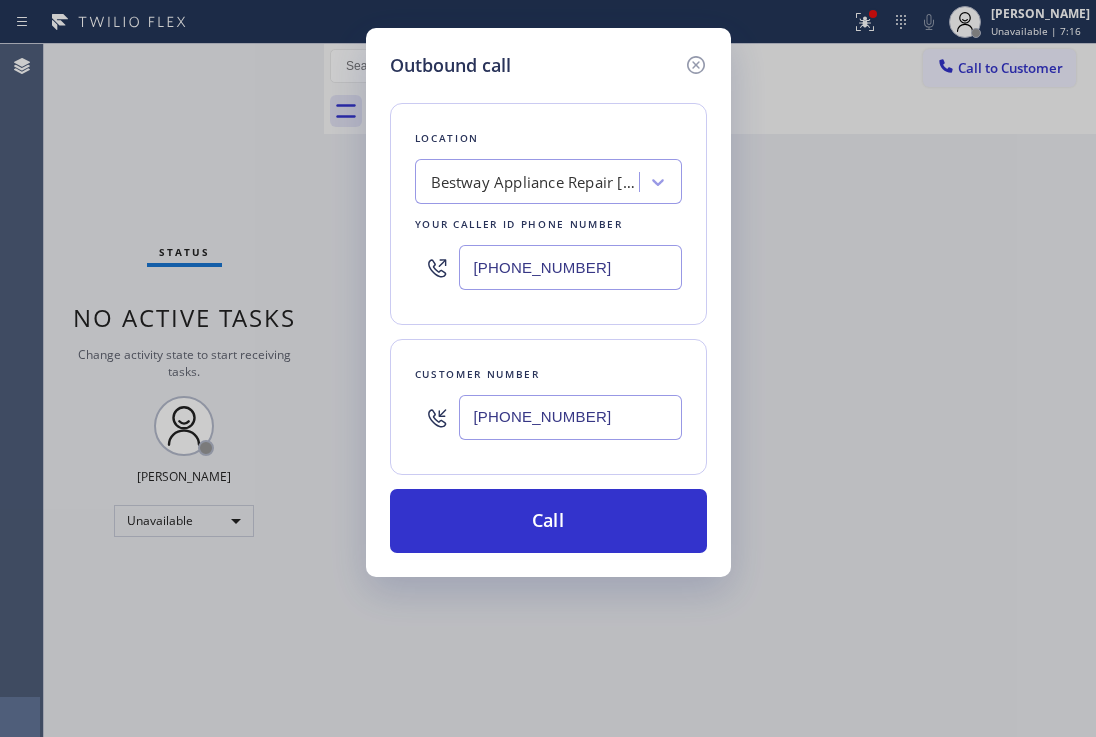 type on "[PHONE_NUMBER]" 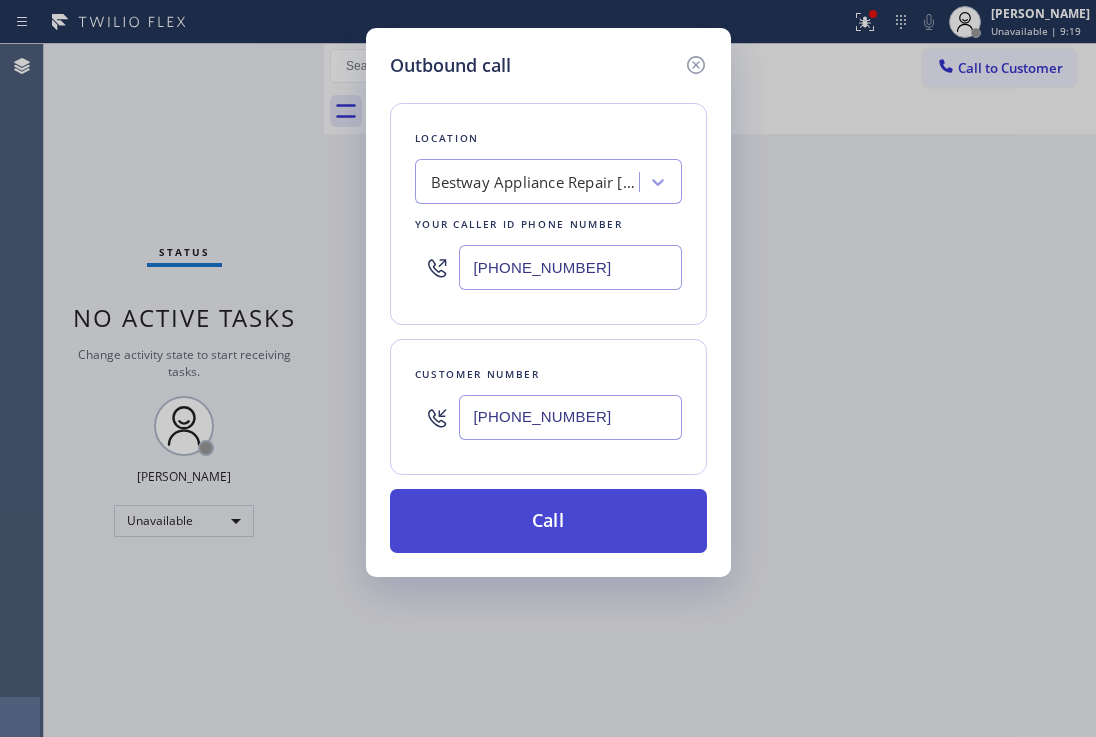 click on "Call" at bounding box center [548, 521] 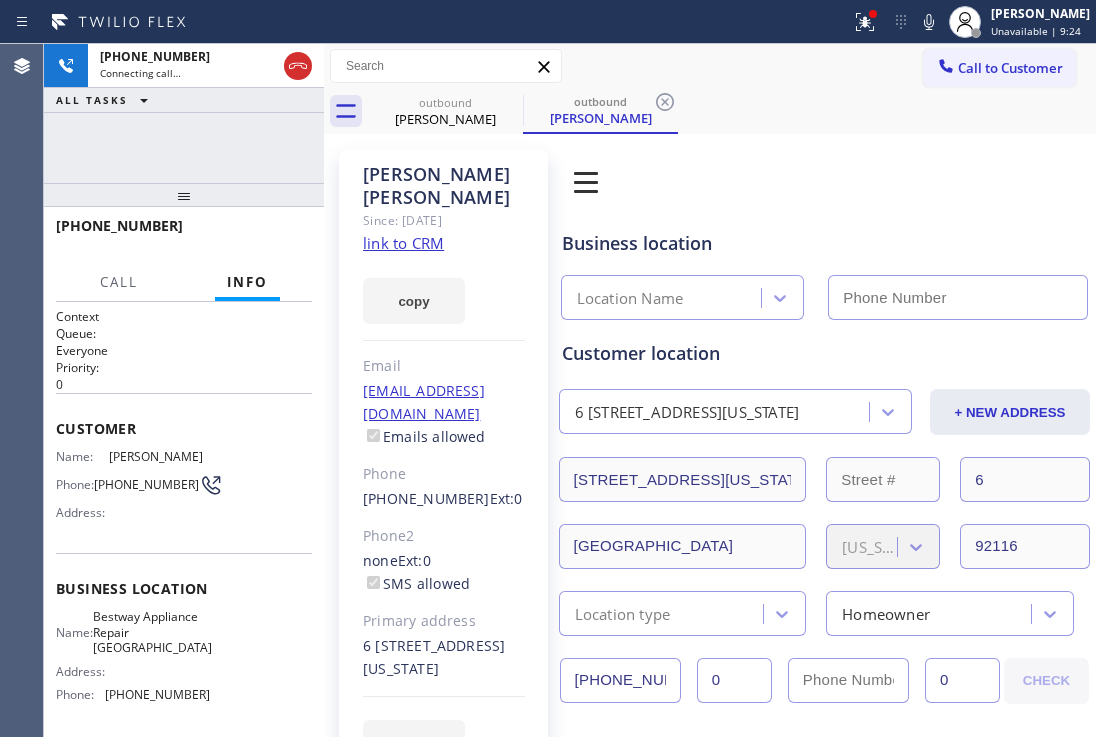 type on "[PHONE_NUMBER]" 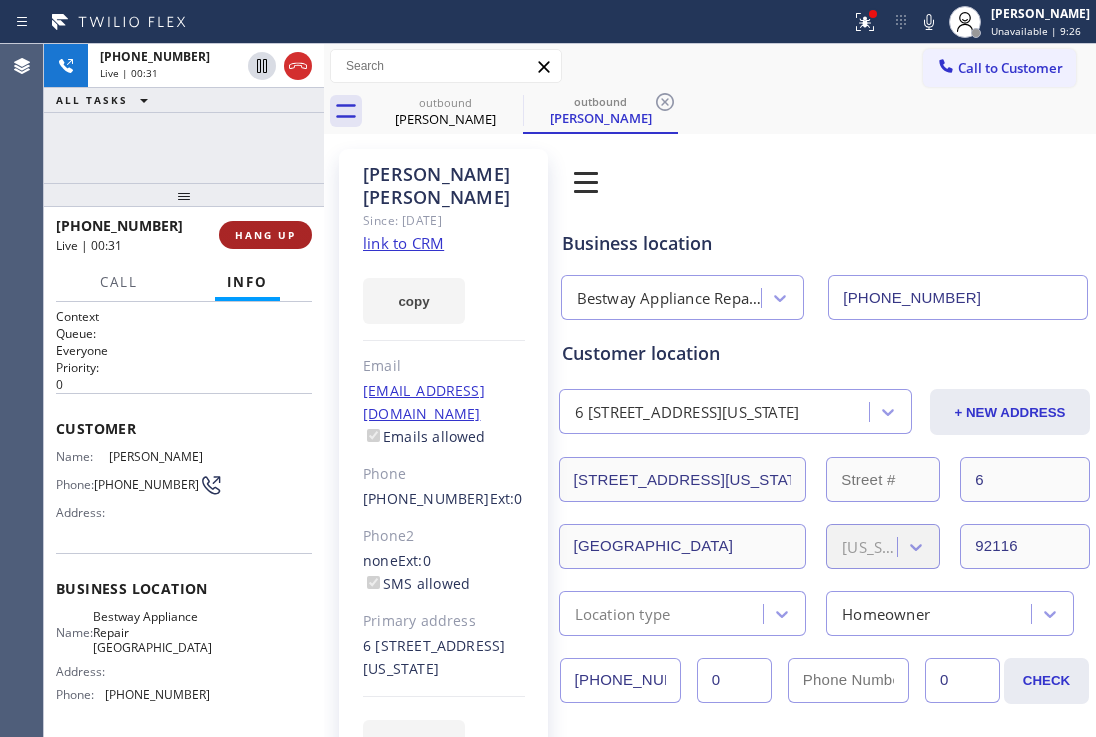 click on "HANG UP" at bounding box center [265, 235] 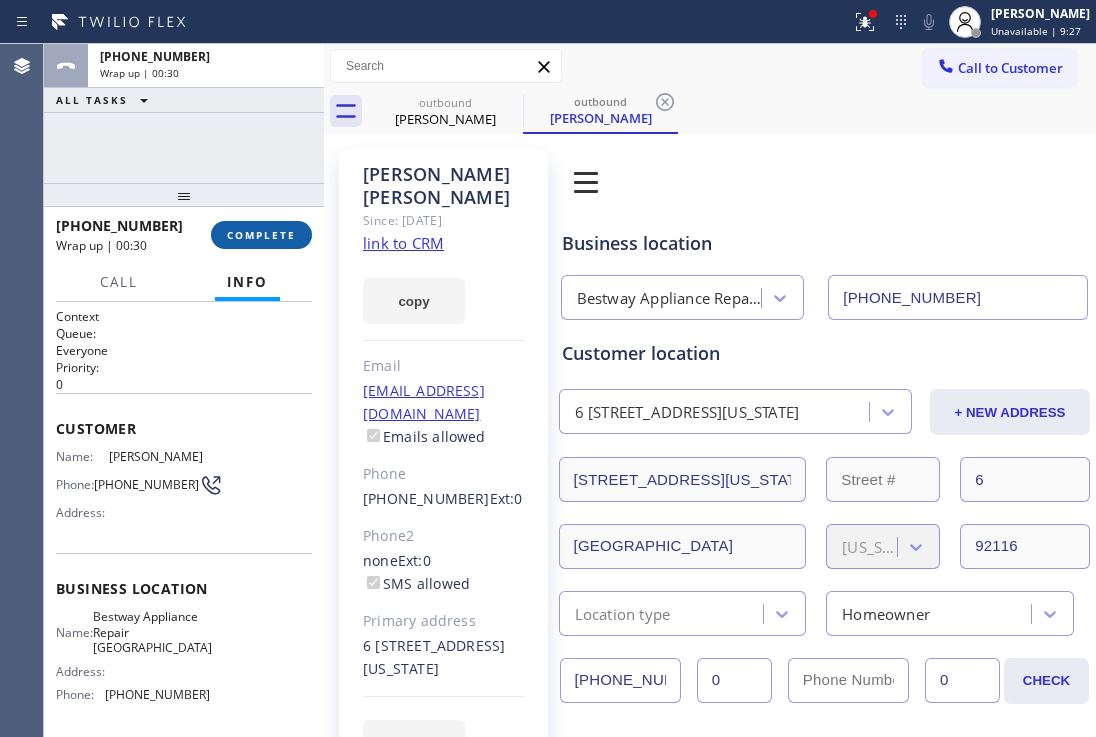 click on "COMPLETE" at bounding box center [261, 235] 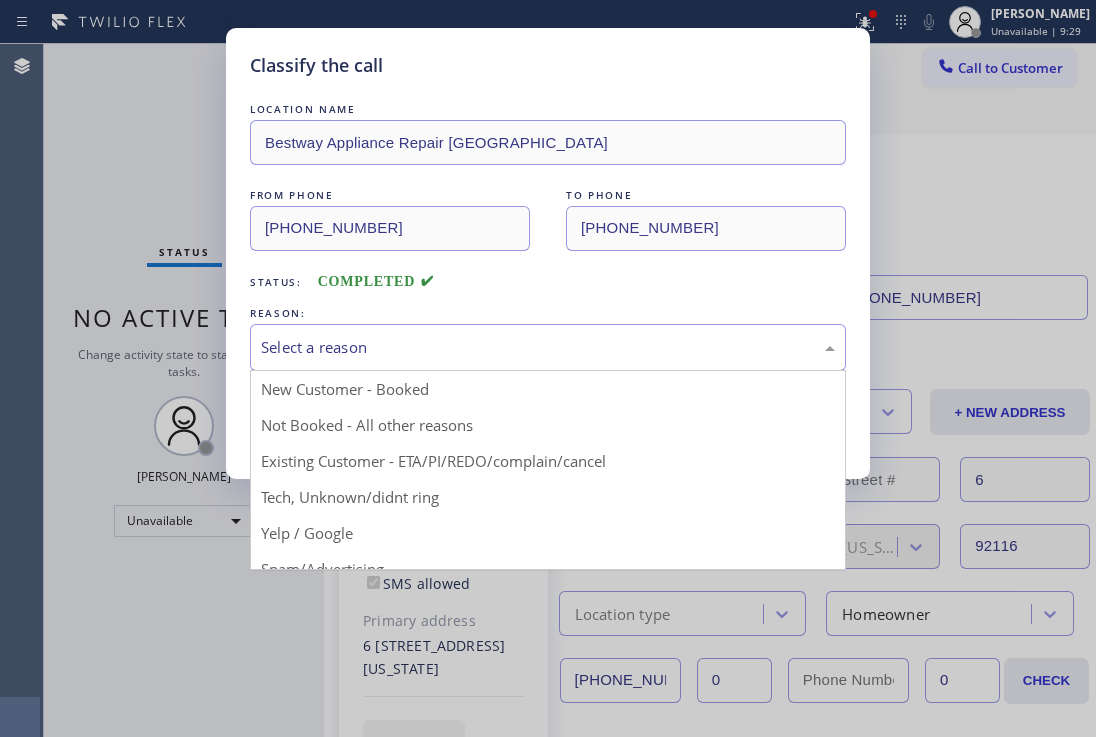 click on "Select a reason" at bounding box center (548, 347) 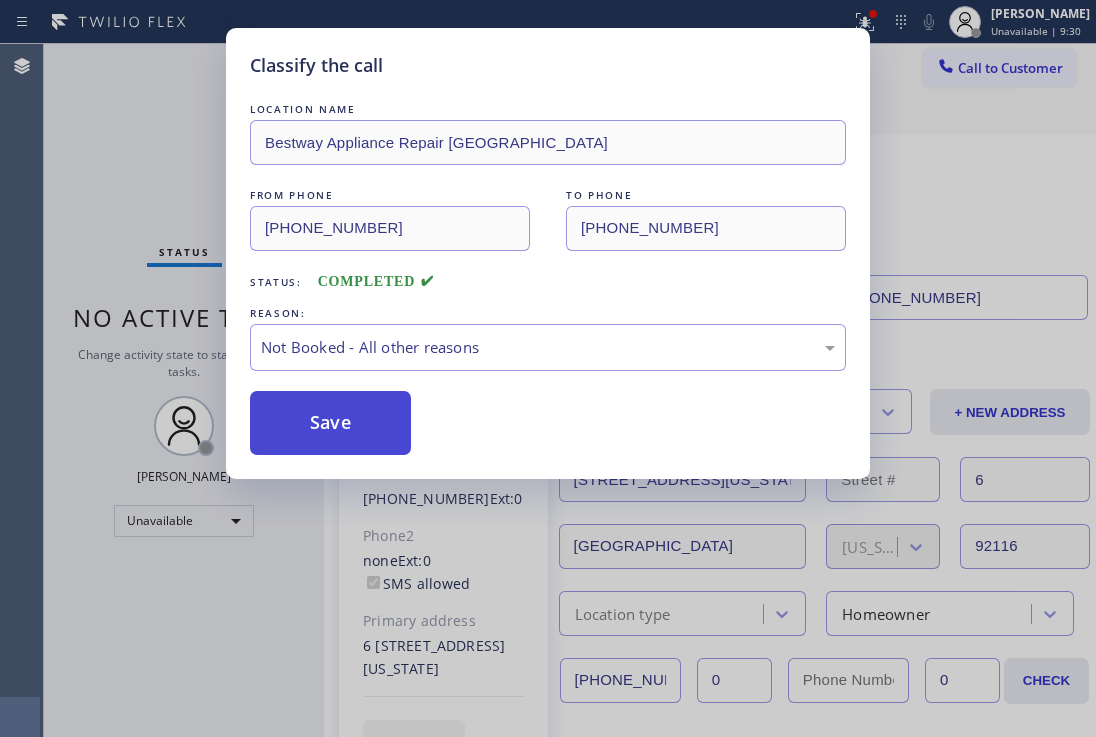 click on "Save" at bounding box center (330, 423) 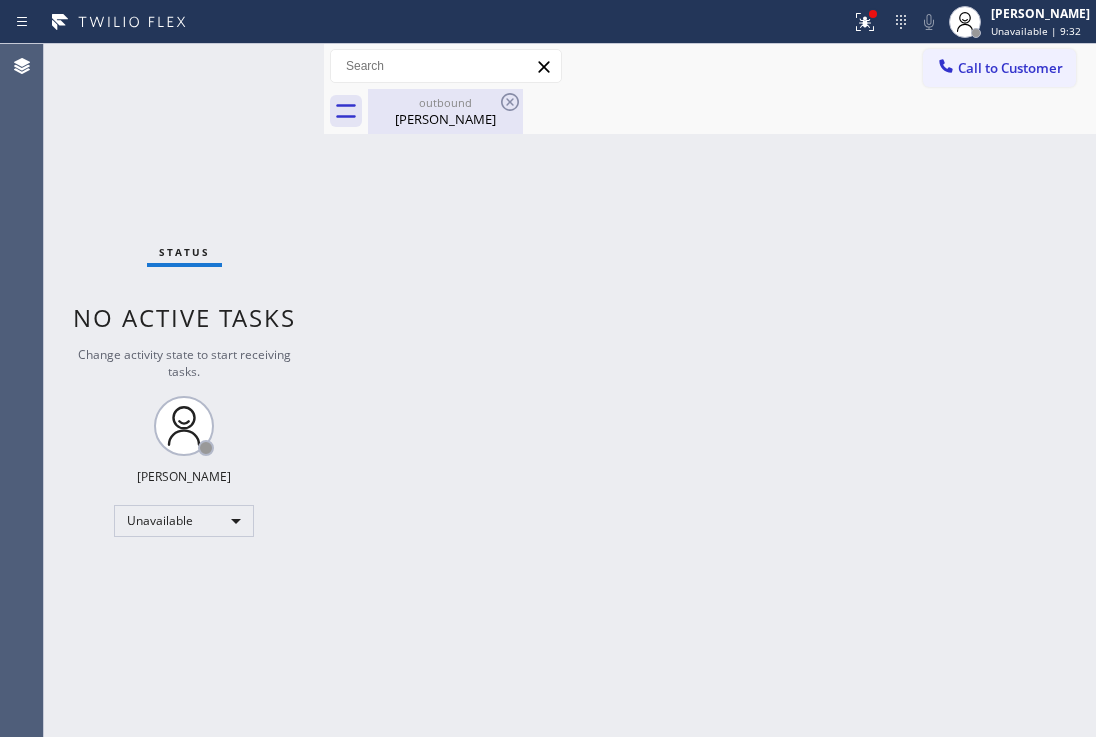 click on "outbound" at bounding box center [445, 102] 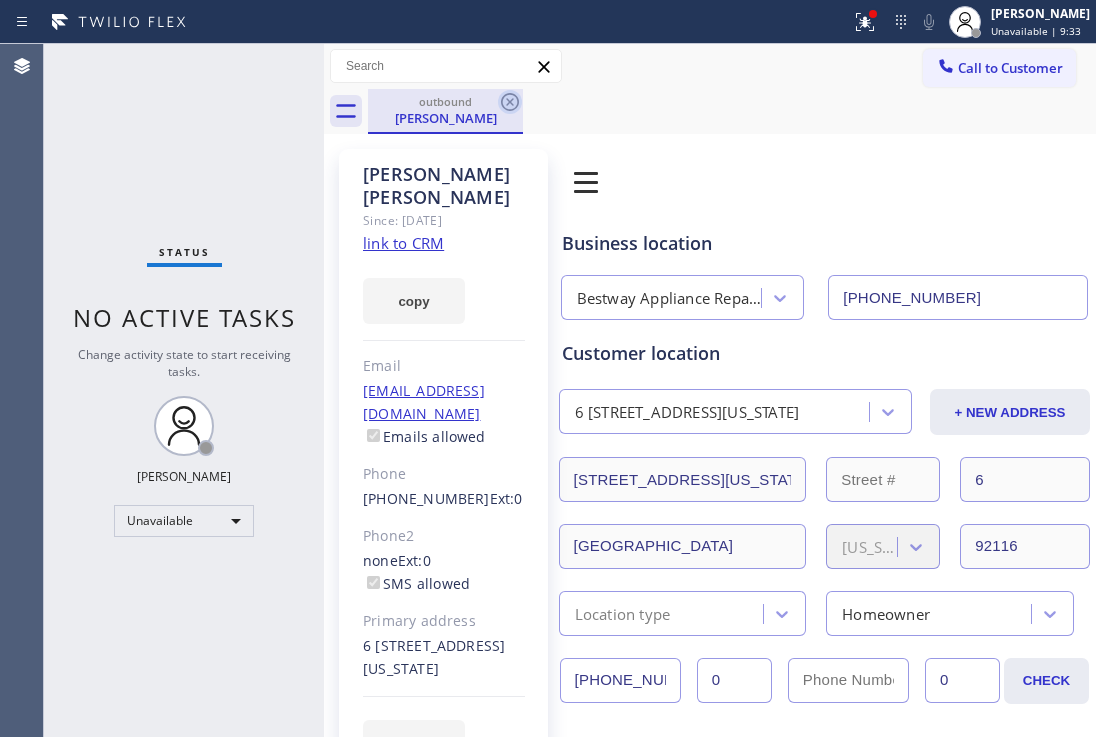 click 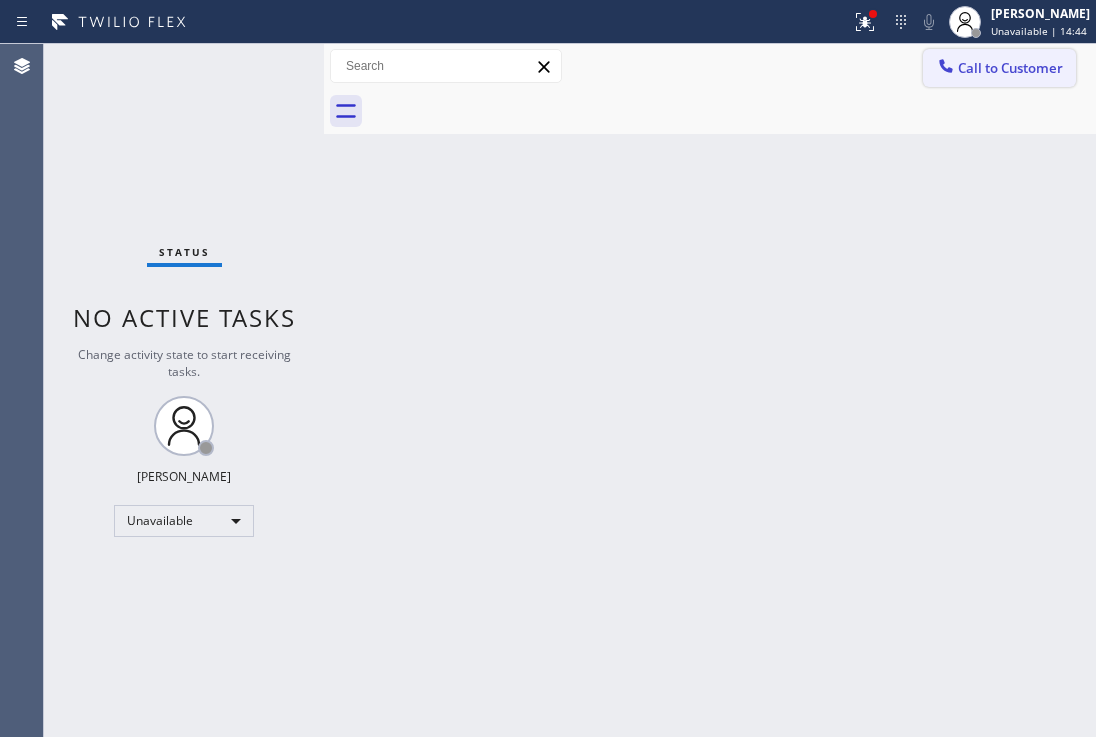 click on "Call to Customer" at bounding box center [1010, 68] 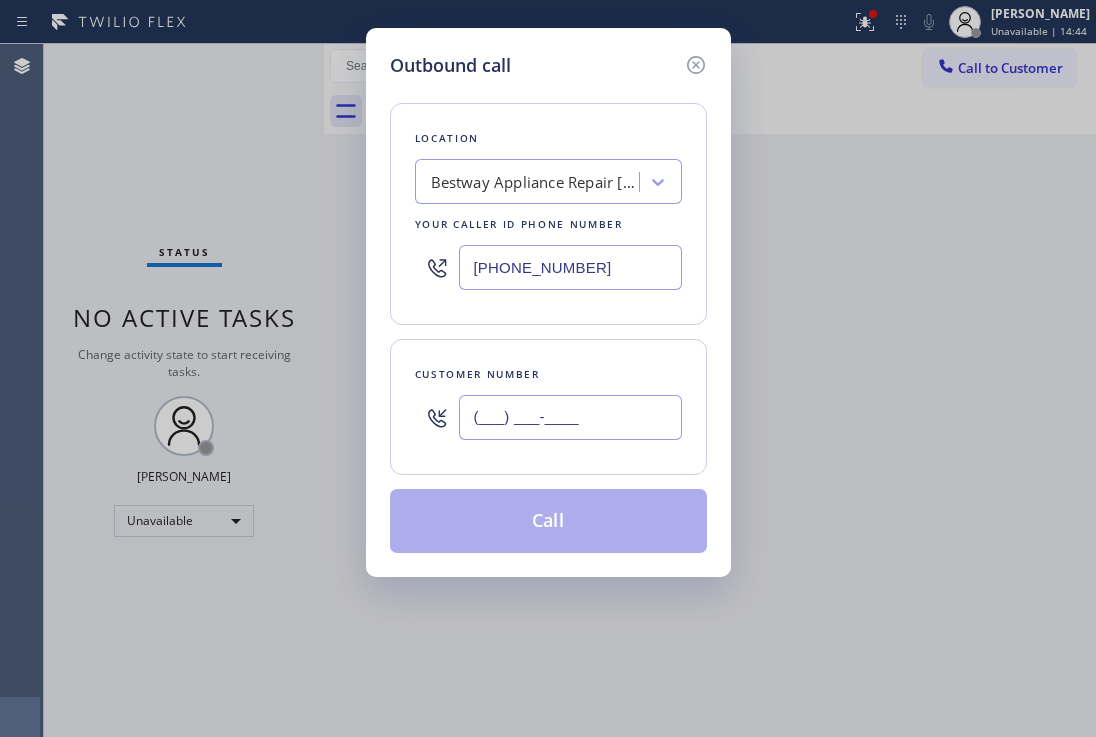 click on "(___) ___-____" at bounding box center (570, 417) 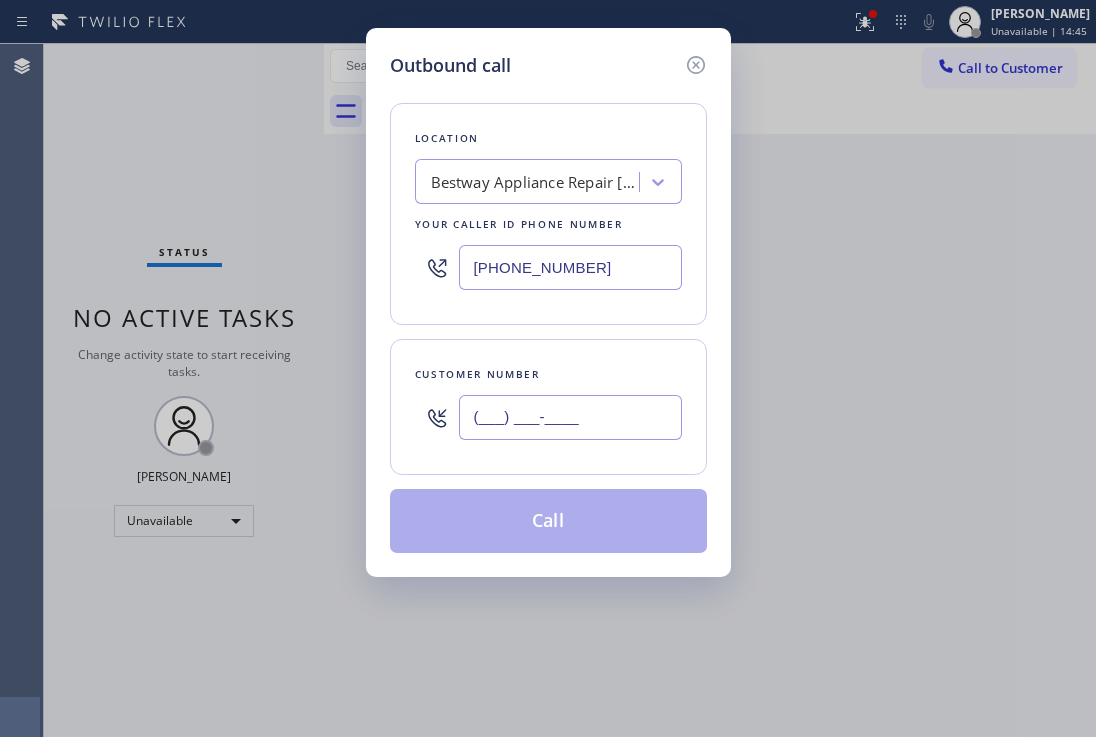 paste on "626) 806-9776" 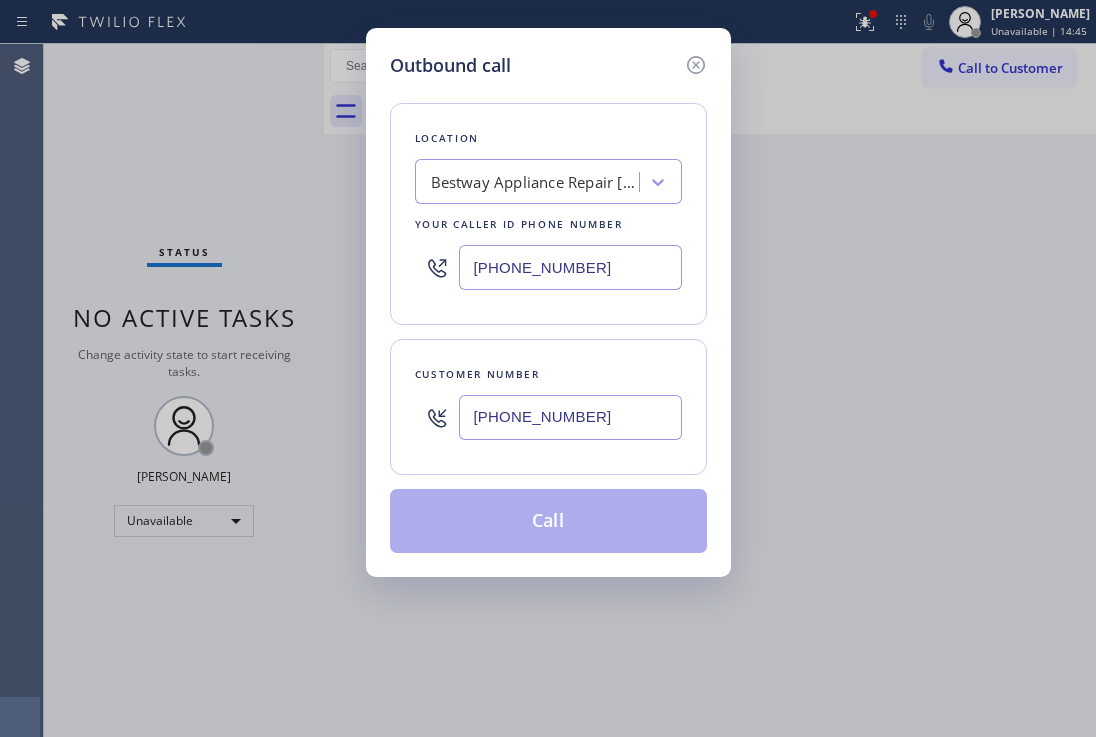 type on "[PHONE_NUMBER]" 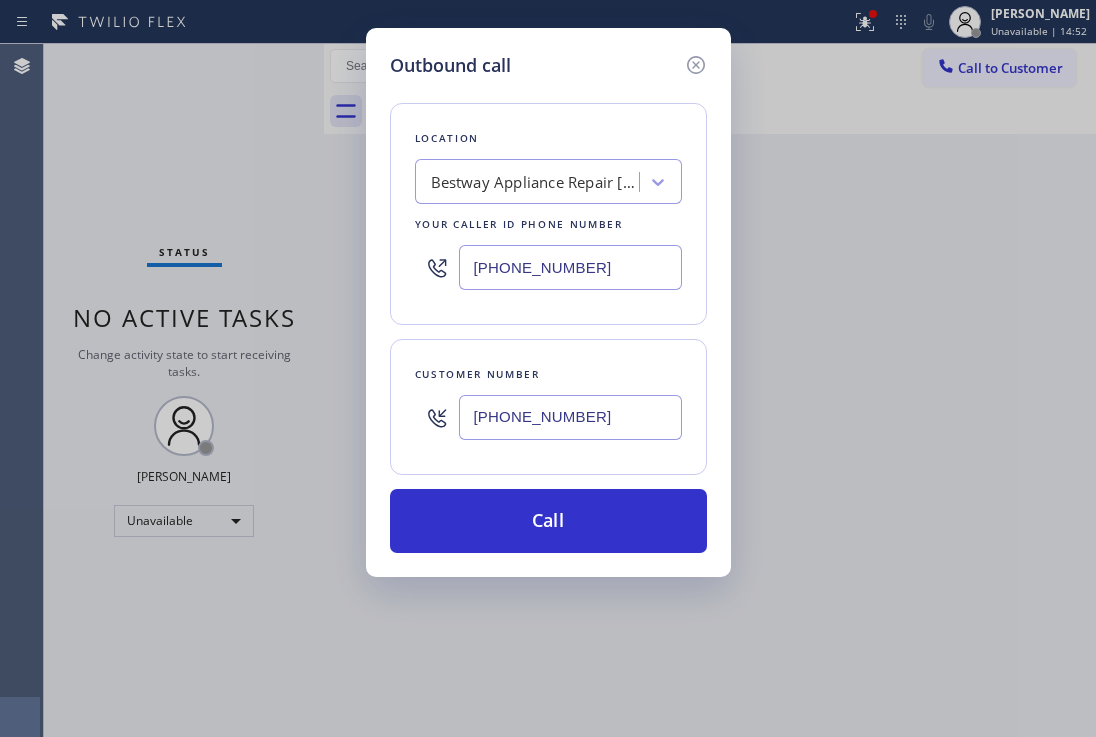 drag, startPoint x: 623, startPoint y: 277, endPoint x: 426, endPoint y: 239, distance: 200.6315 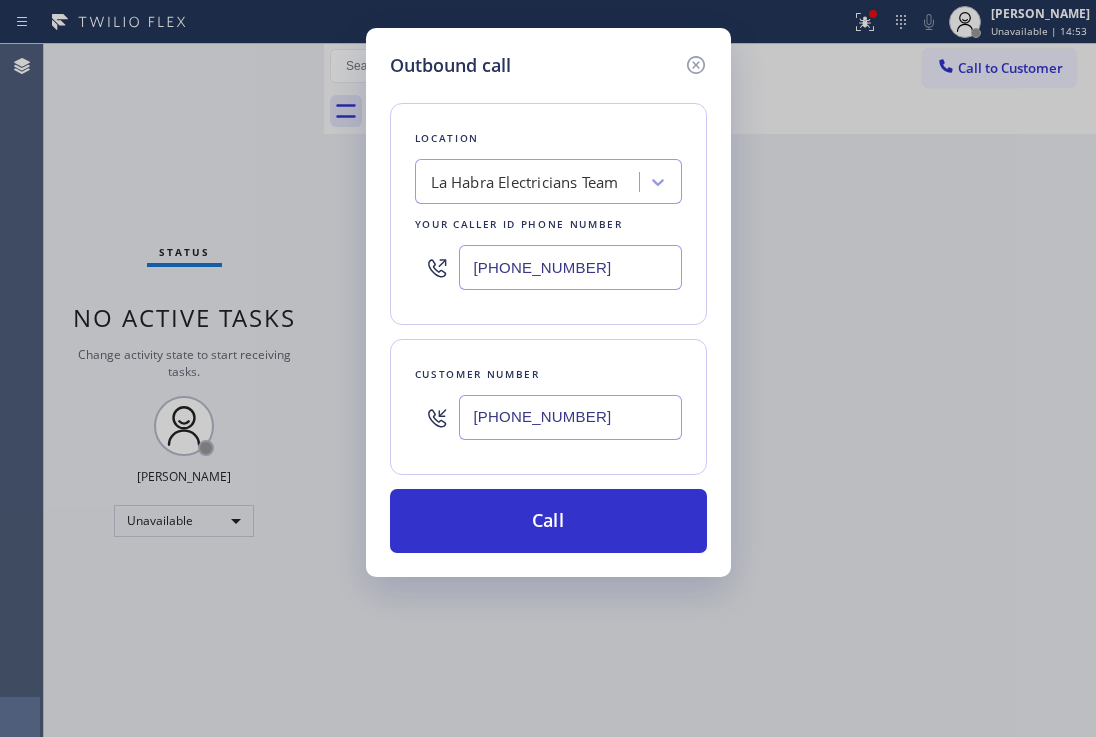 type on "[PHONE_NUMBER]" 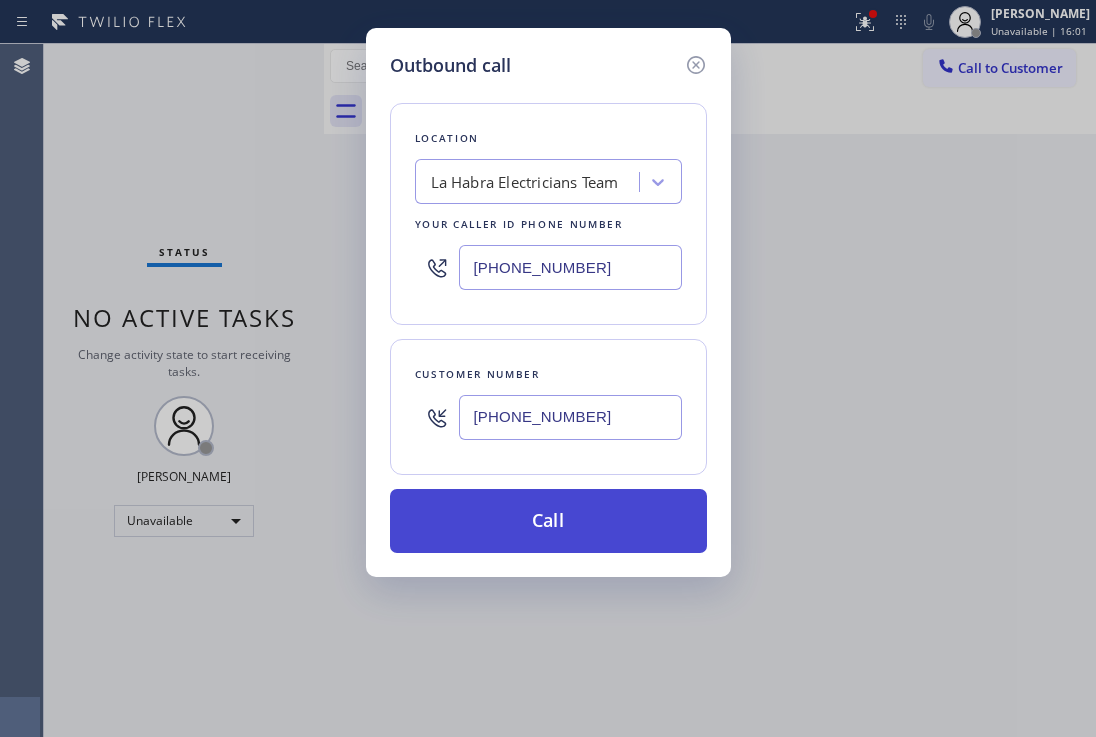 click on "Call" at bounding box center [548, 521] 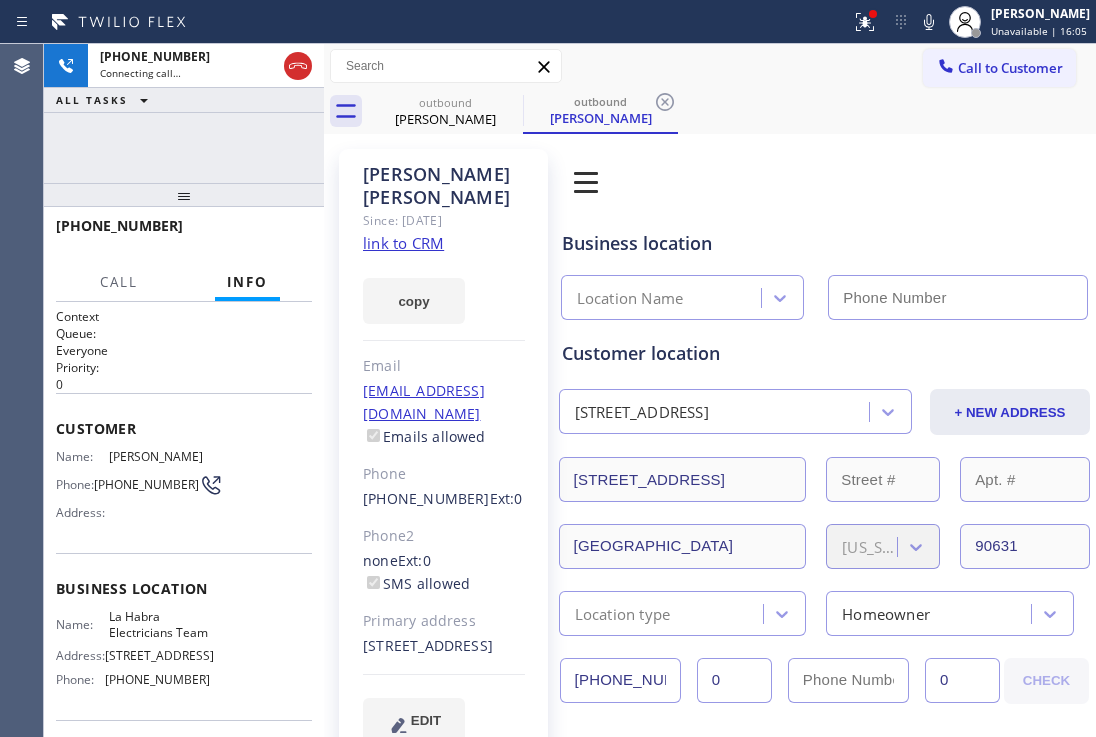 type on "[PHONE_NUMBER]" 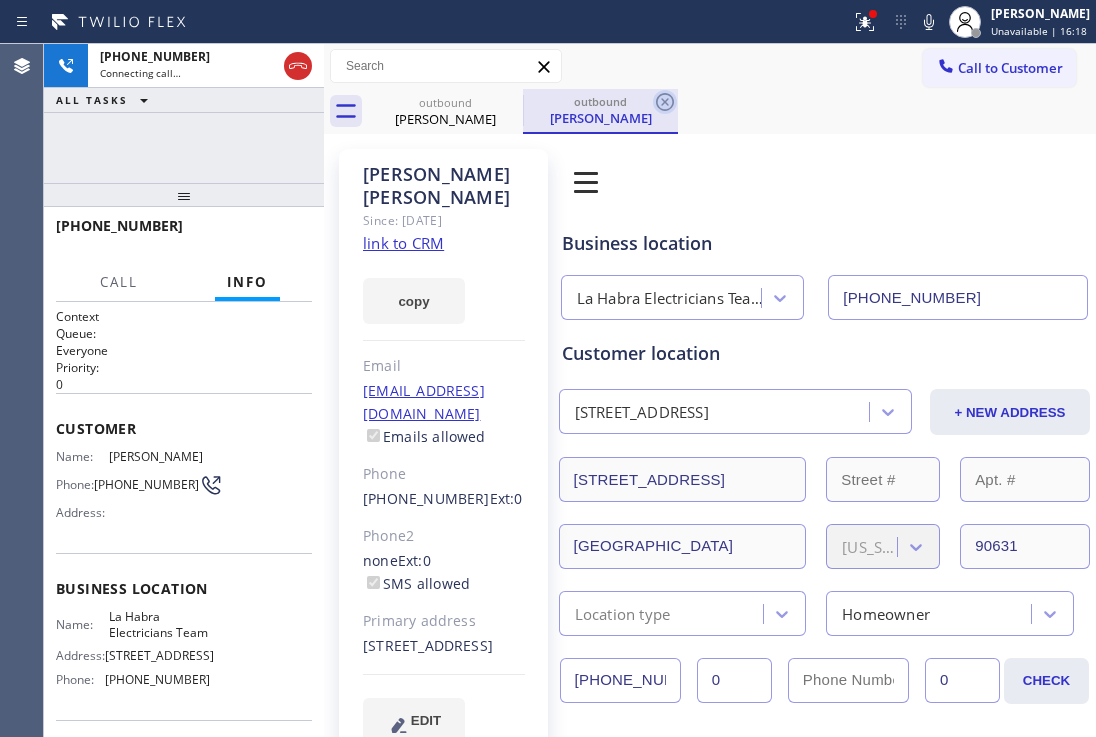 click 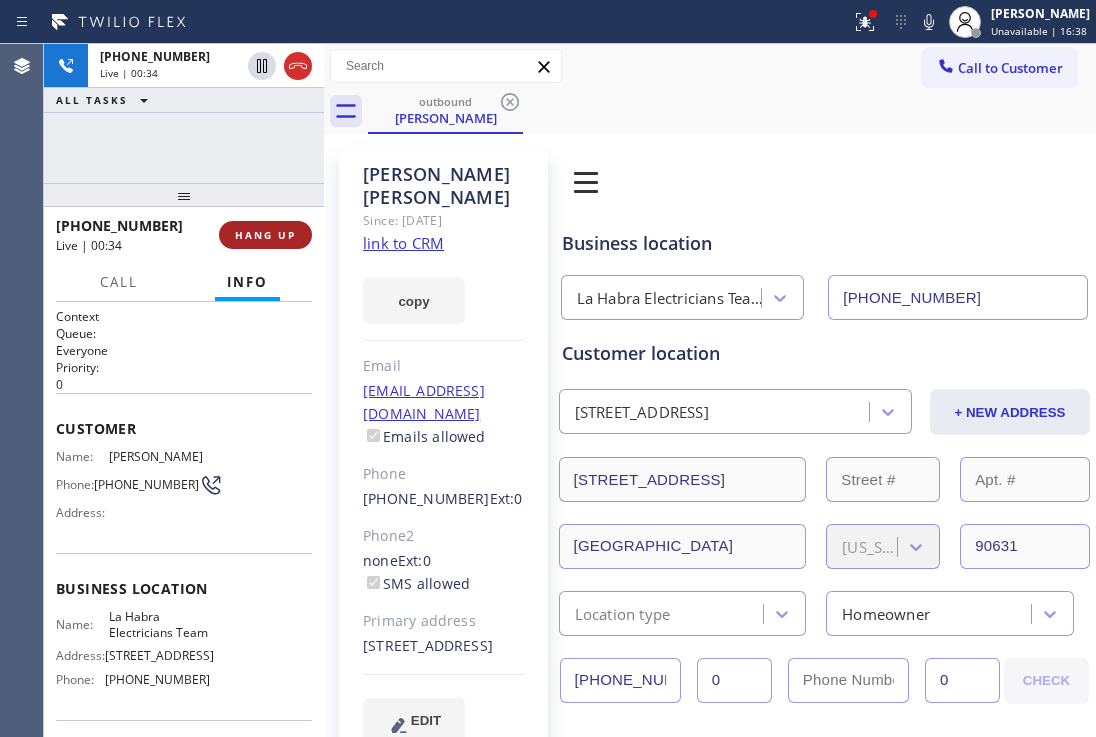 click on "HANG UP" at bounding box center [265, 235] 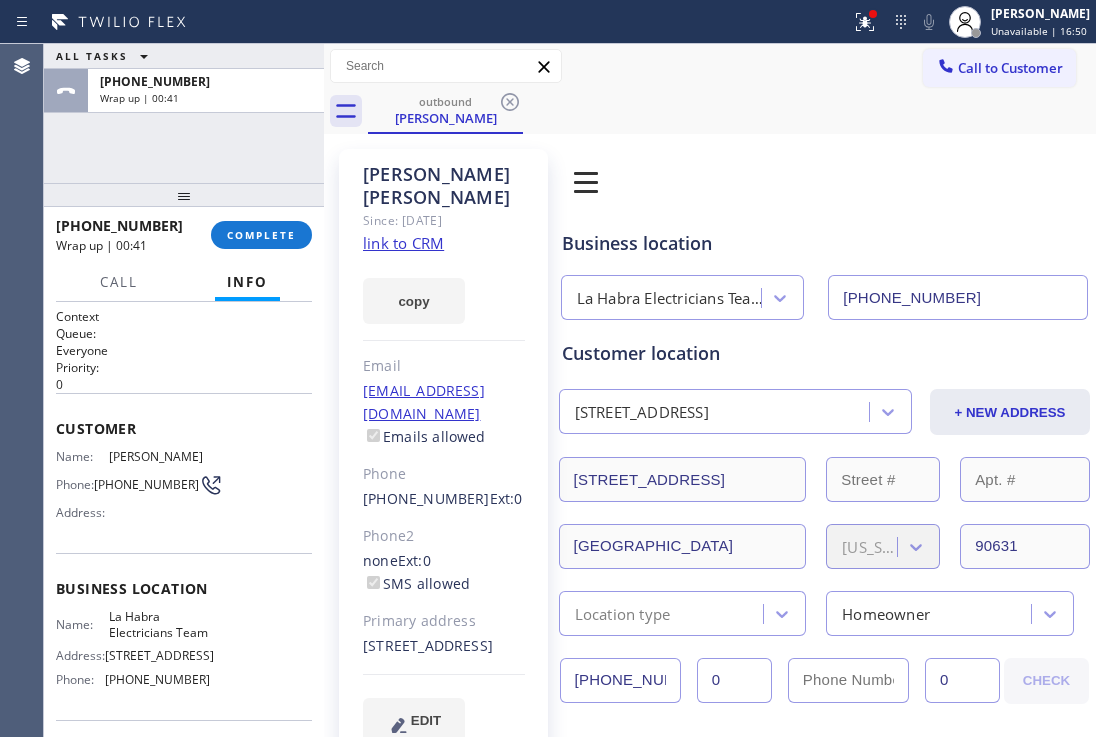 drag, startPoint x: 253, startPoint y: 234, endPoint x: 259, endPoint y: 205, distance: 29.614185 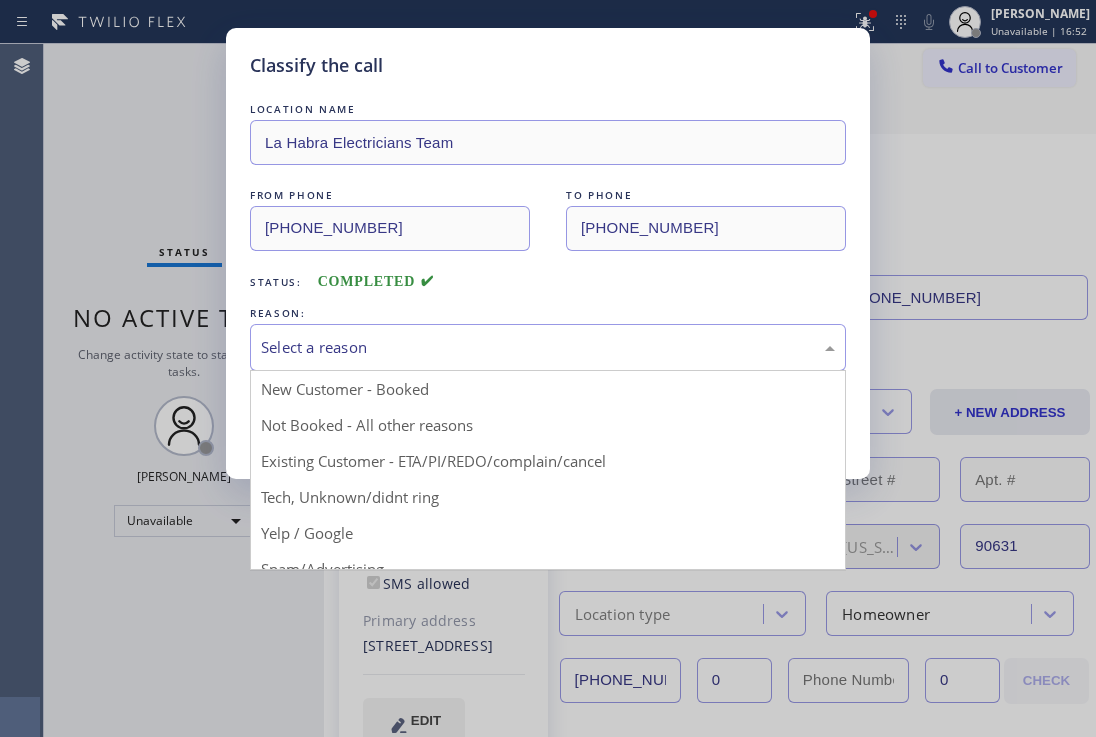 click on "Select a reason" at bounding box center (548, 347) 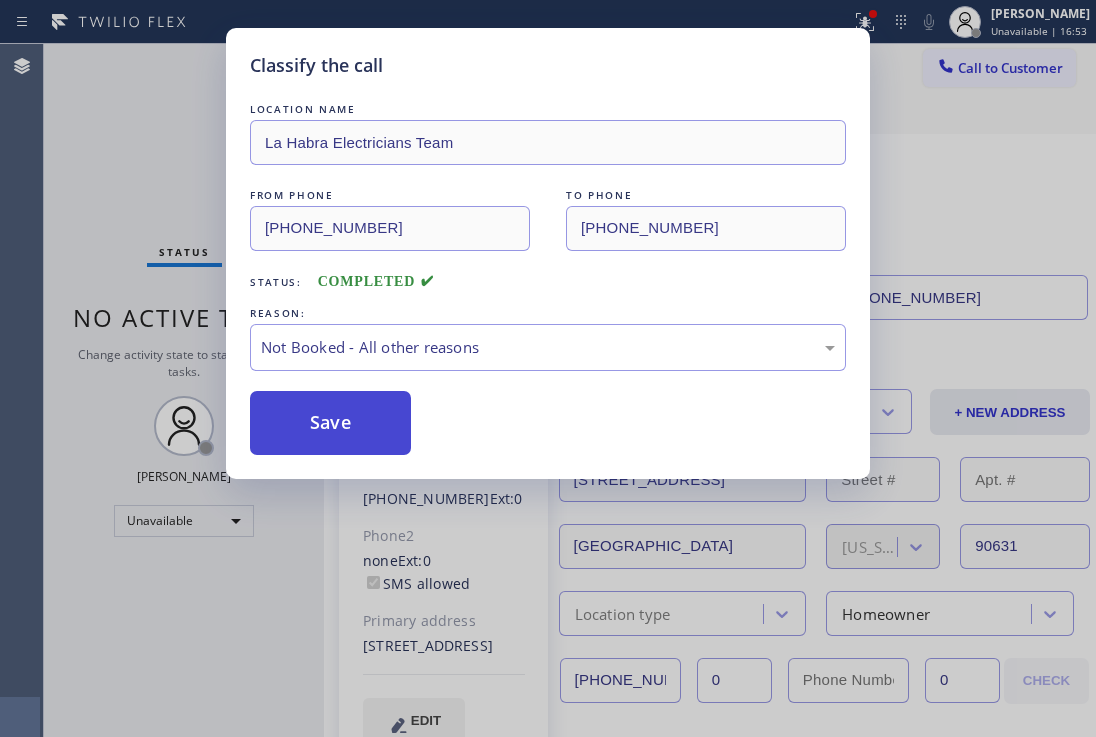 click on "Save" at bounding box center (330, 423) 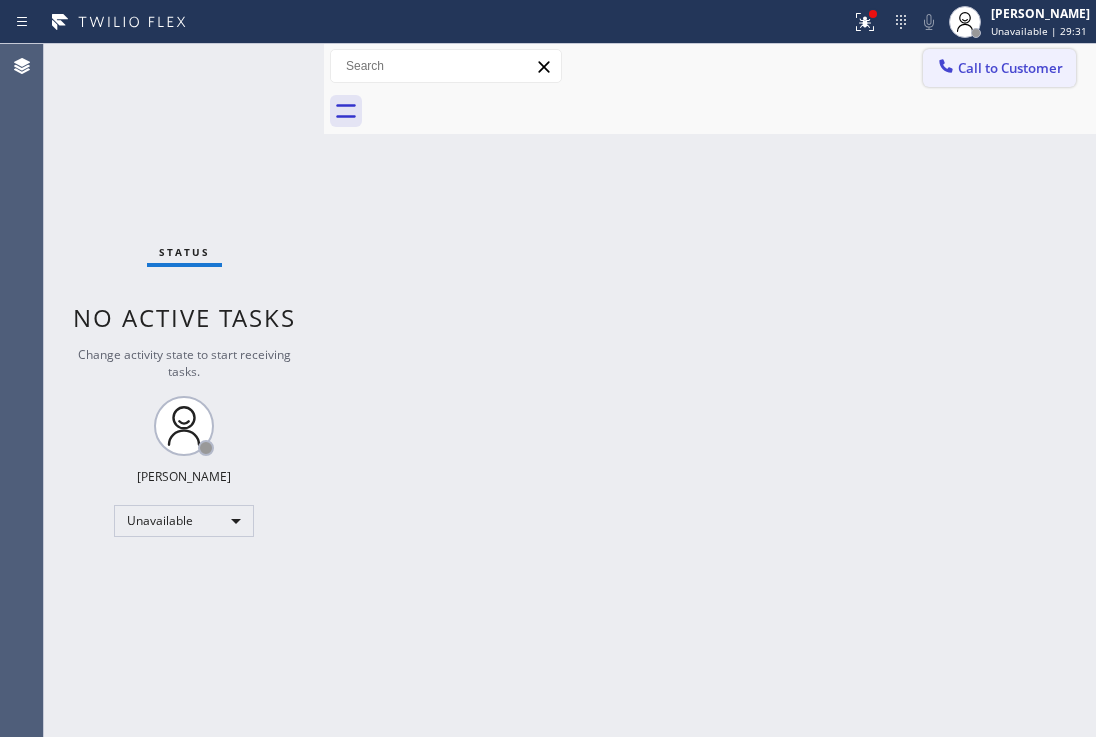 click on "Call to Customer" at bounding box center [1010, 68] 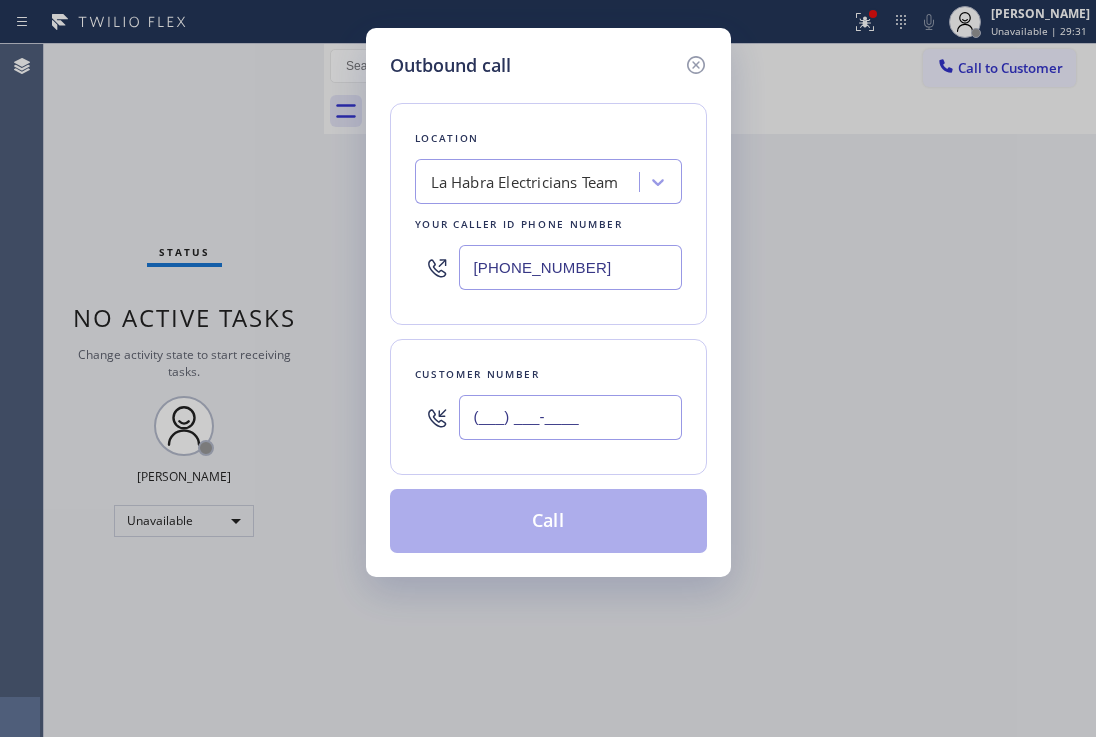 drag, startPoint x: 577, startPoint y: 413, endPoint x: 403, endPoint y: 353, distance: 184.05434 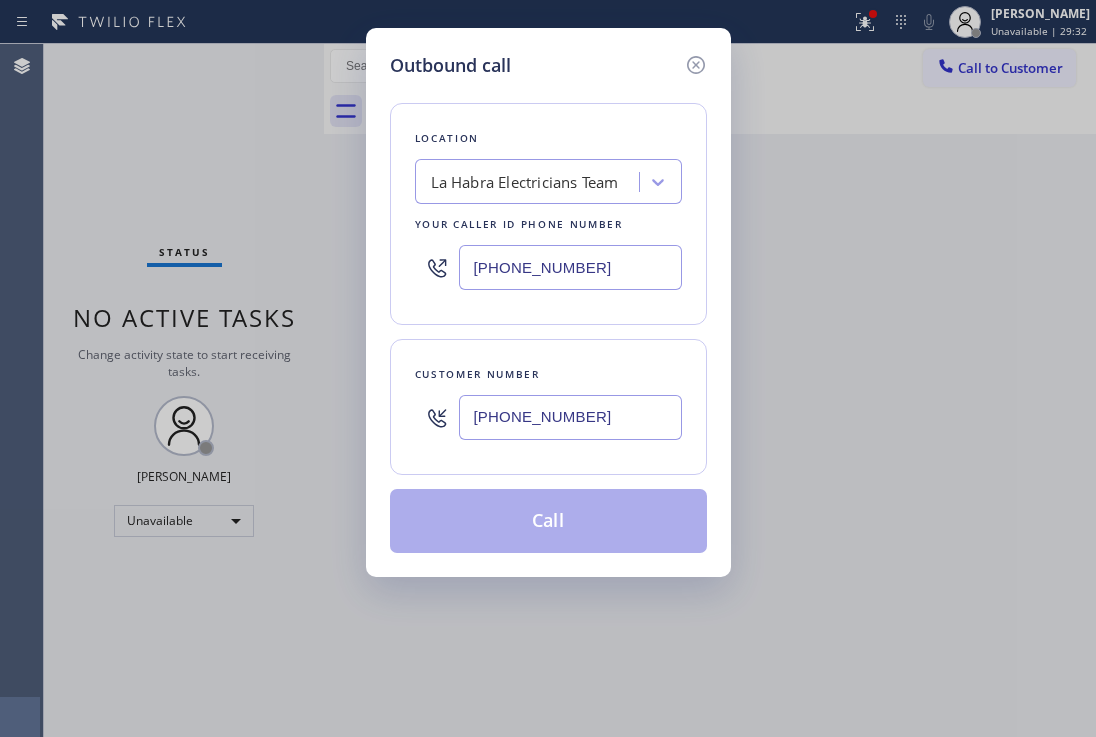 type on "[PHONE_NUMBER]" 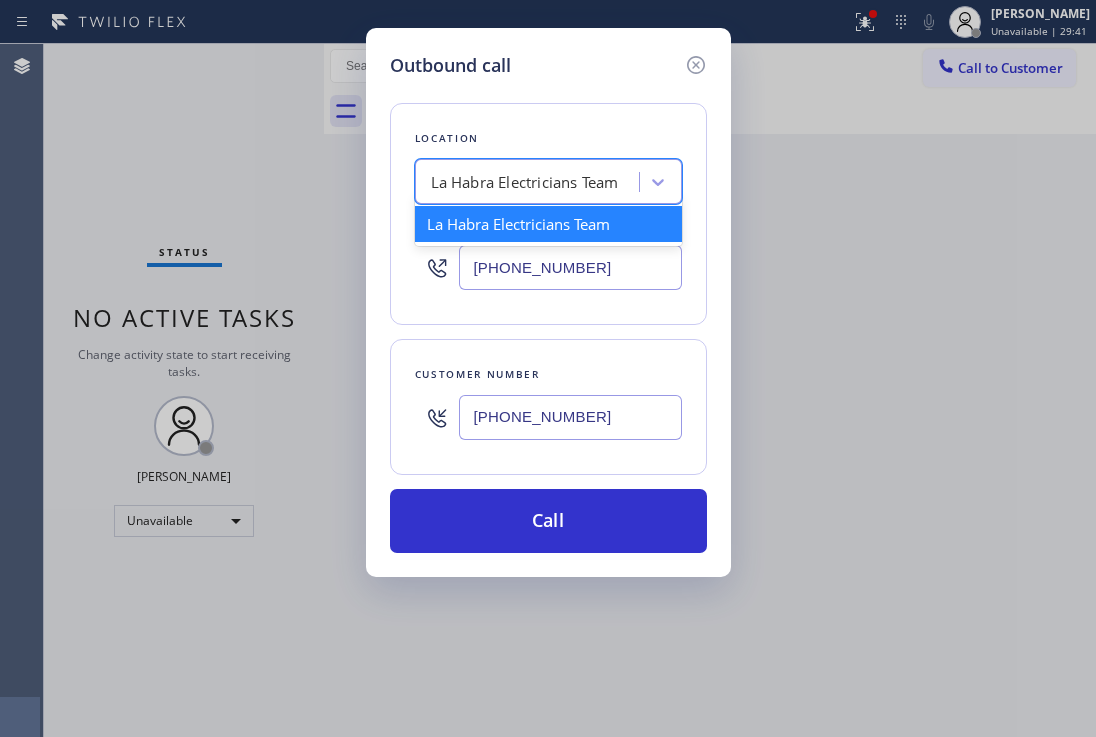 click on "La Habra Electricians Team" at bounding box center (530, 182) 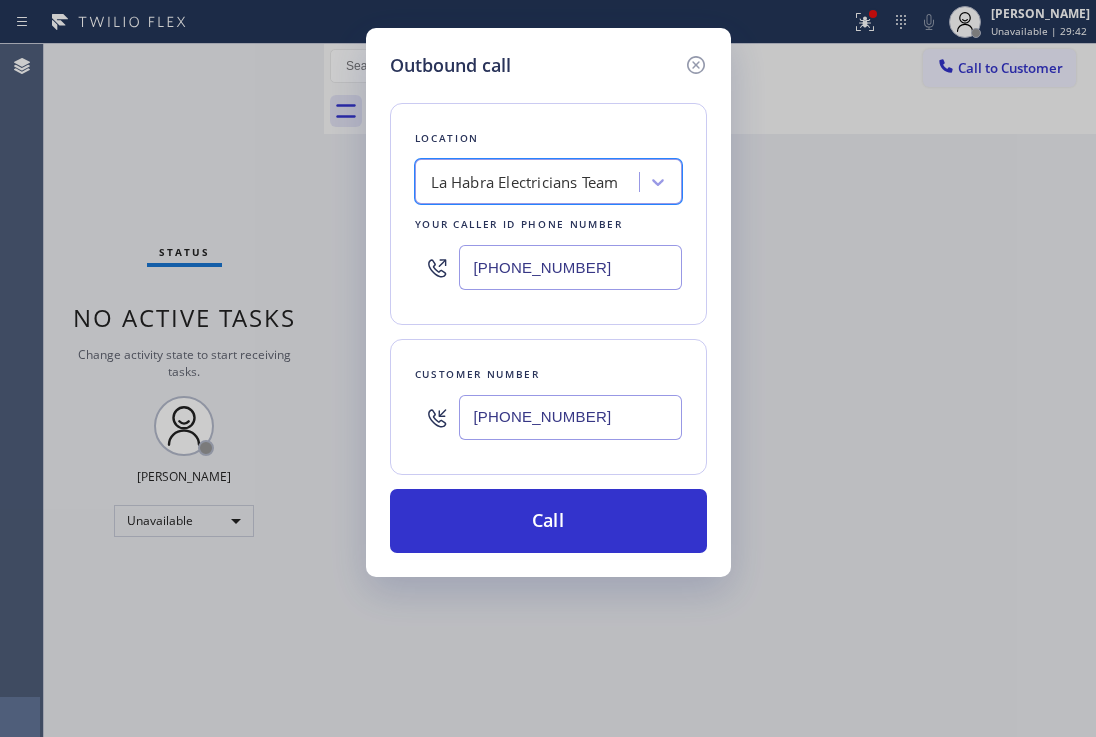 click on "La Habra Electricians Team" at bounding box center (525, 182) 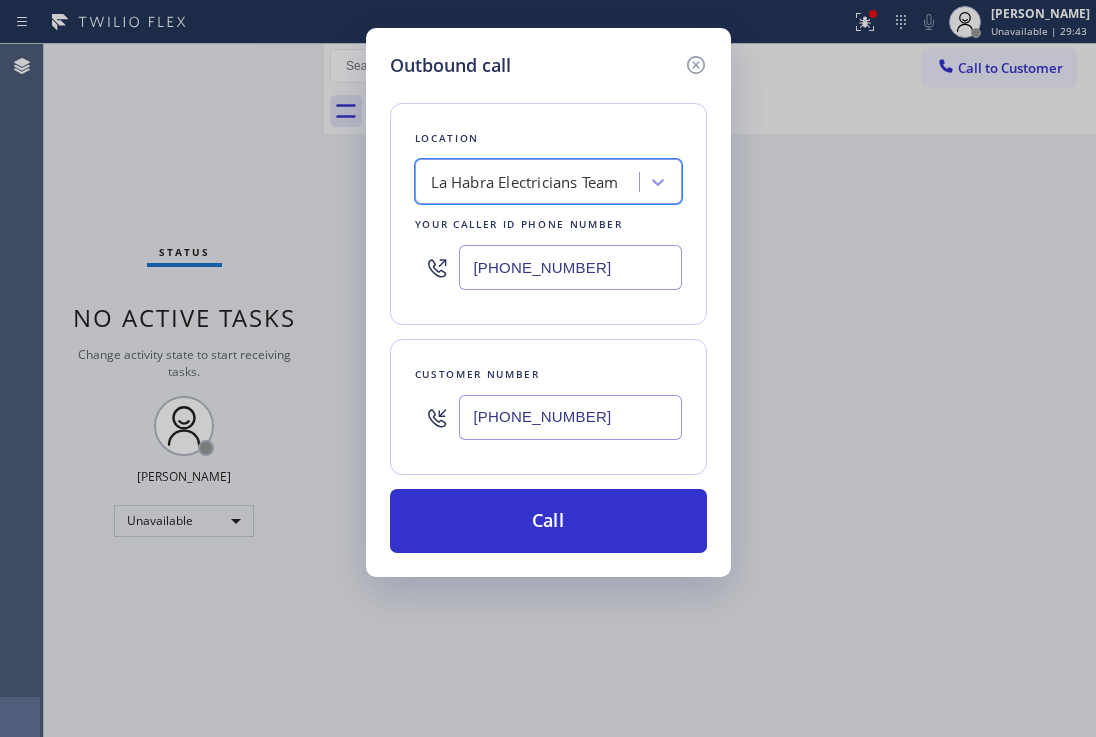 paste on "San [PERSON_NAME] Courteous And Perfect HVAC Repair" 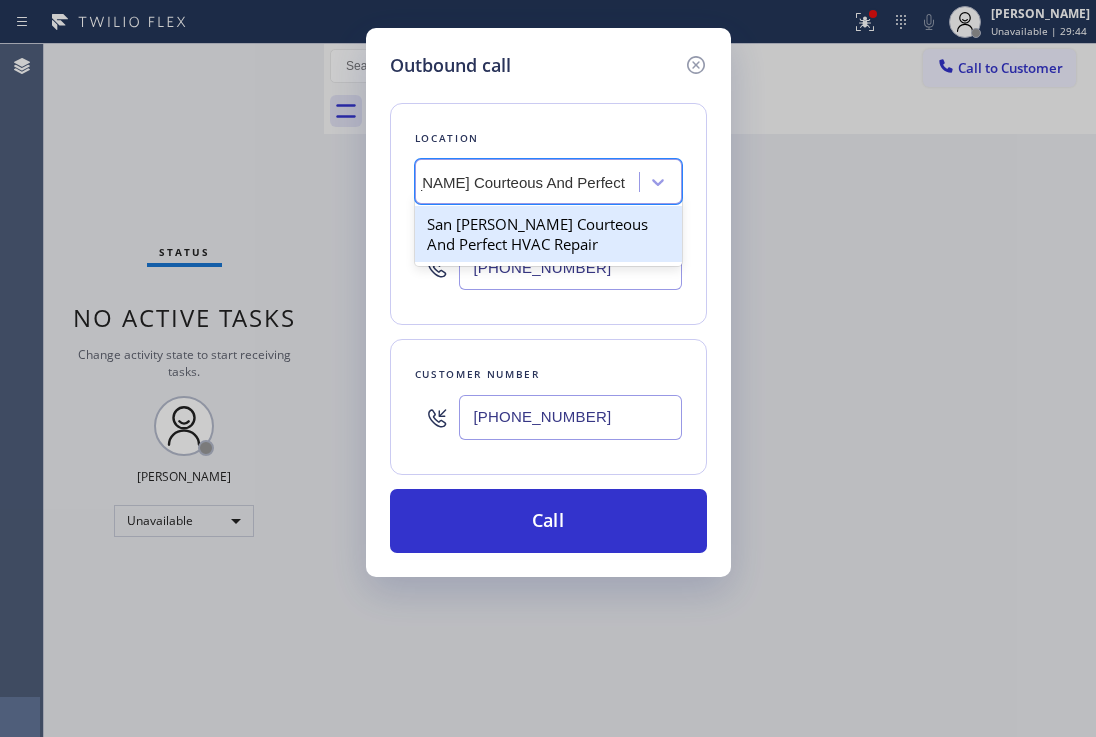 click on "San [PERSON_NAME] Courteous And Perfect HVAC Repair" at bounding box center (548, 234) 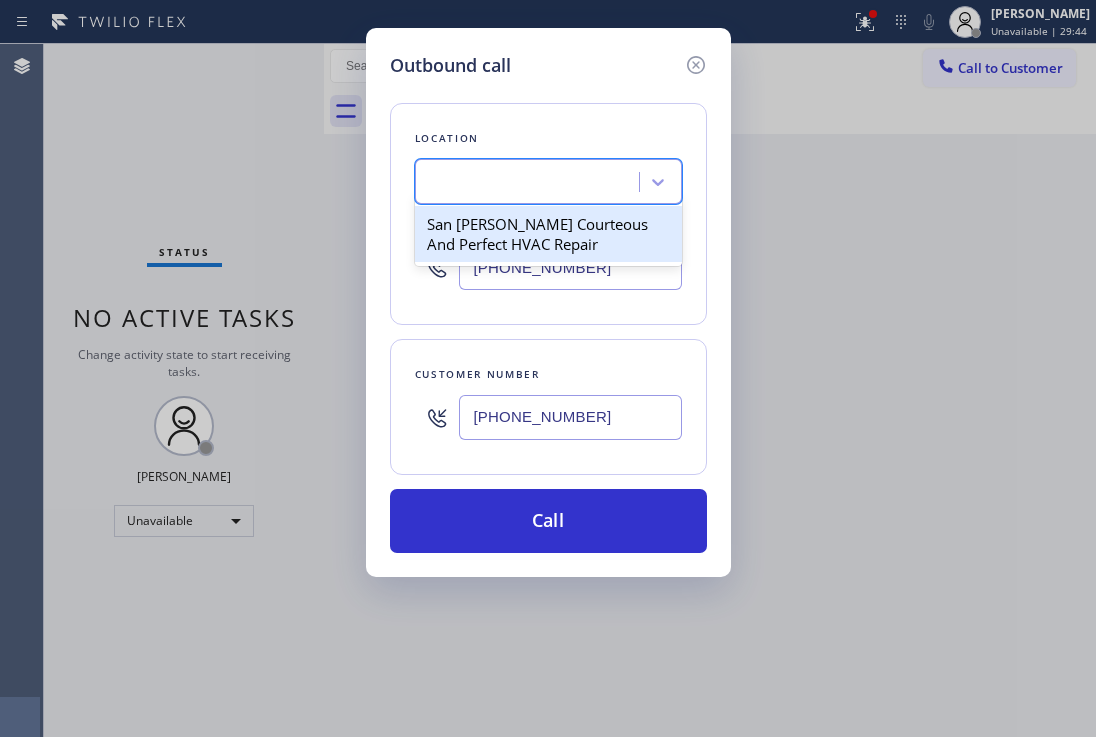 scroll, scrollTop: 0, scrollLeft: 2, axis: horizontal 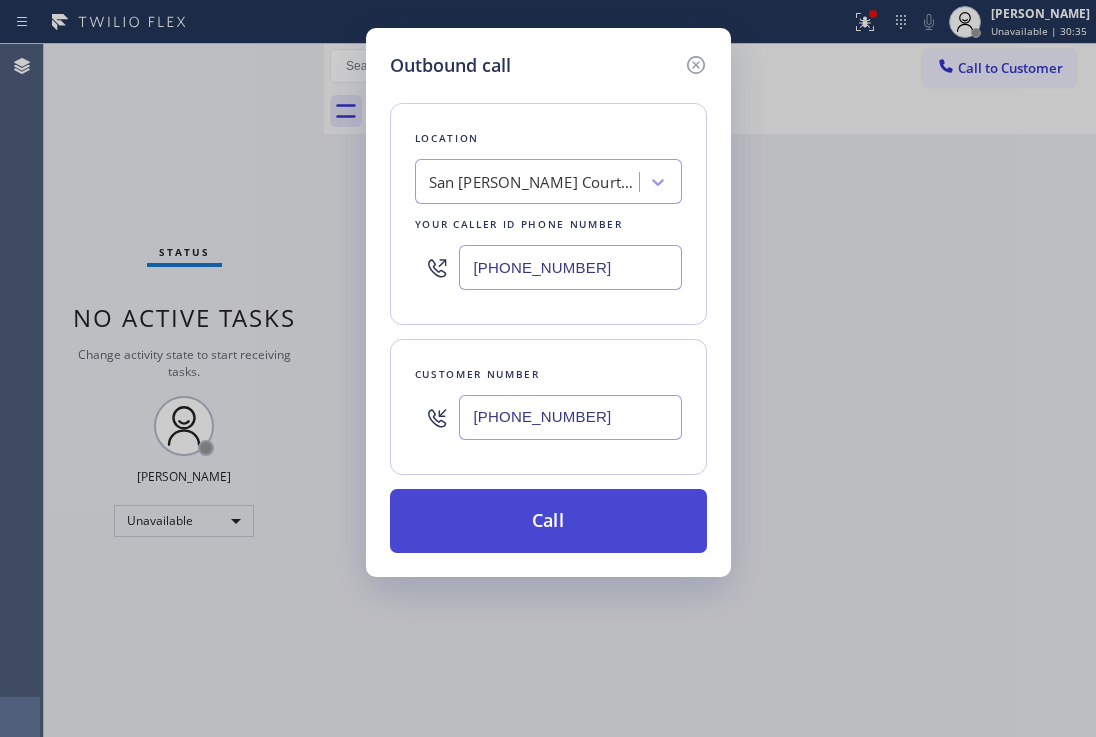 click on "Call" at bounding box center [548, 521] 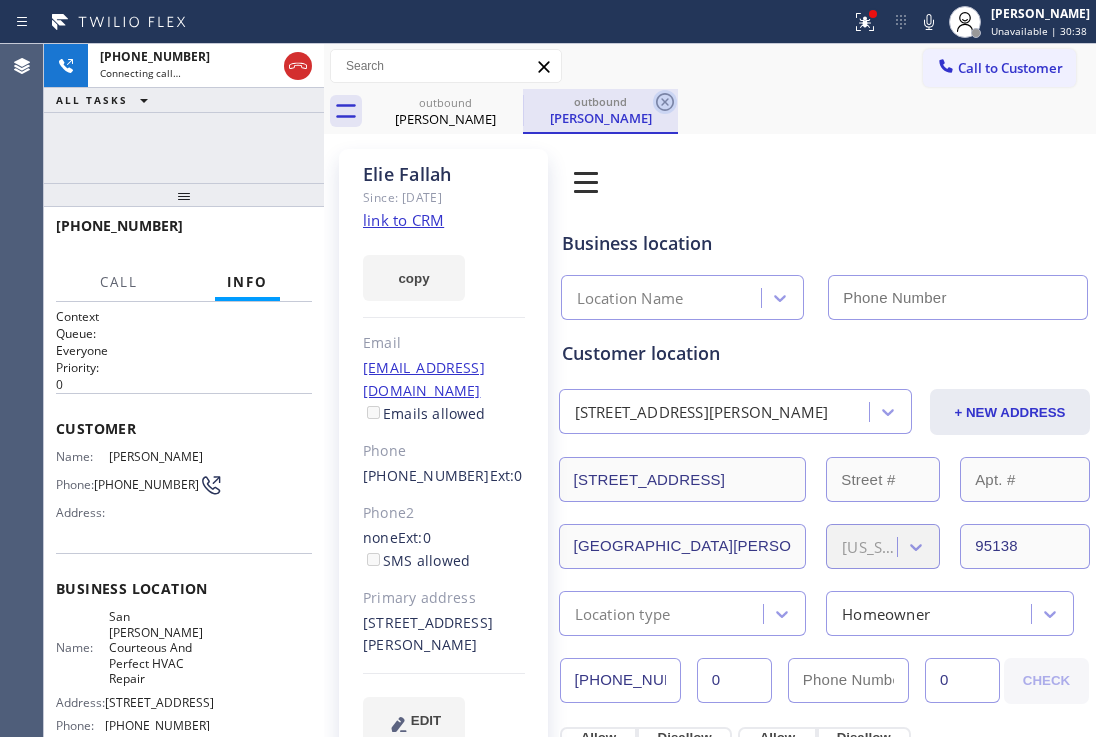 click 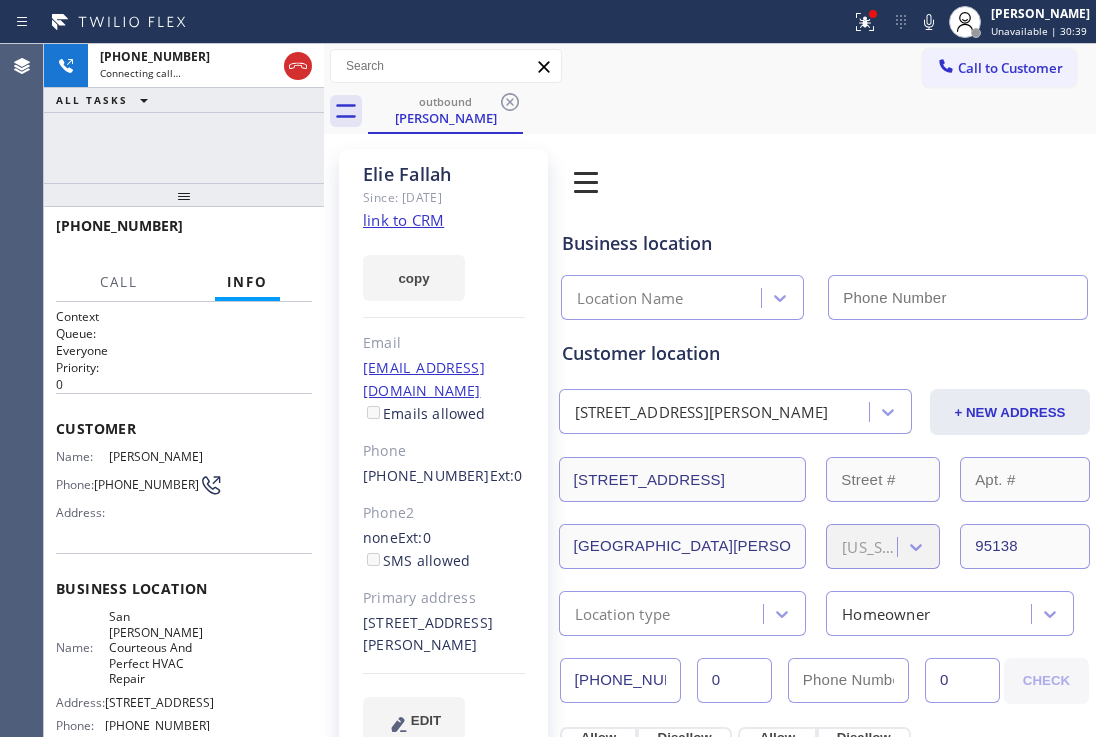 type on "[PHONE_NUMBER]" 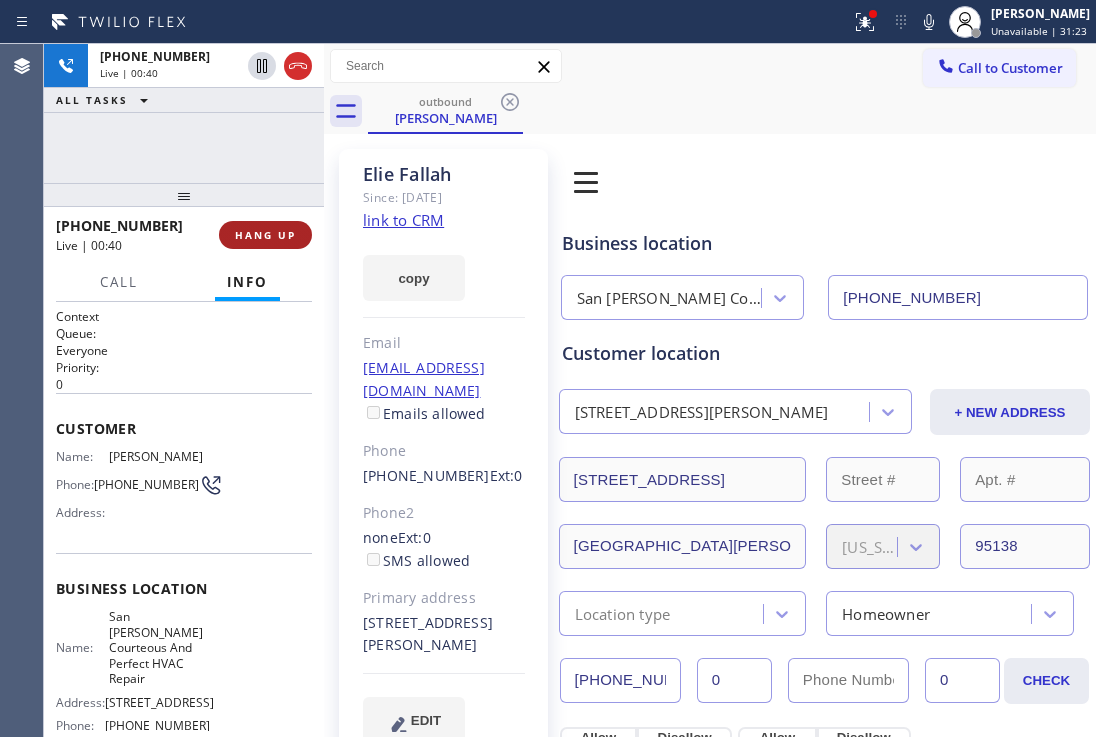 click on "HANG UP" at bounding box center [265, 235] 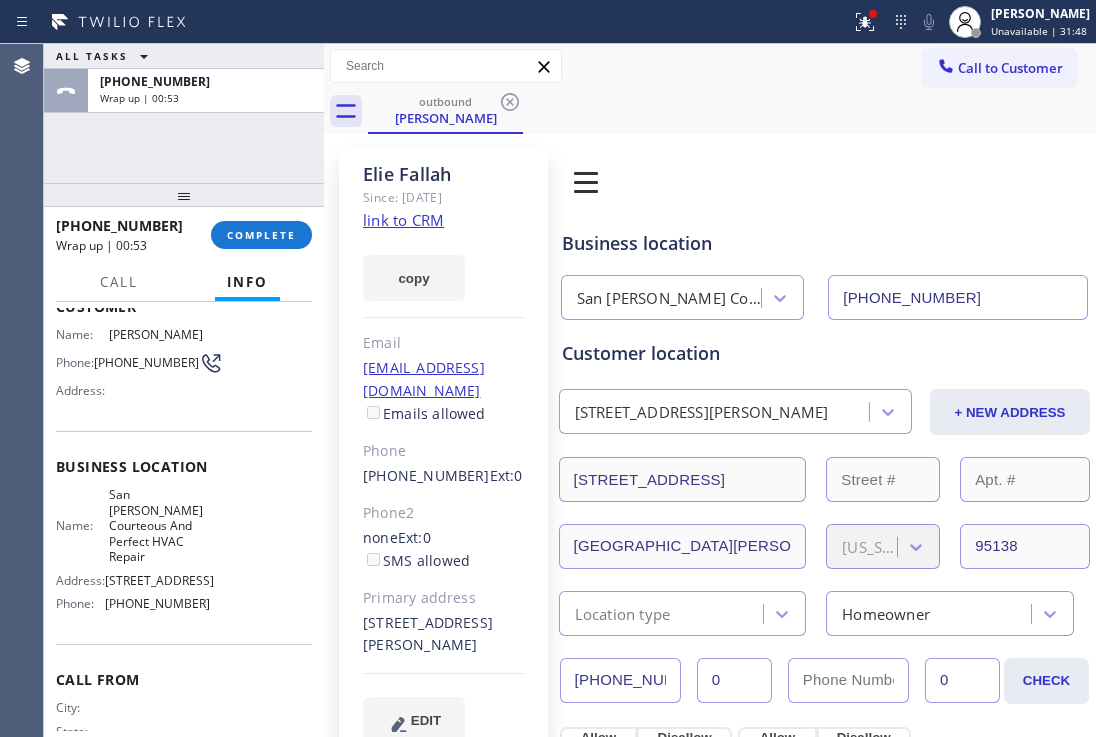 scroll, scrollTop: 194, scrollLeft: 0, axis: vertical 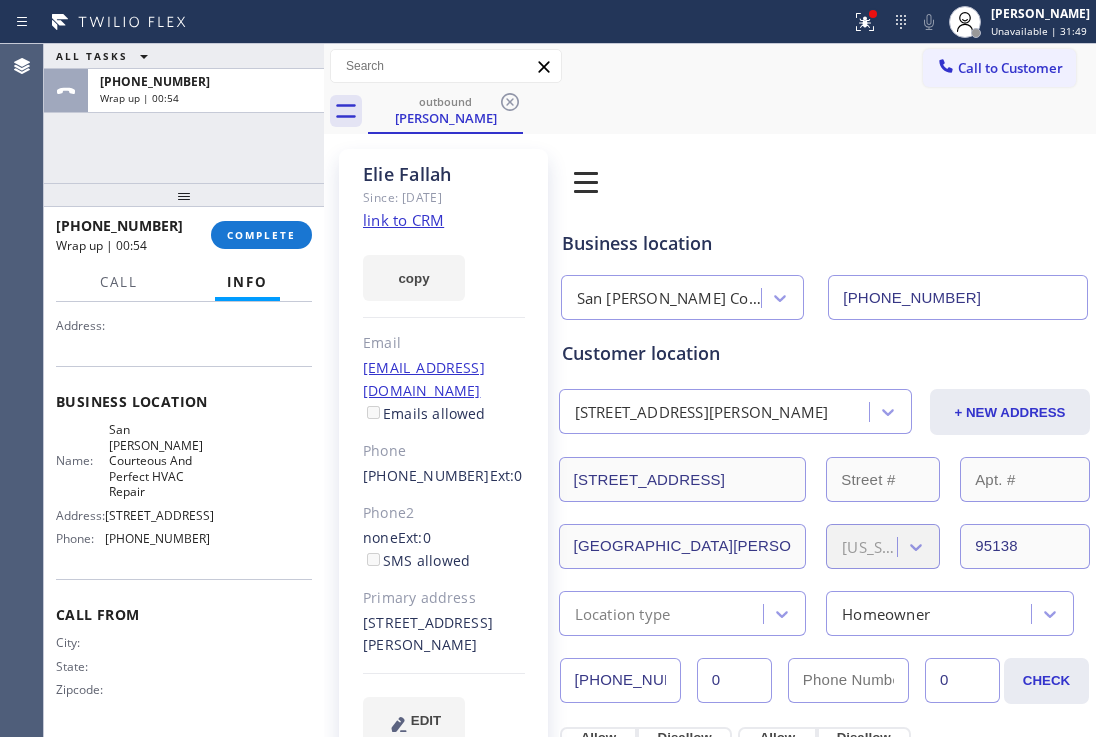 click on "link to CRM" 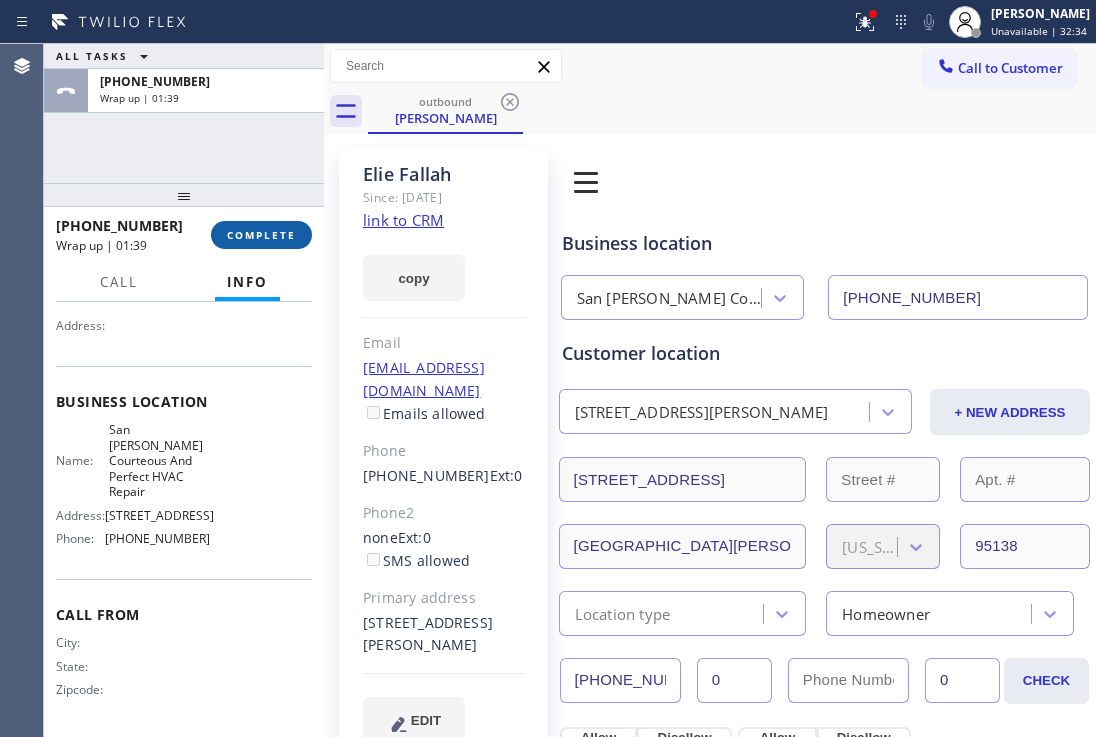 click on "COMPLETE" at bounding box center (261, 235) 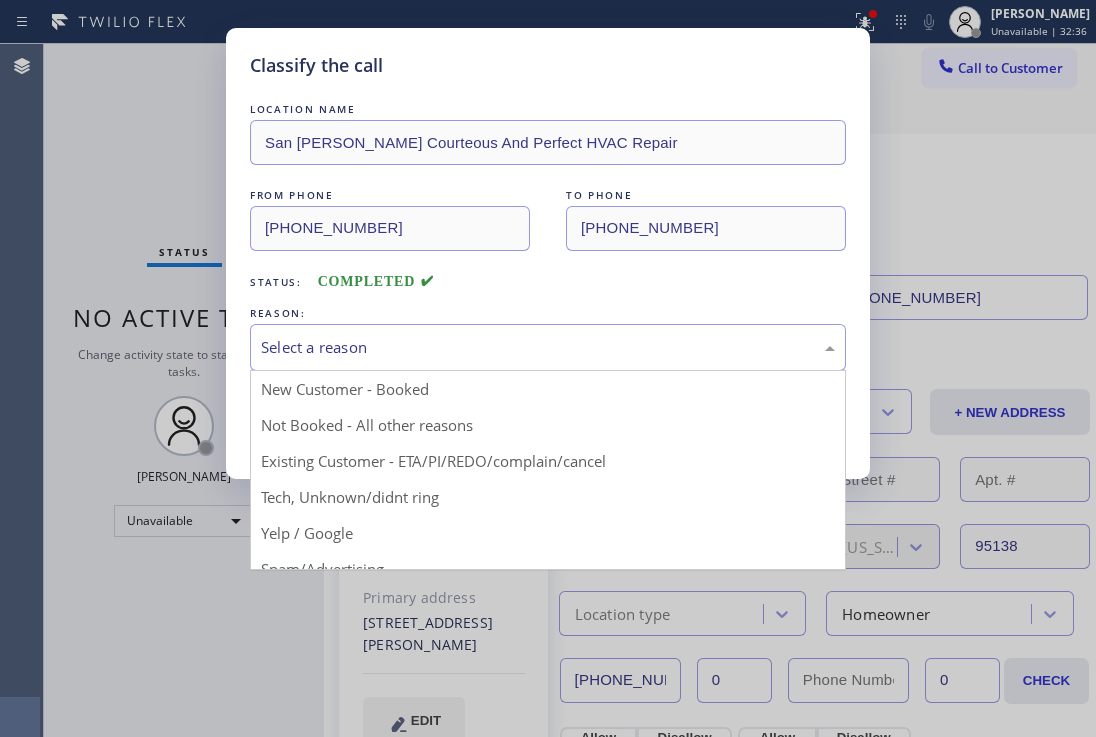 click on "Select a reason" at bounding box center [548, 347] 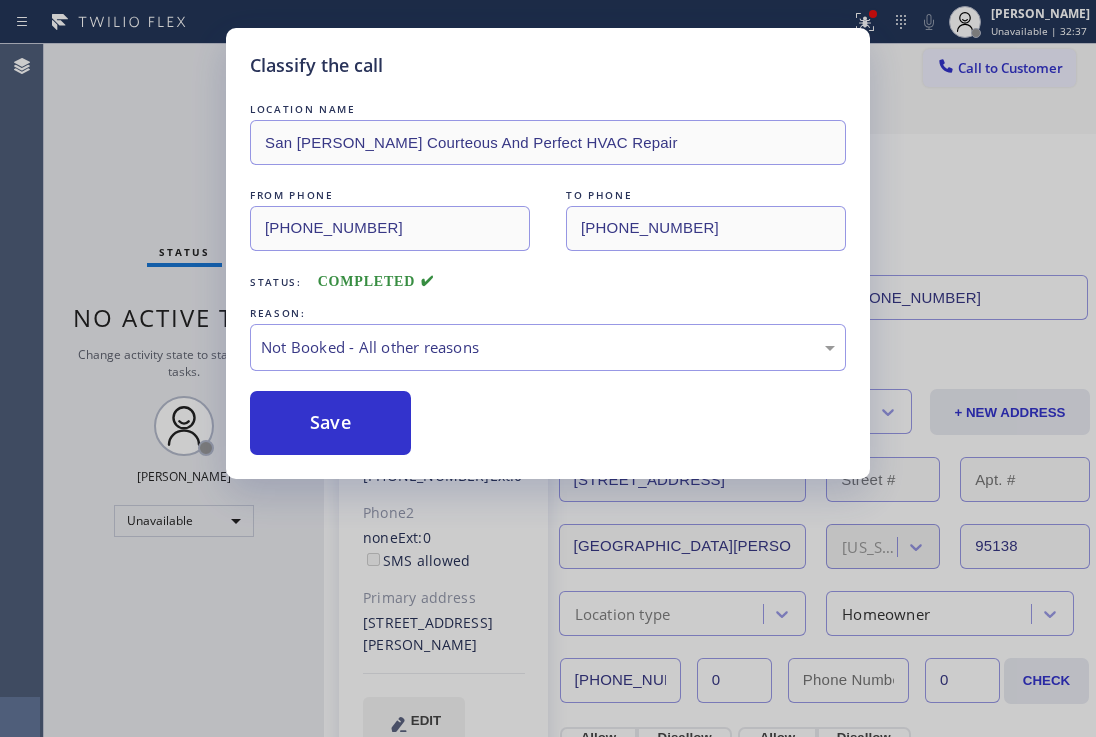 click on "Save" at bounding box center (330, 423) 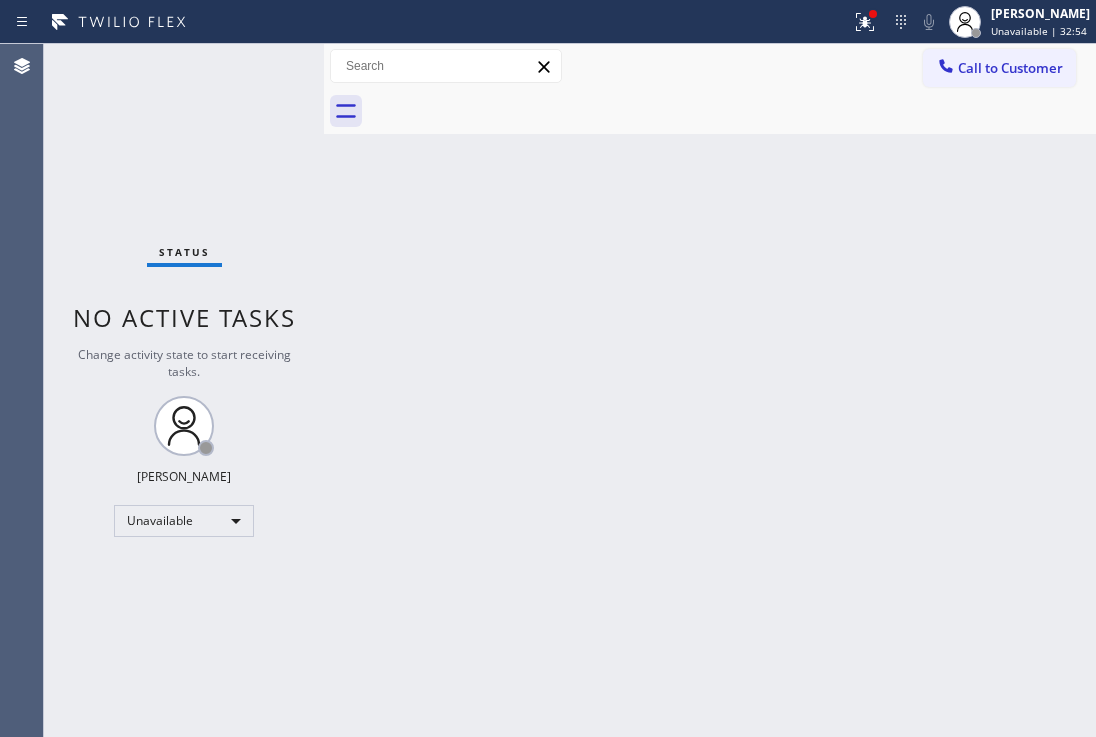 drag, startPoint x: 978, startPoint y: 73, endPoint x: 835, endPoint y: 21, distance: 152.1611 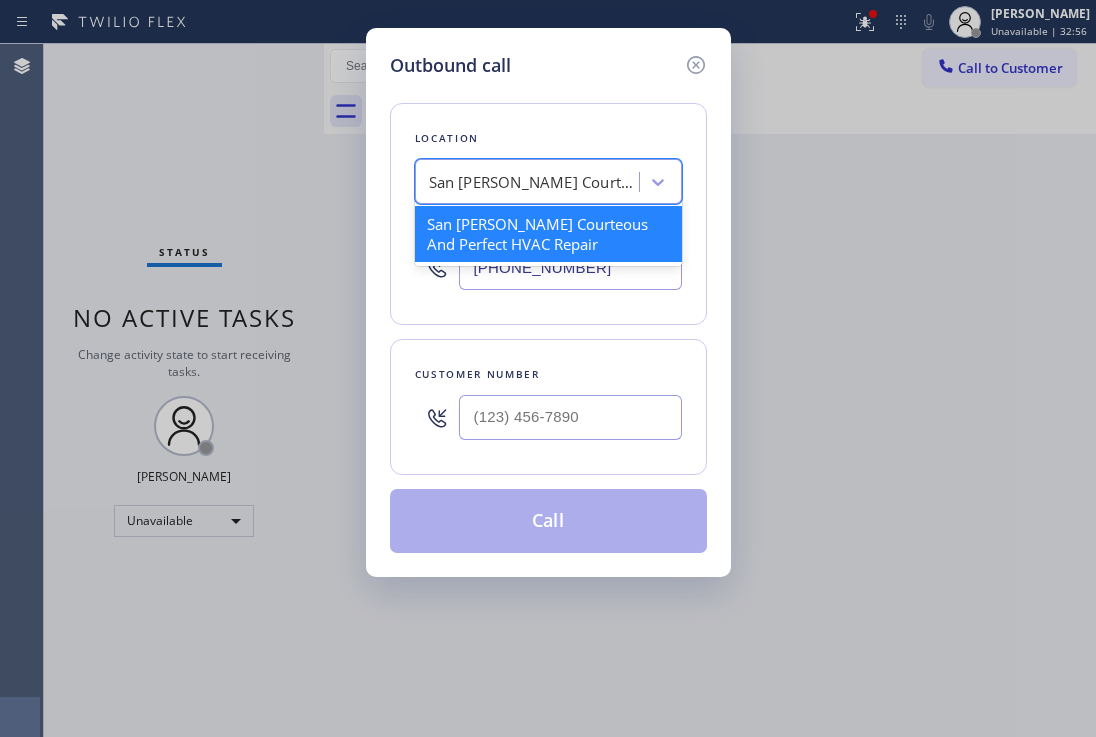 click on "San [PERSON_NAME] Courteous And Perfect HVAC Repair" at bounding box center [534, 182] 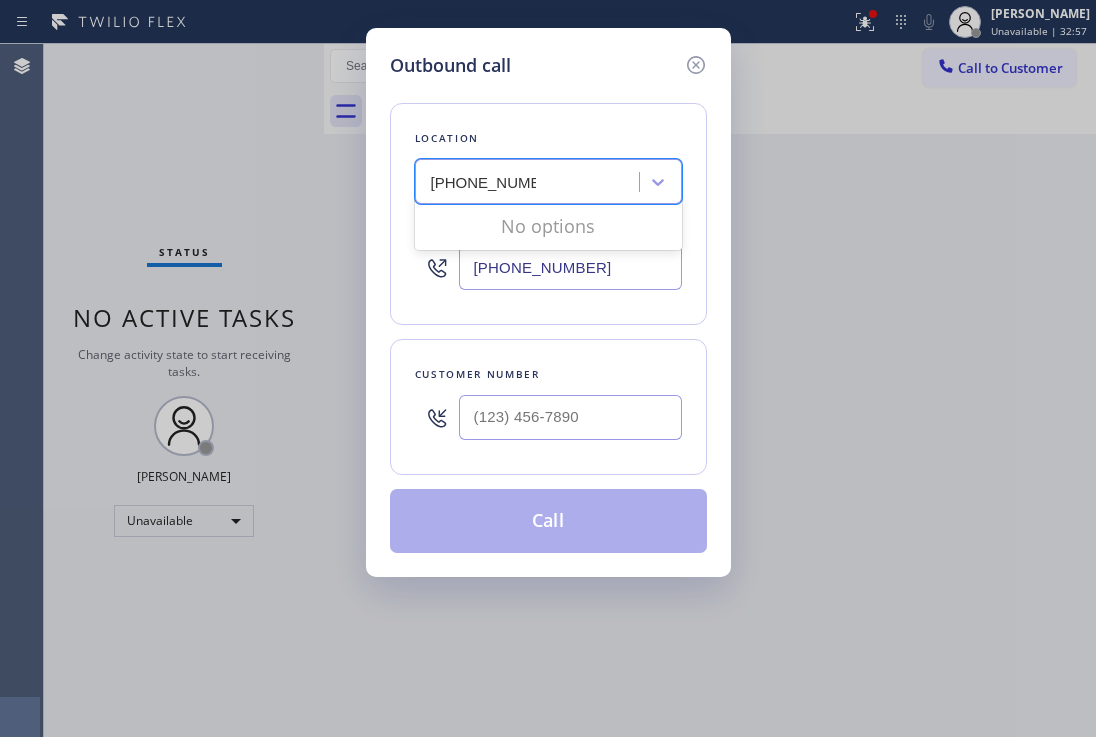 type on "[PHONE_NUMBER]" 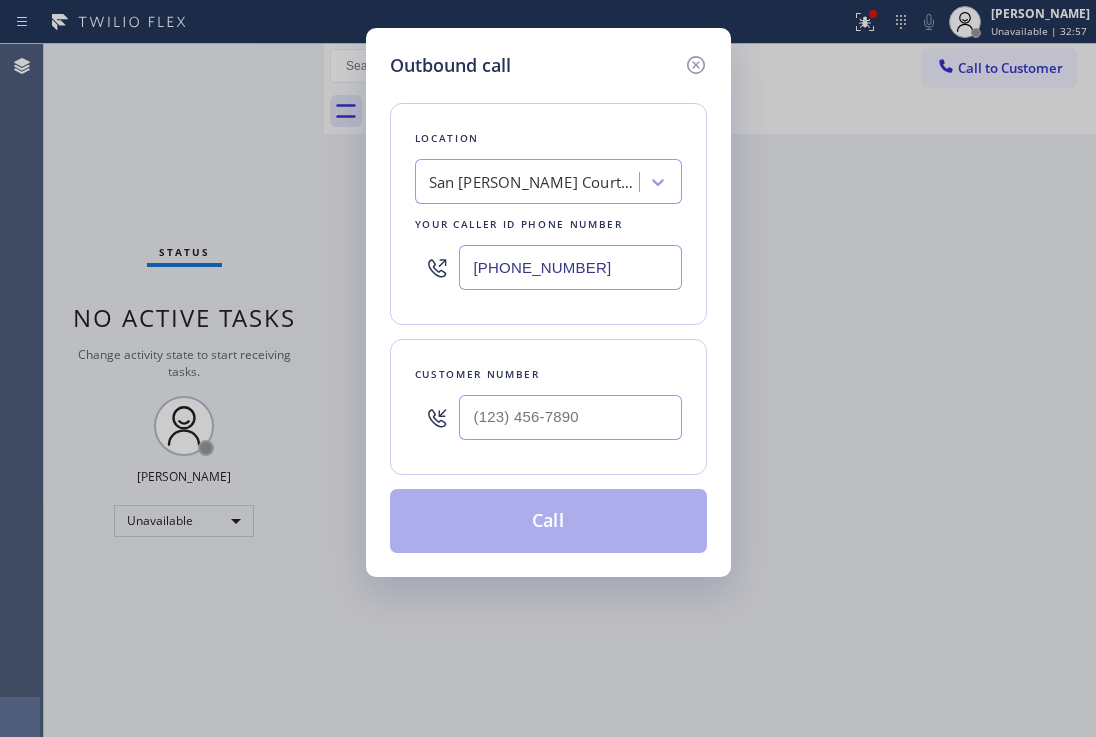drag, startPoint x: 615, startPoint y: 257, endPoint x: 430, endPoint y: 253, distance: 185.04324 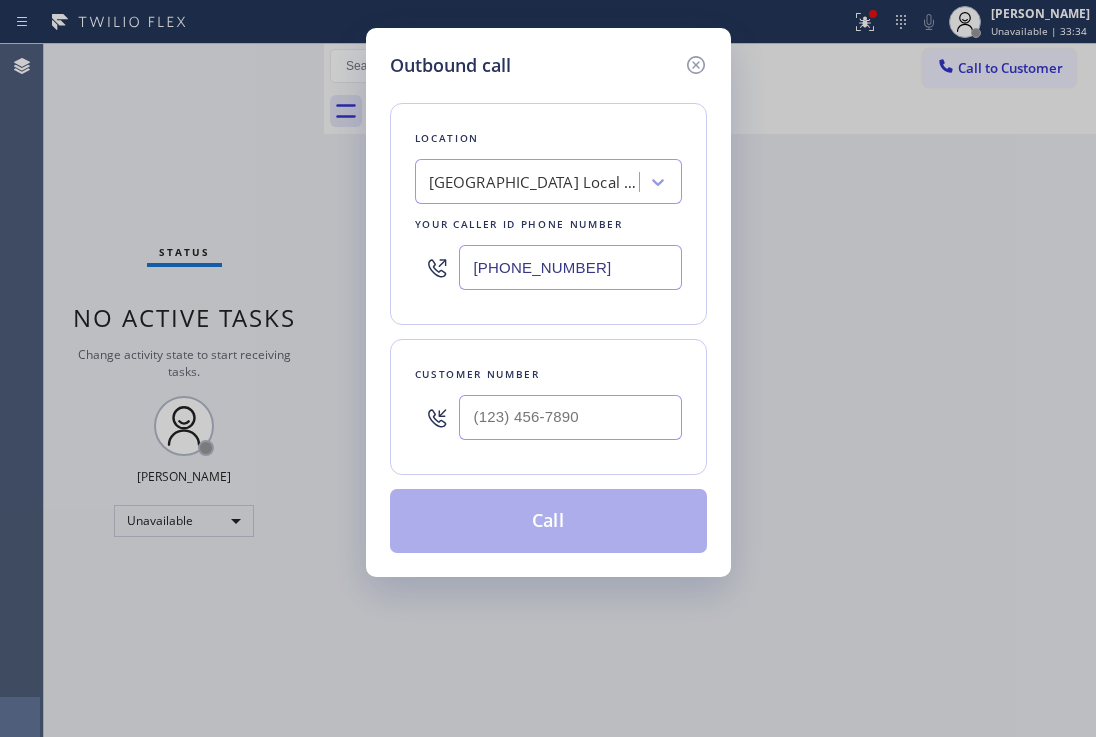drag, startPoint x: 621, startPoint y: 258, endPoint x: 355, endPoint y: 201, distance: 272.0386 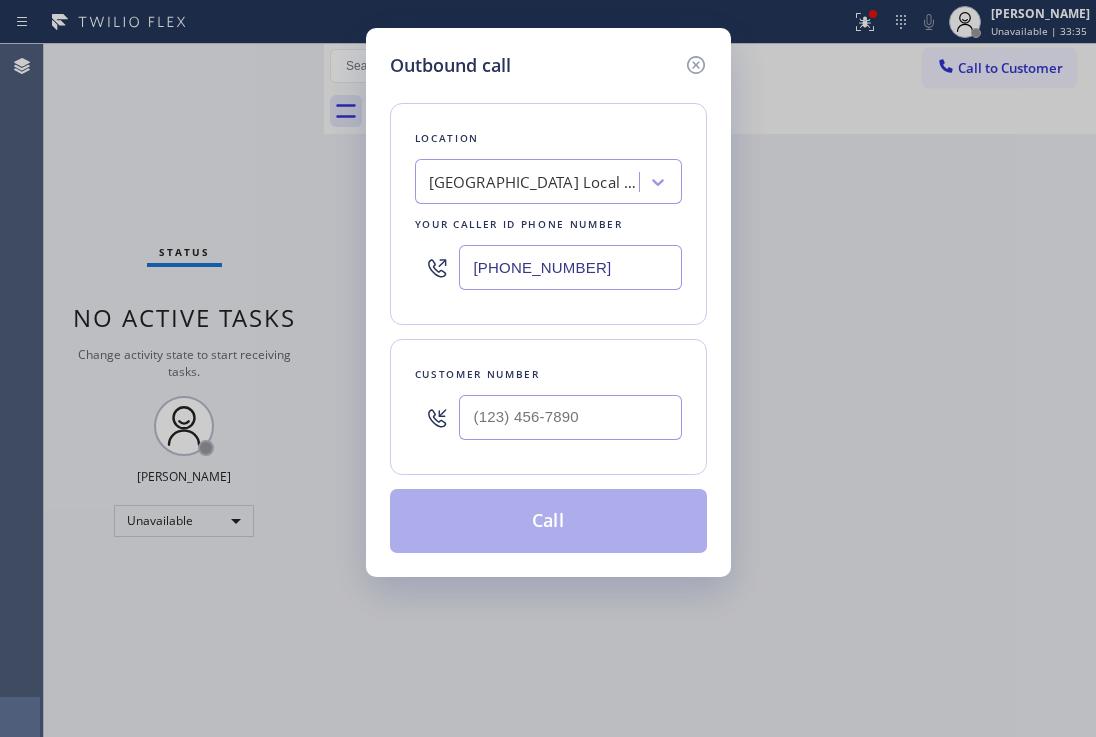 type on "[PHONE_NUMBER]" 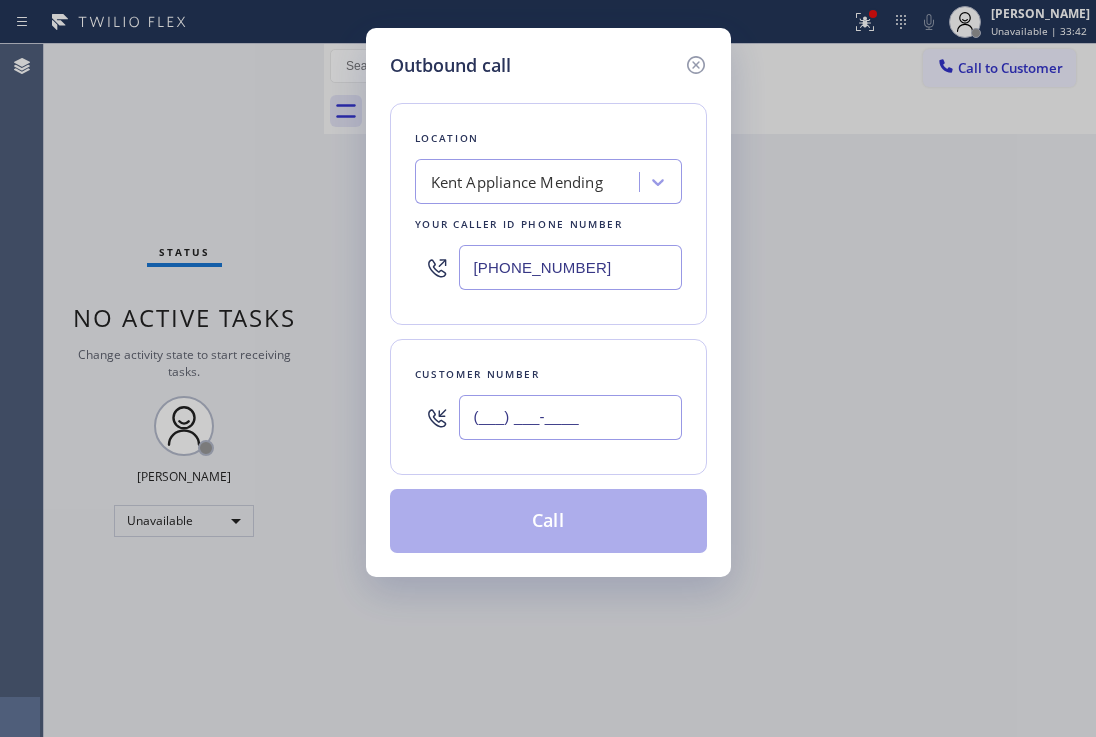 drag, startPoint x: 553, startPoint y: 408, endPoint x: 443, endPoint y: 400, distance: 110.29053 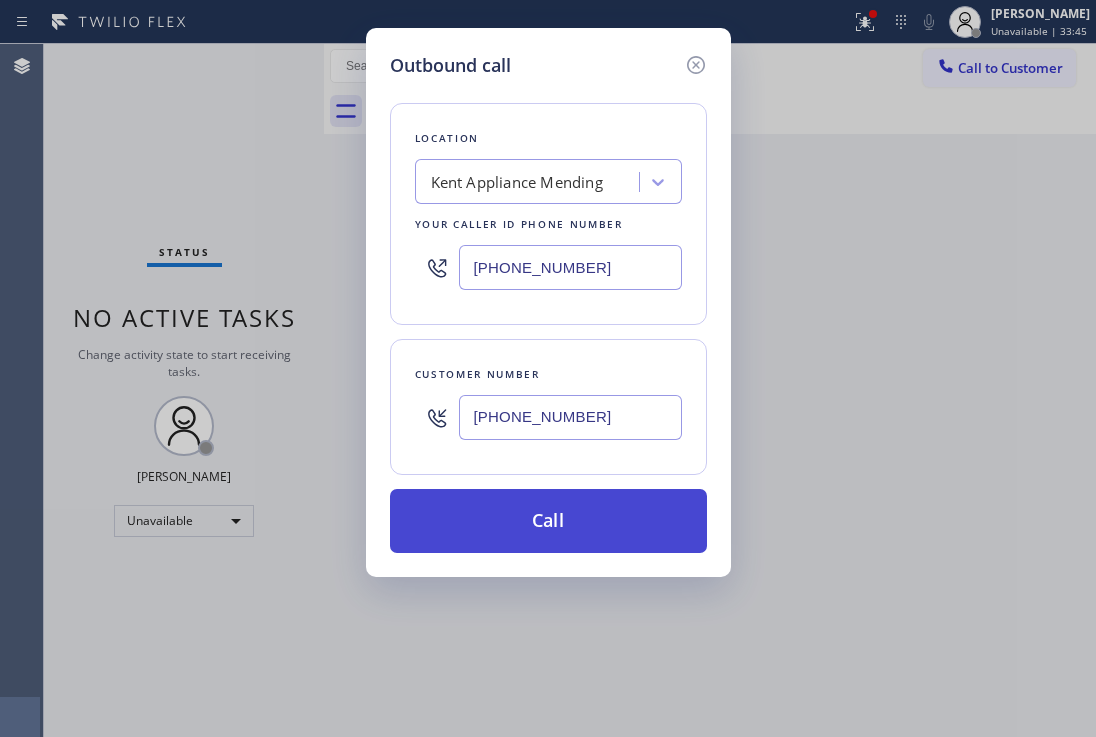 type on "[PHONE_NUMBER]" 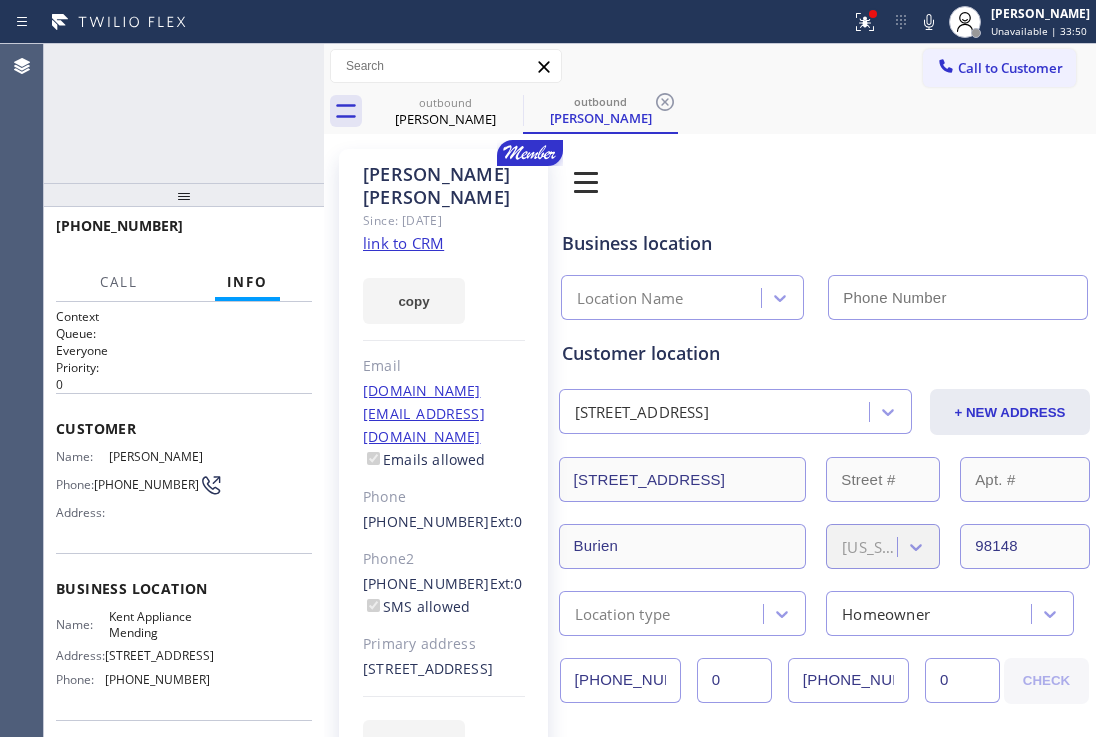 type on "[PHONE_NUMBER]" 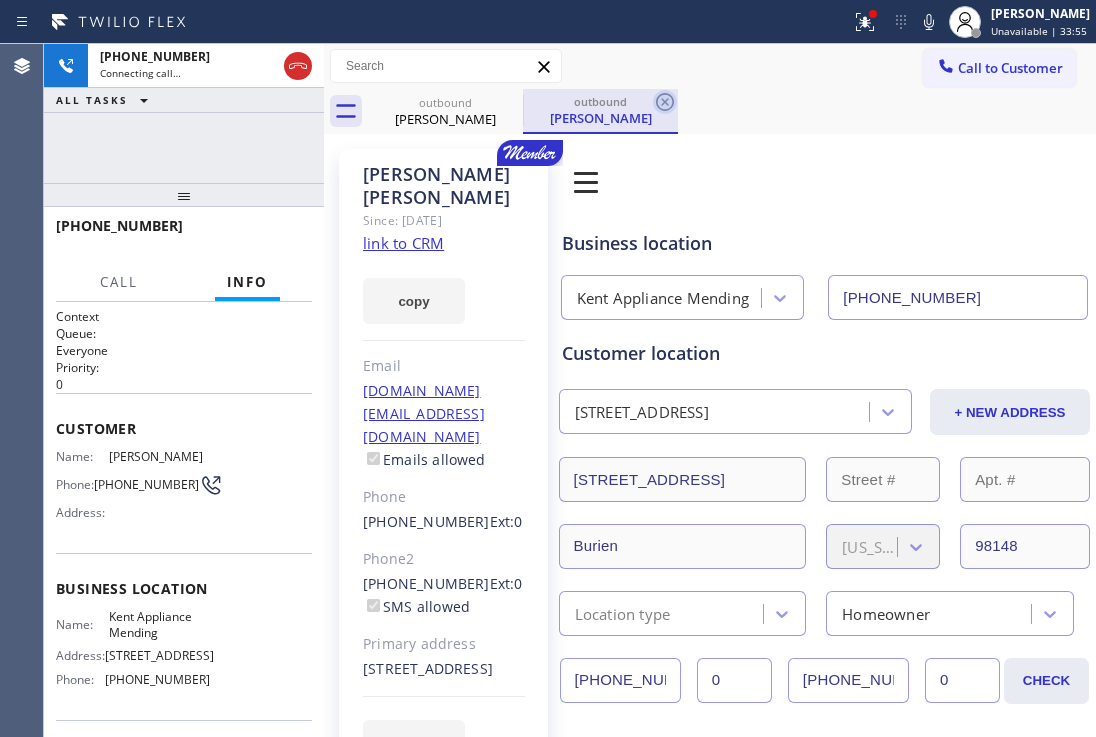 click 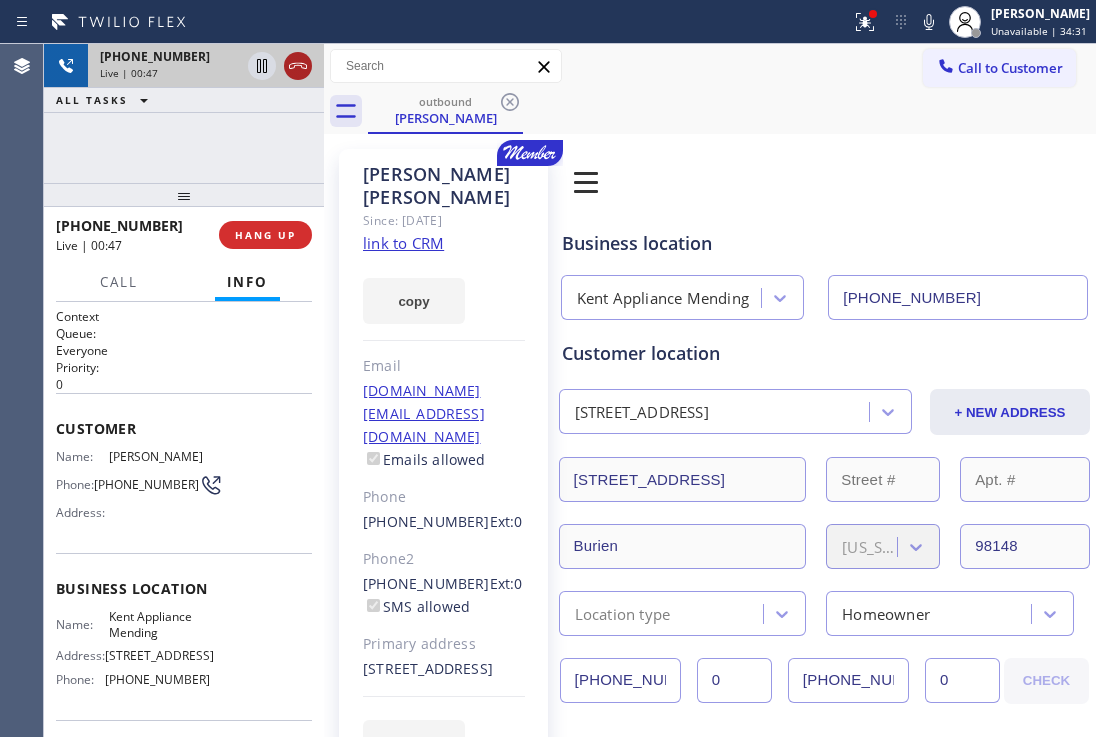 click 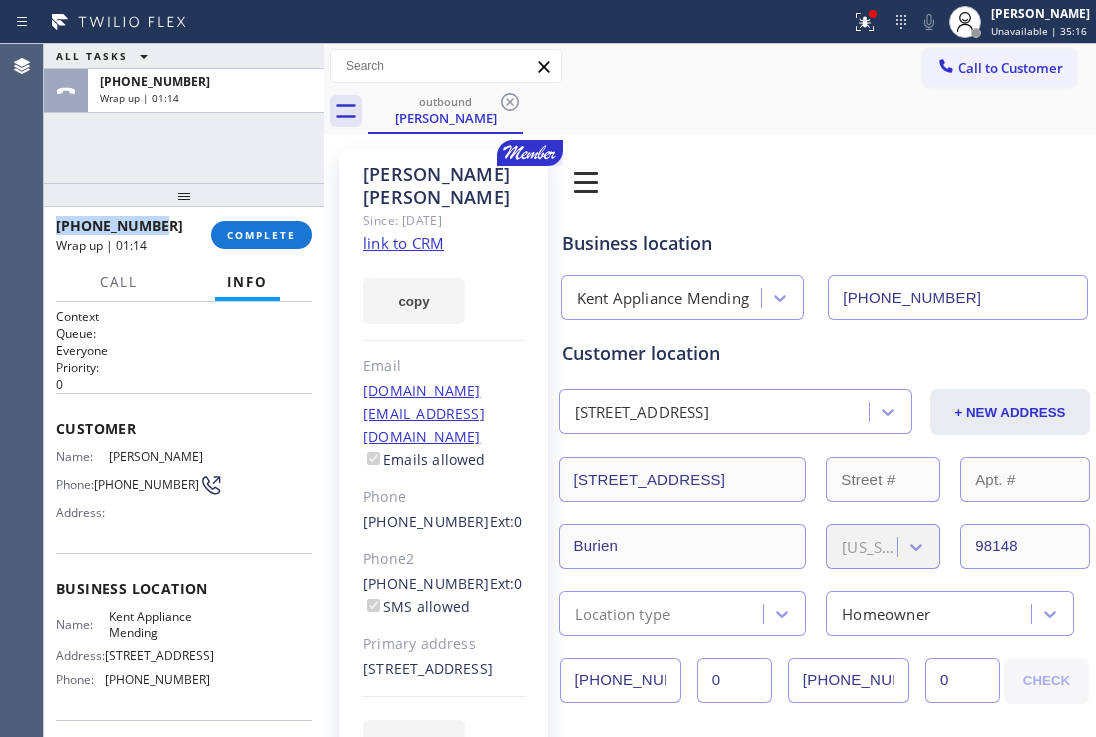 drag, startPoint x: 91, startPoint y: 226, endPoint x: 53, endPoint y: 223, distance: 38.118237 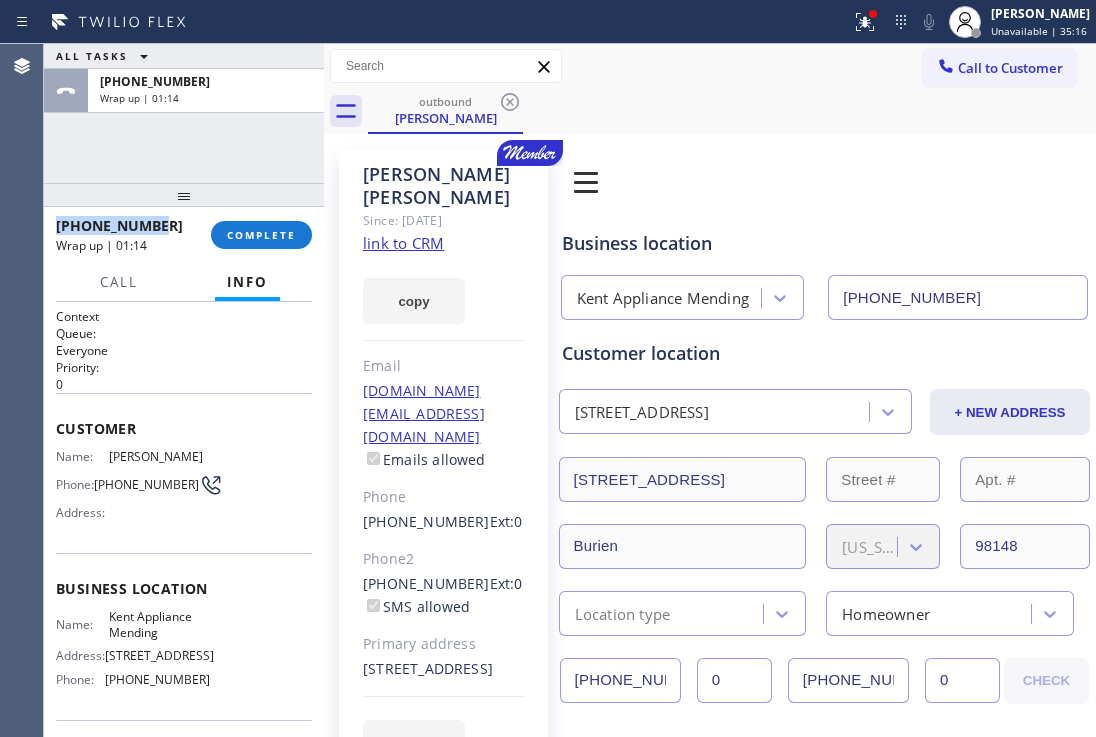copy on "[PHONE_NUMBER]" 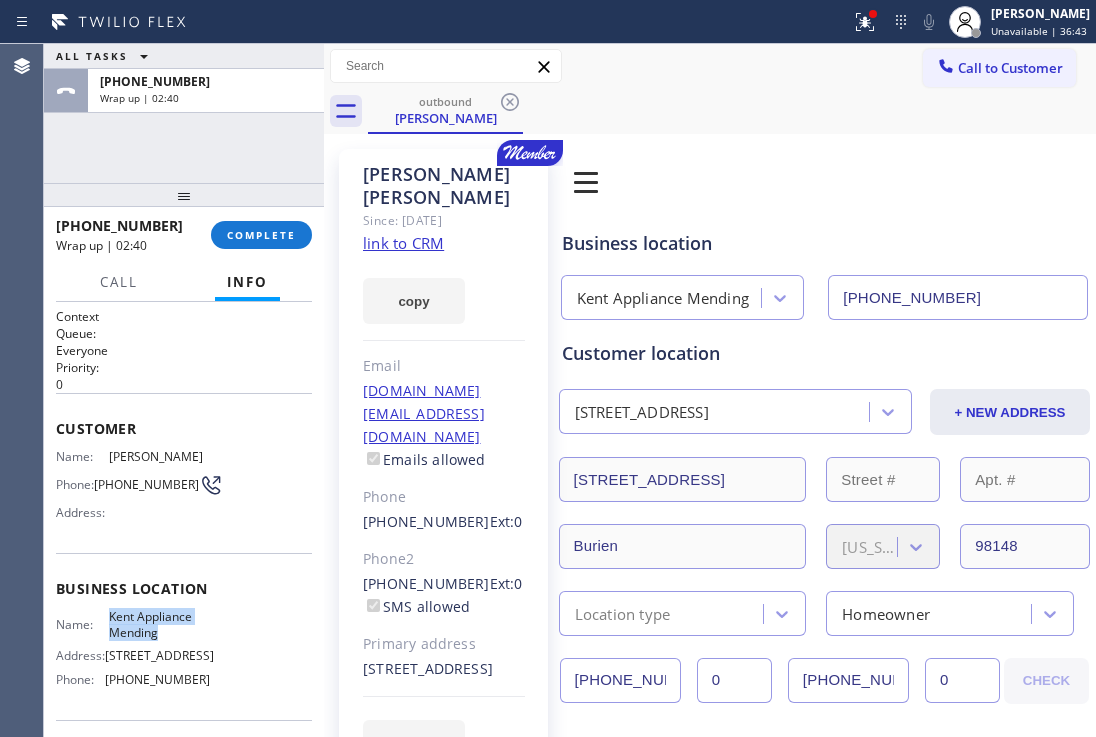 drag, startPoint x: 95, startPoint y: 620, endPoint x: 156, endPoint y: 640, distance: 64.195015 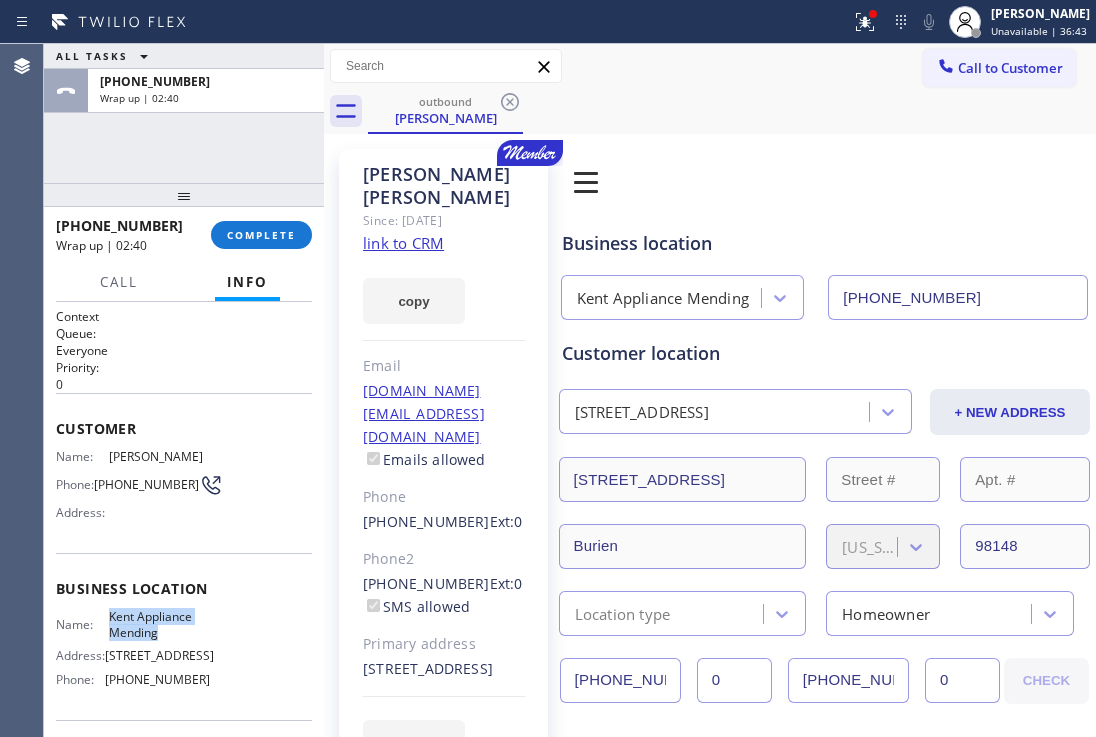 click on "Name: [PERSON_NAME] Appliance Mending" at bounding box center [133, 624] 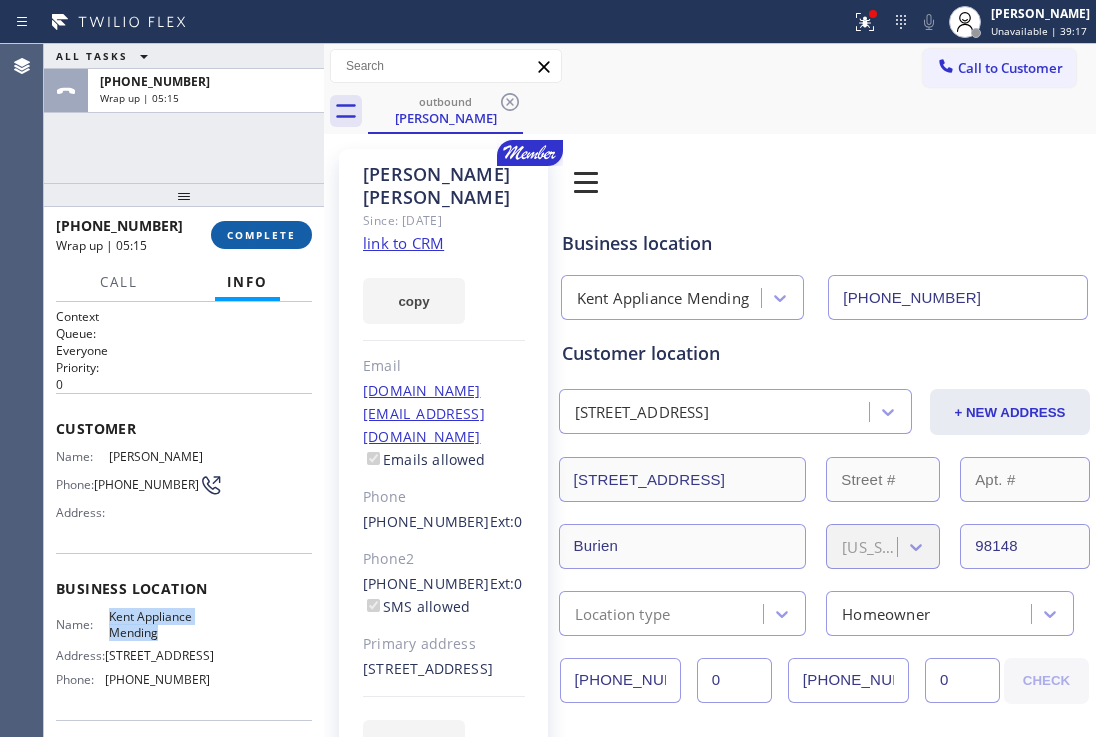 click on "COMPLETE" at bounding box center [261, 235] 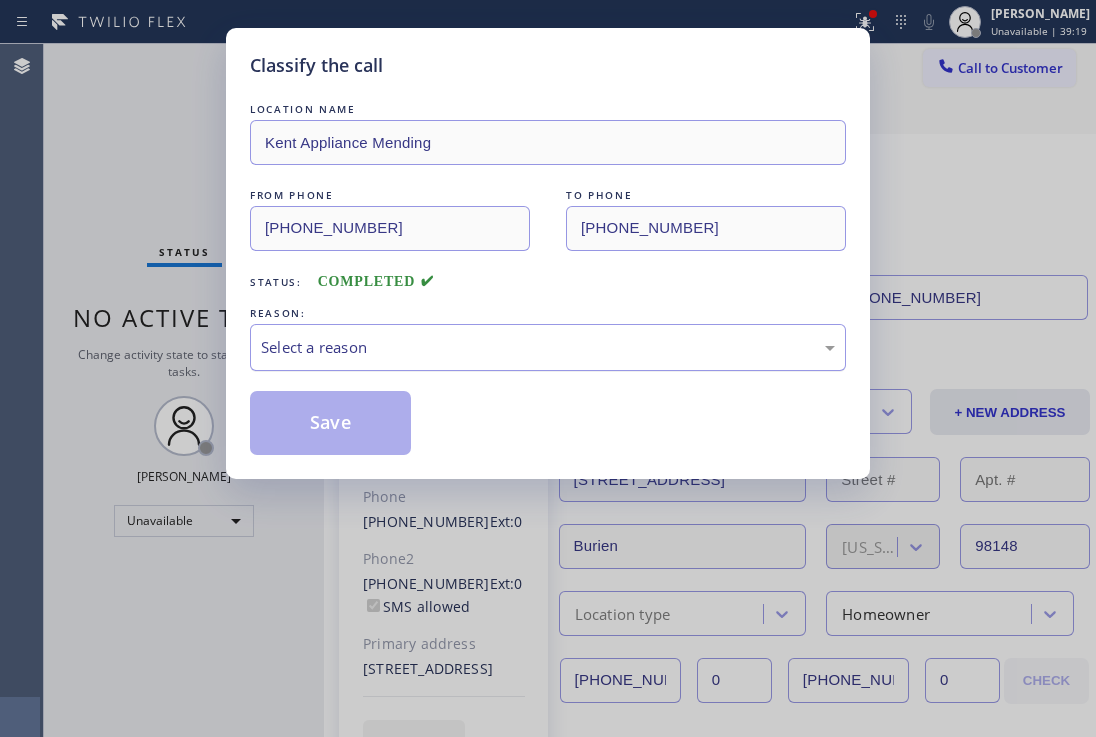 drag, startPoint x: 578, startPoint y: 343, endPoint x: 559, endPoint y: 363, distance: 27.58623 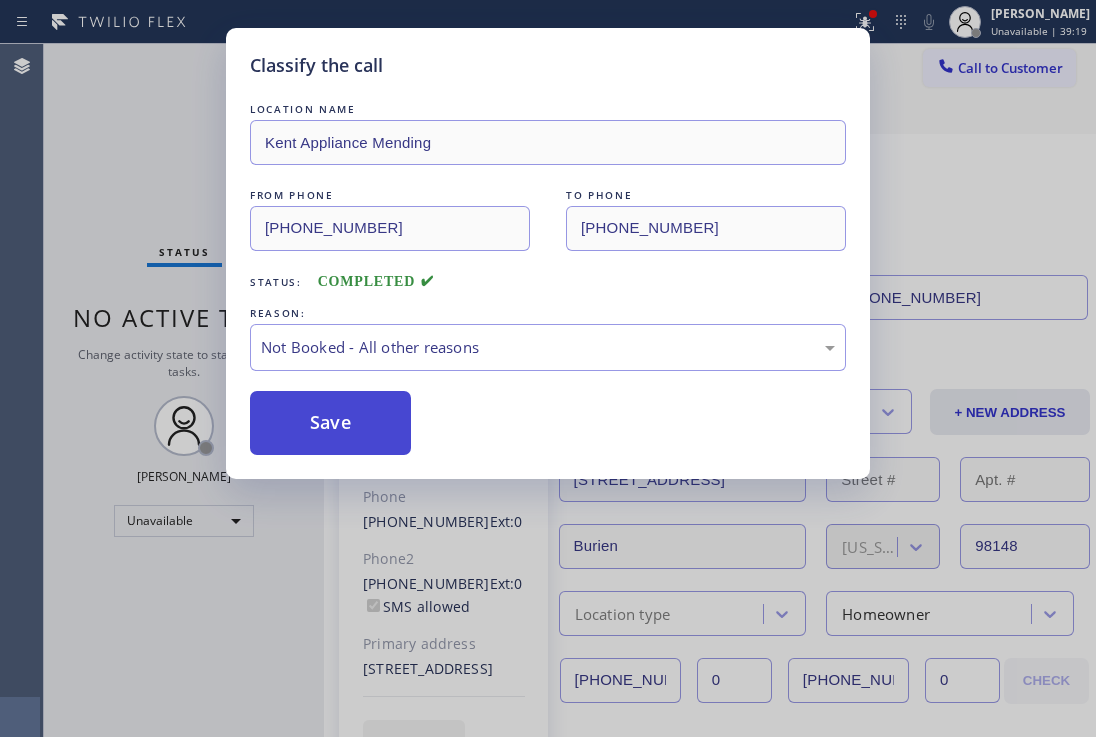 click on "Save" at bounding box center (330, 423) 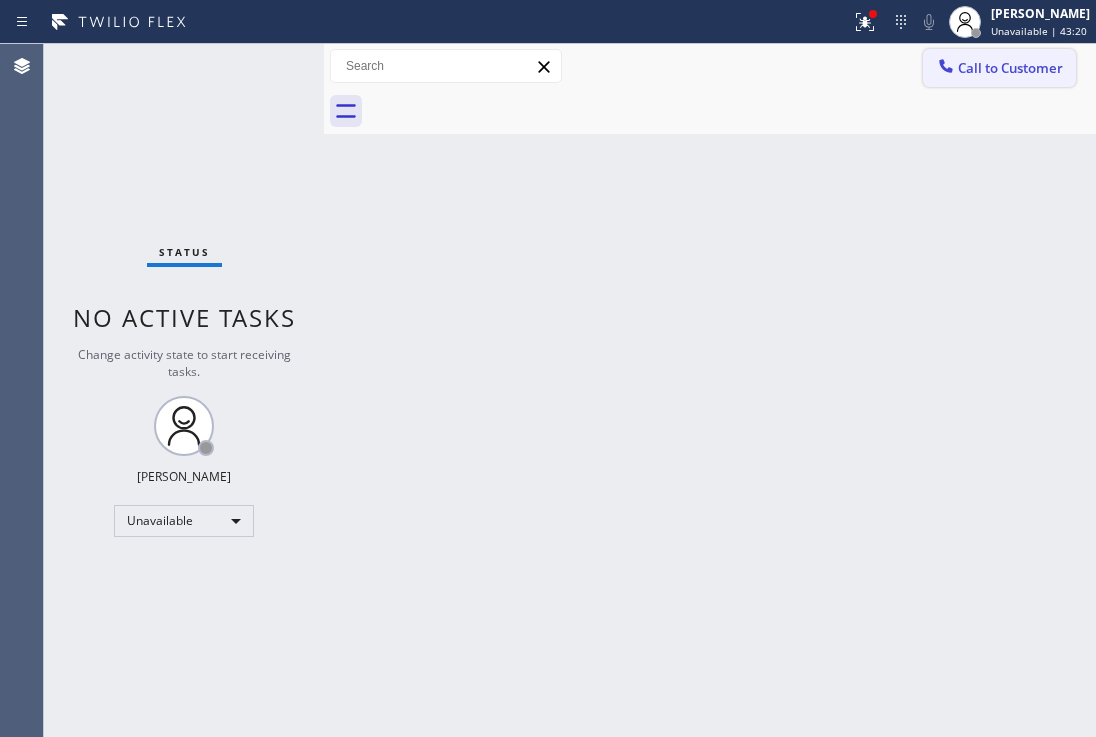 click on "Call to Customer" at bounding box center [1010, 68] 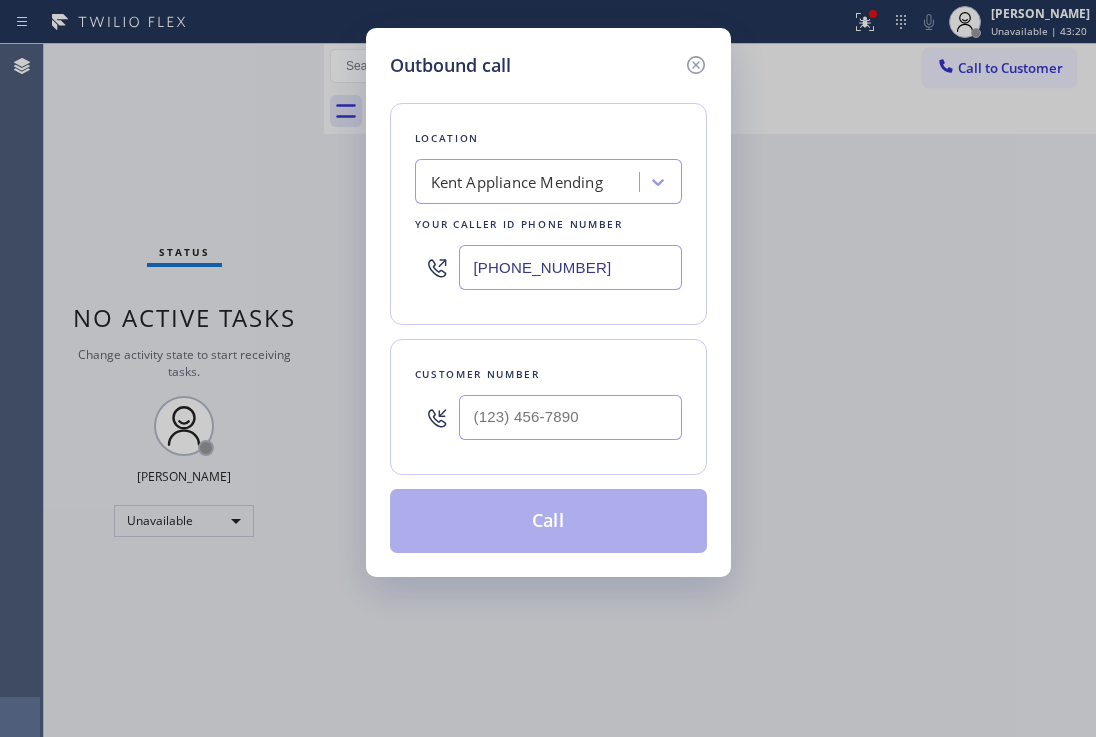 click on "Kent Appliance Mending" at bounding box center [517, 182] 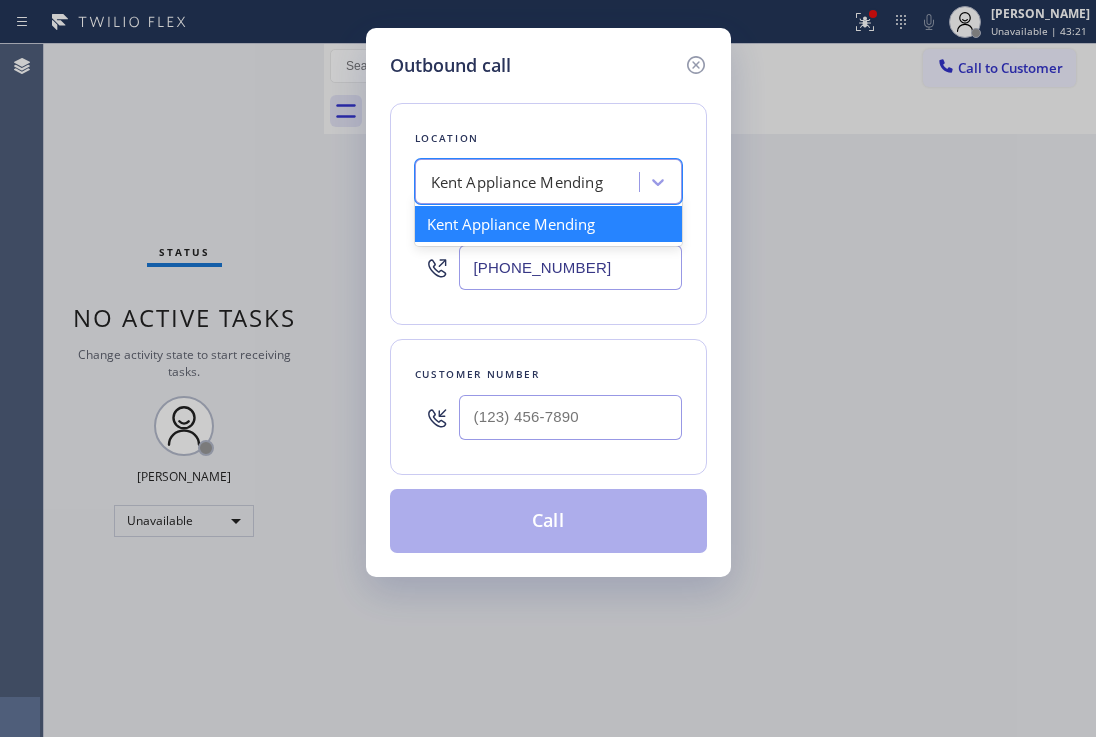paste on "Wolf Appliance Repair Expert ([GEOGRAPHIC_DATA], Google Ads)" 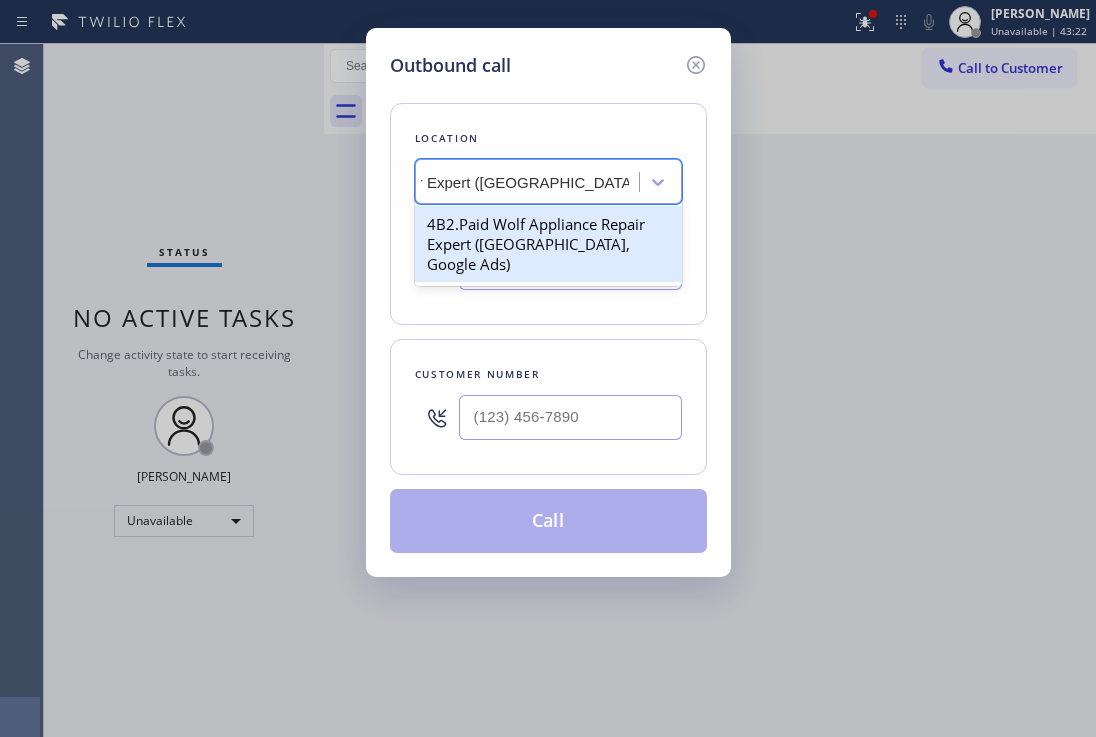 click on "4B2.Paid Wolf Appliance Repair Expert ([GEOGRAPHIC_DATA], Google Ads)" at bounding box center (548, 244) 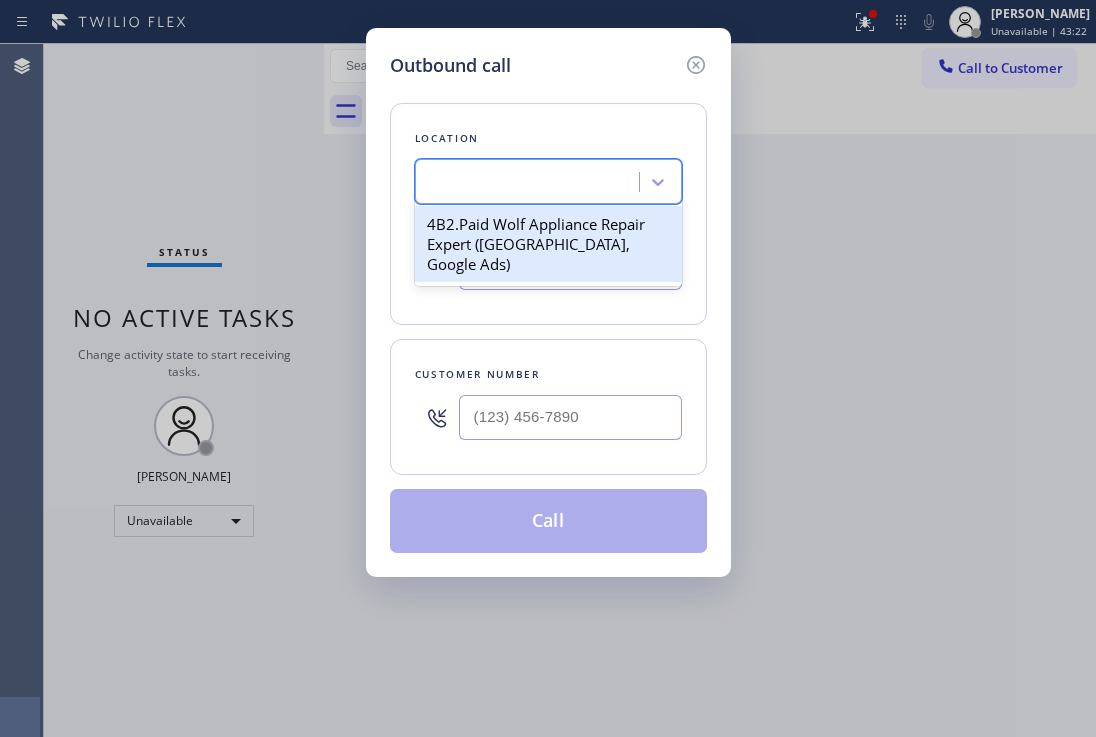 scroll, scrollTop: 0, scrollLeft: 2, axis: horizontal 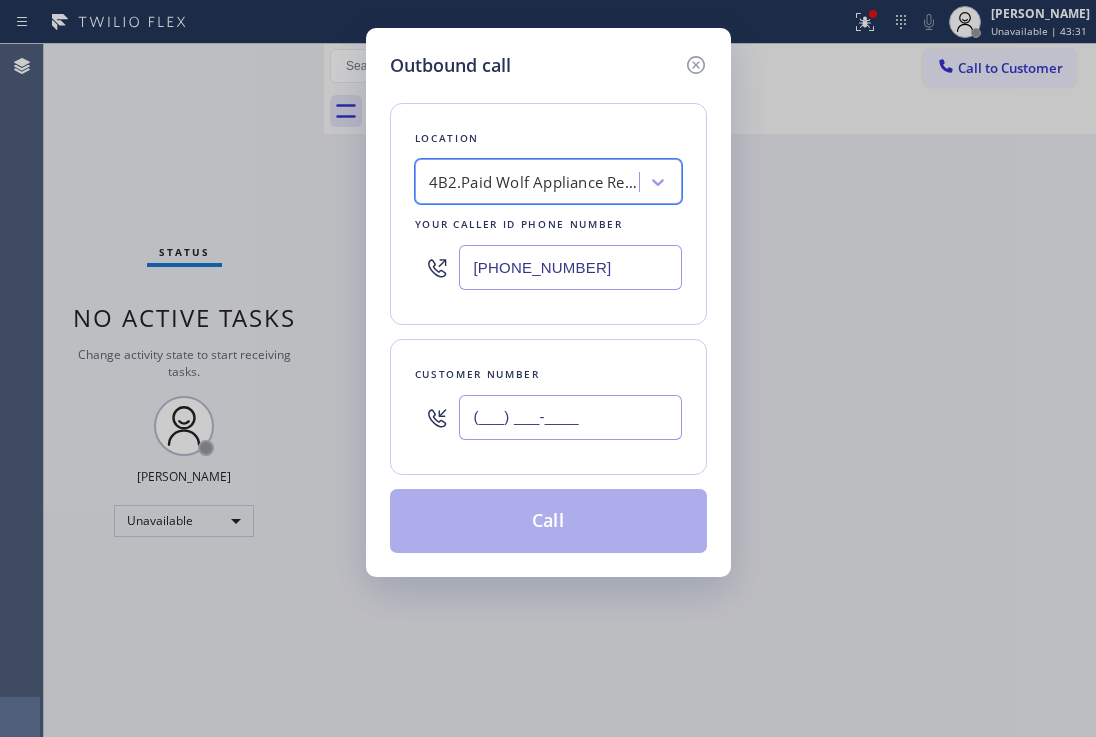 drag, startPoint x: 535, startPoint y: 411, endPoint x: 547, endPoint y: 434, distance: 25.942244 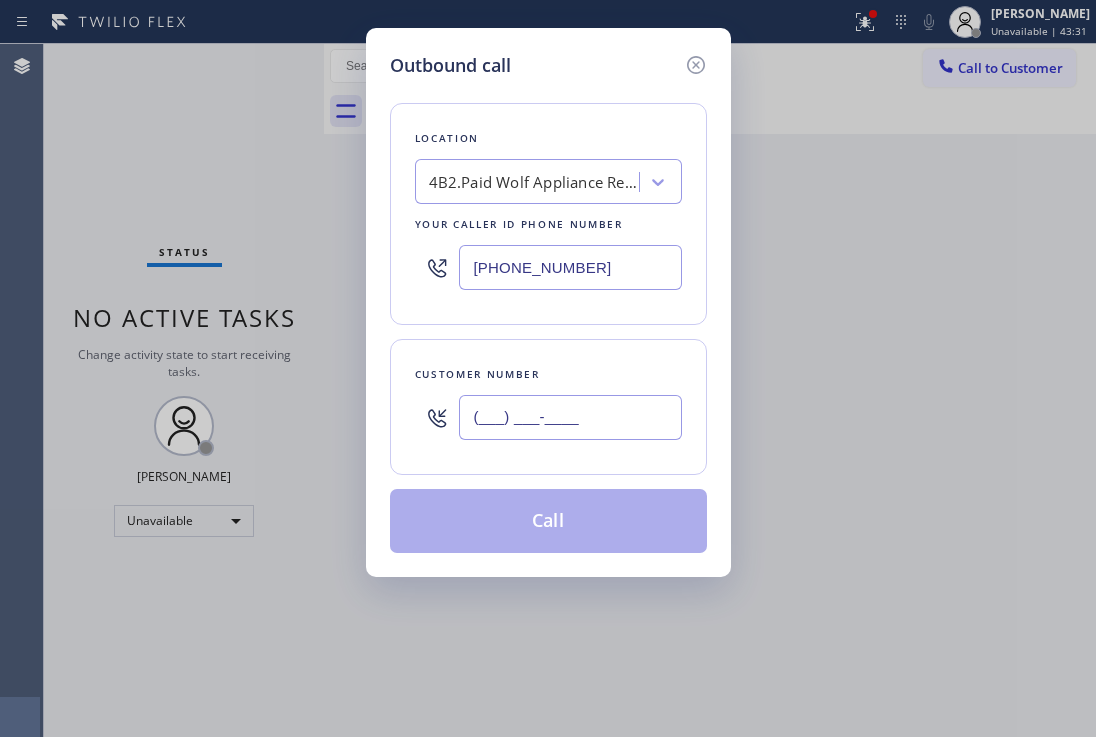 paste on "8-3224" 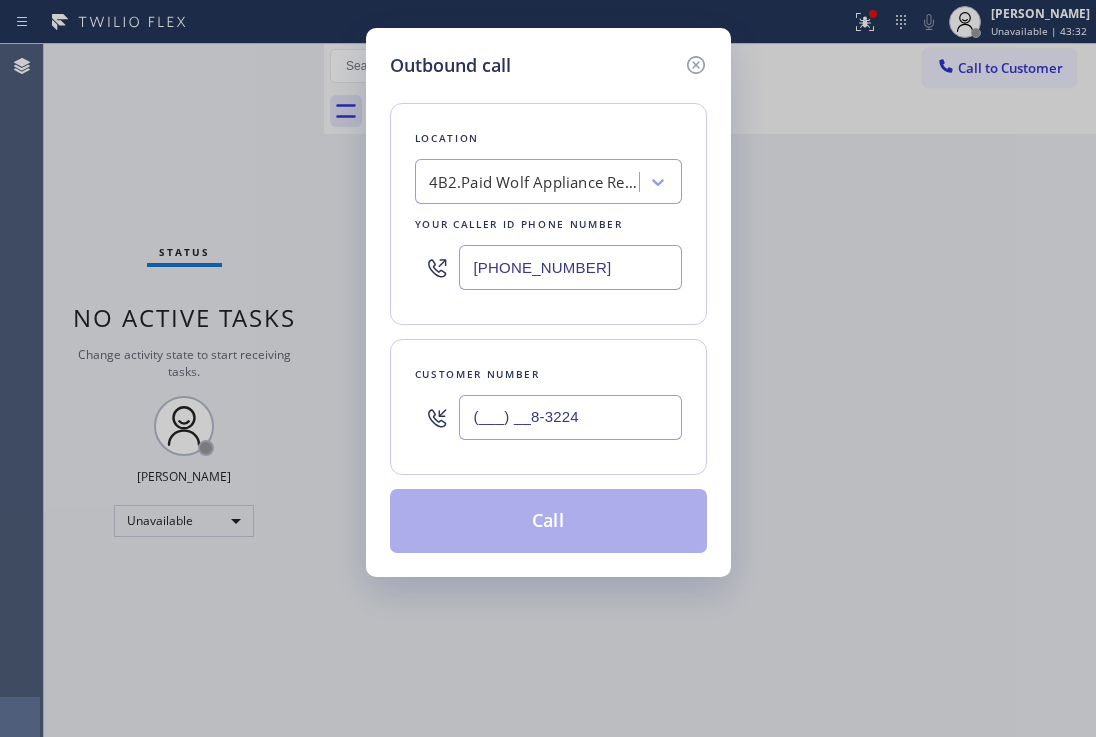 type on "(___) __8-3224" 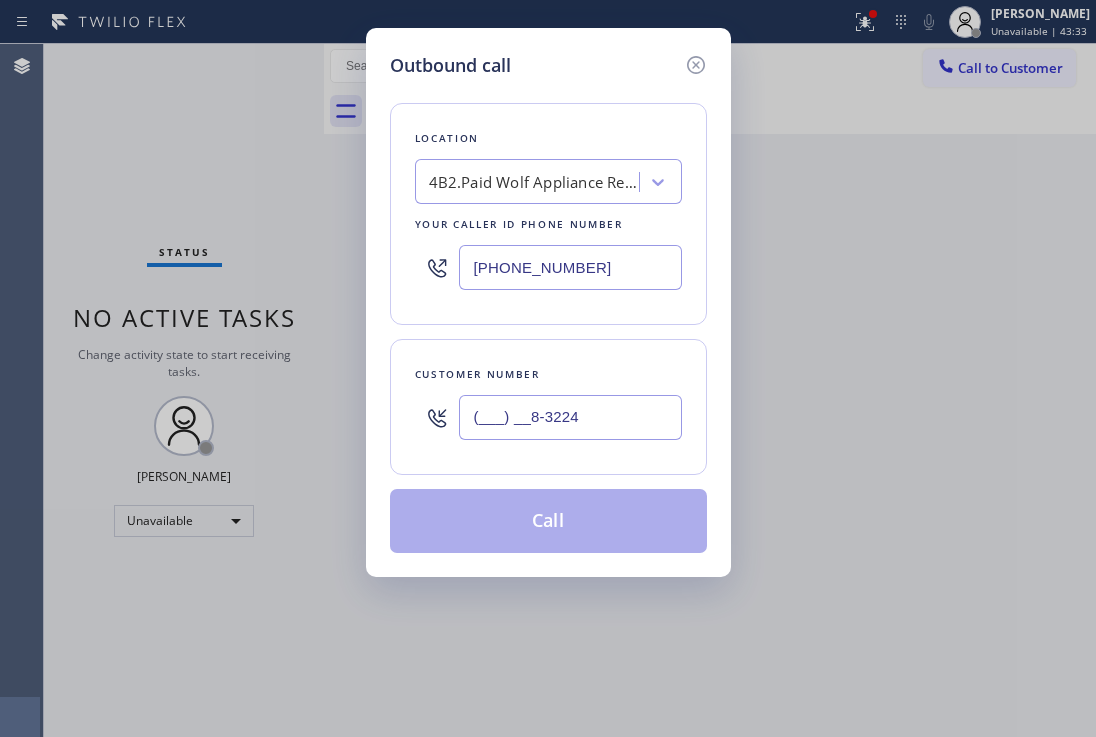 click on "(___) __8-3224" at bounding box center [570, 417] 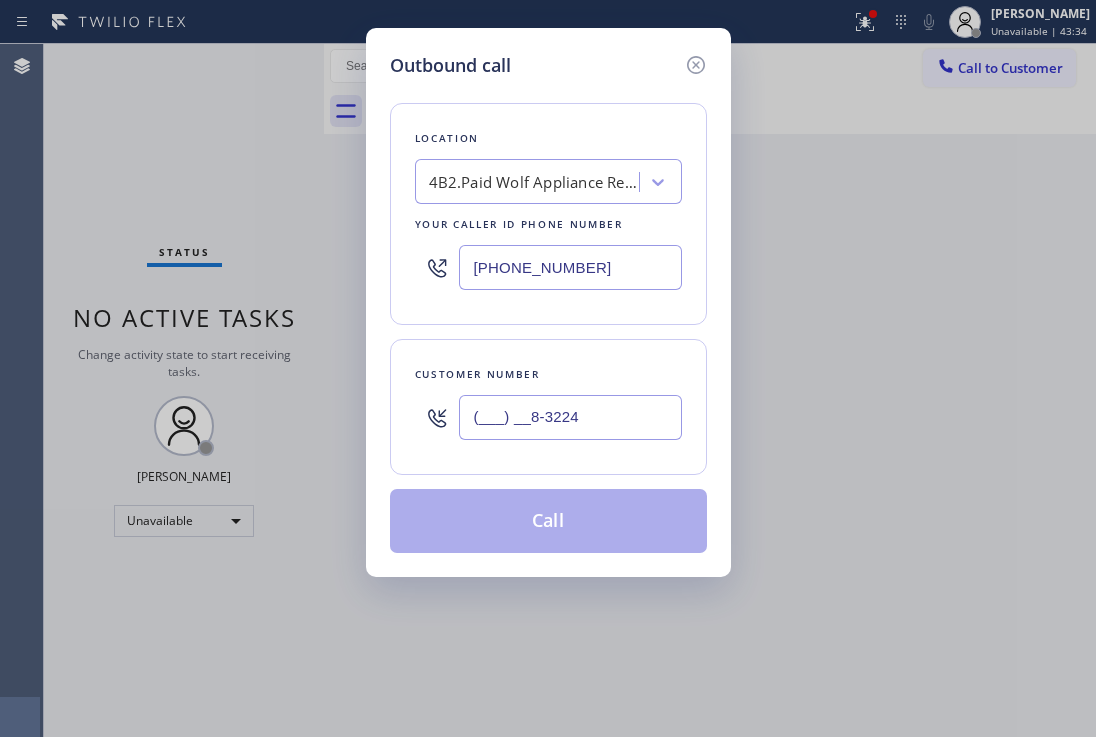 click on "(___) __8-3224" at bounding box center (570, 417) 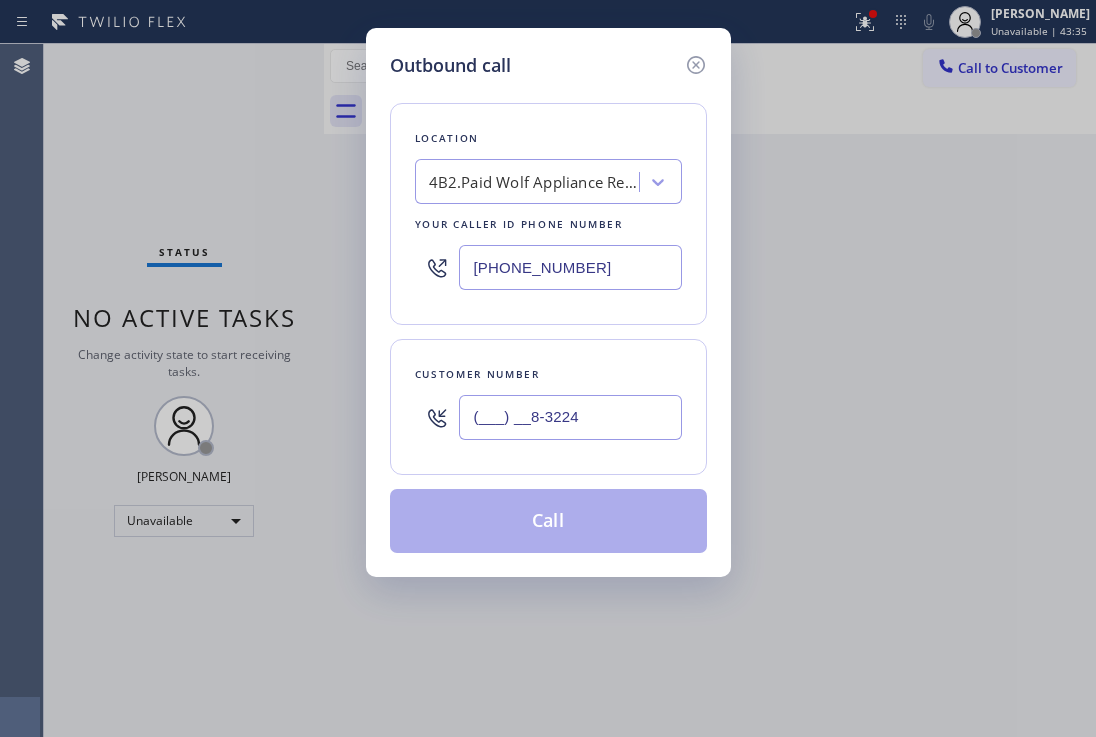 click on "(___) __8-3224" at bounding box center (570, 417) 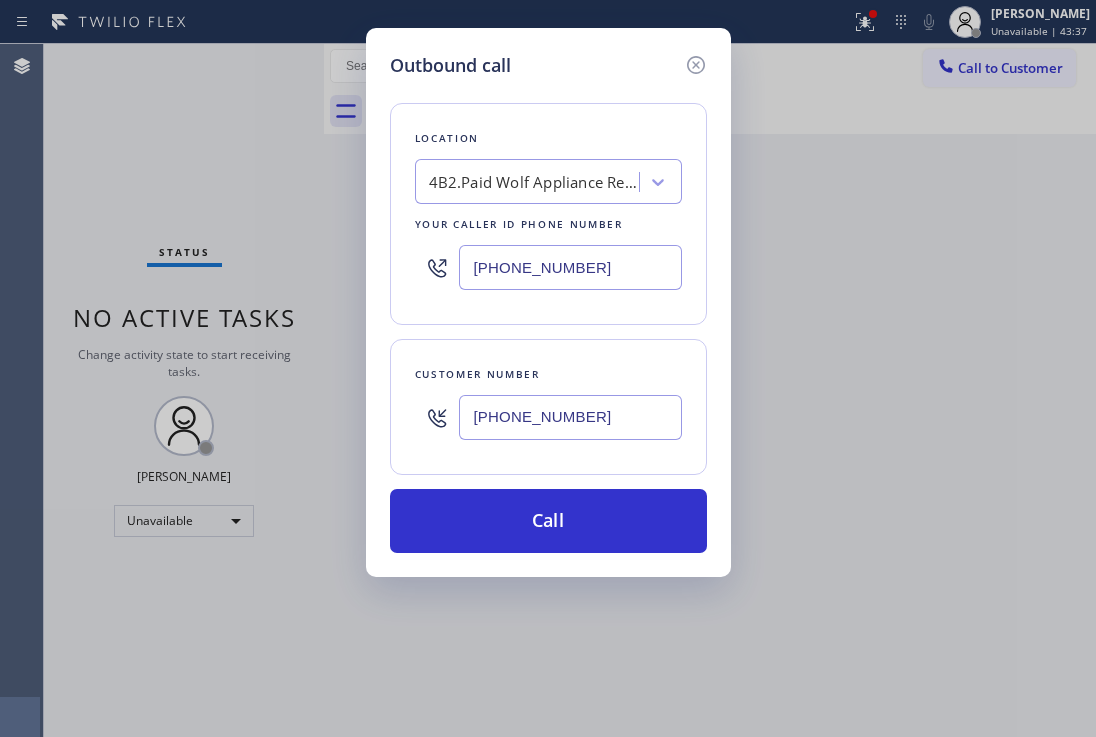 type on "[PHONE_NUMBER]" 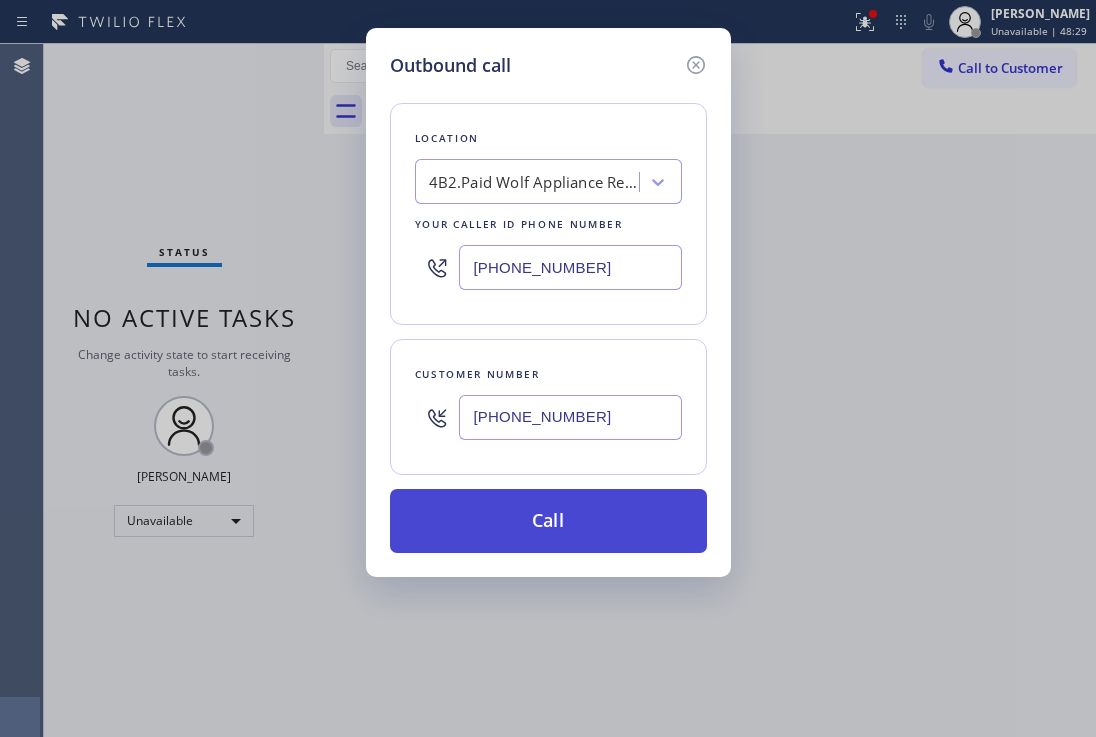 click on "Call" at bounding box center (548, 521) 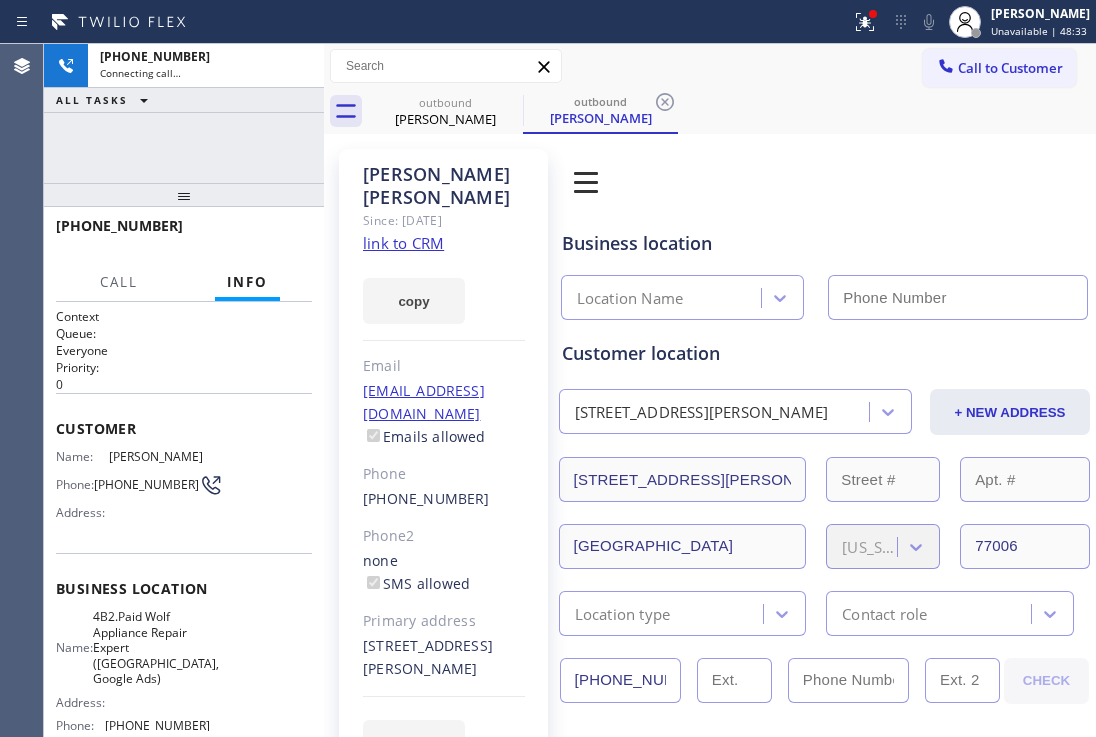 type on "[PHONE_NUMBER]" 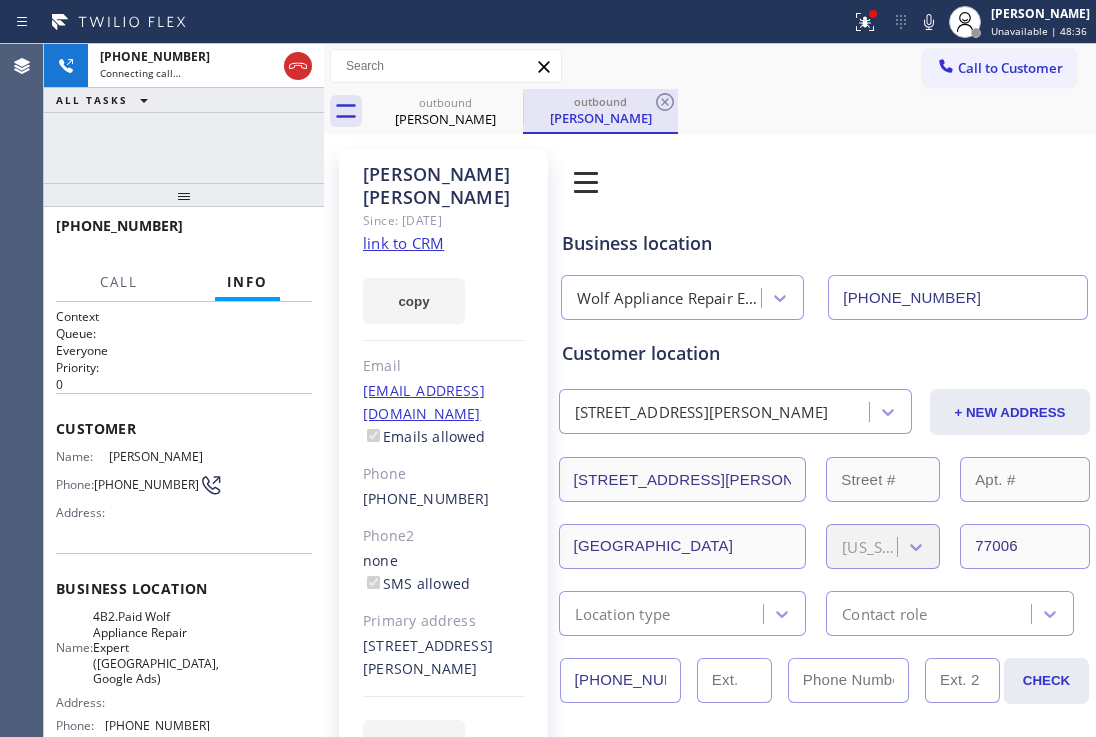 click on "outbound [PERSON_NAME]" at bounding box center (600, 111) 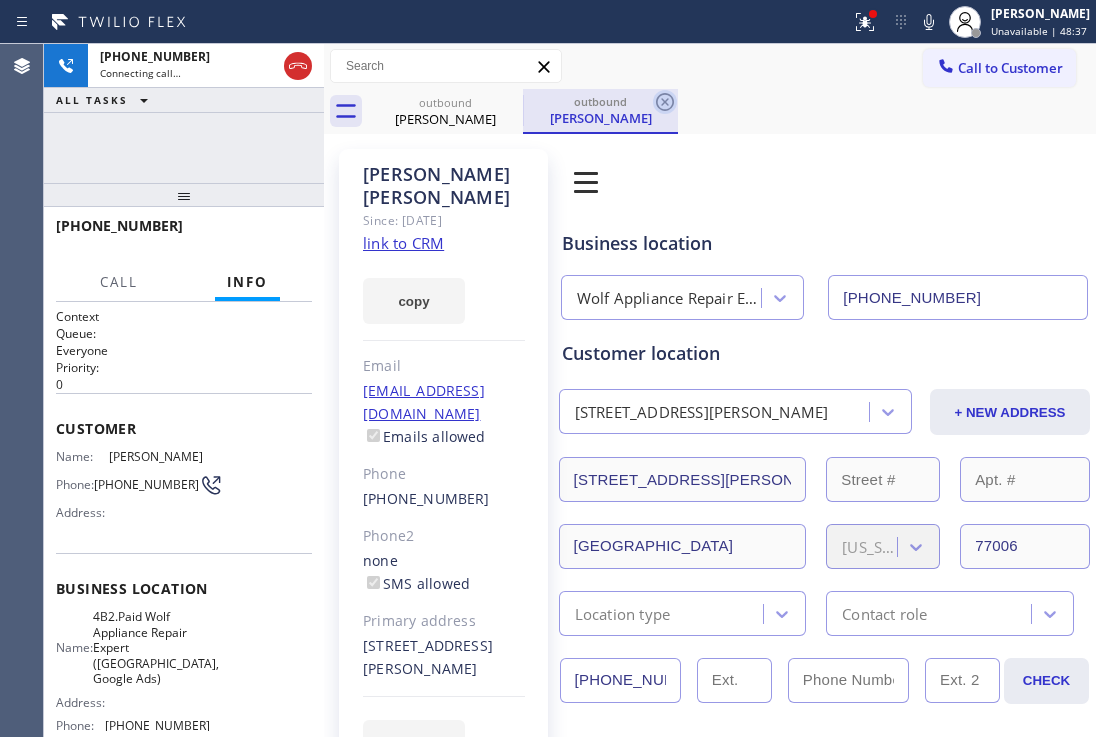 click 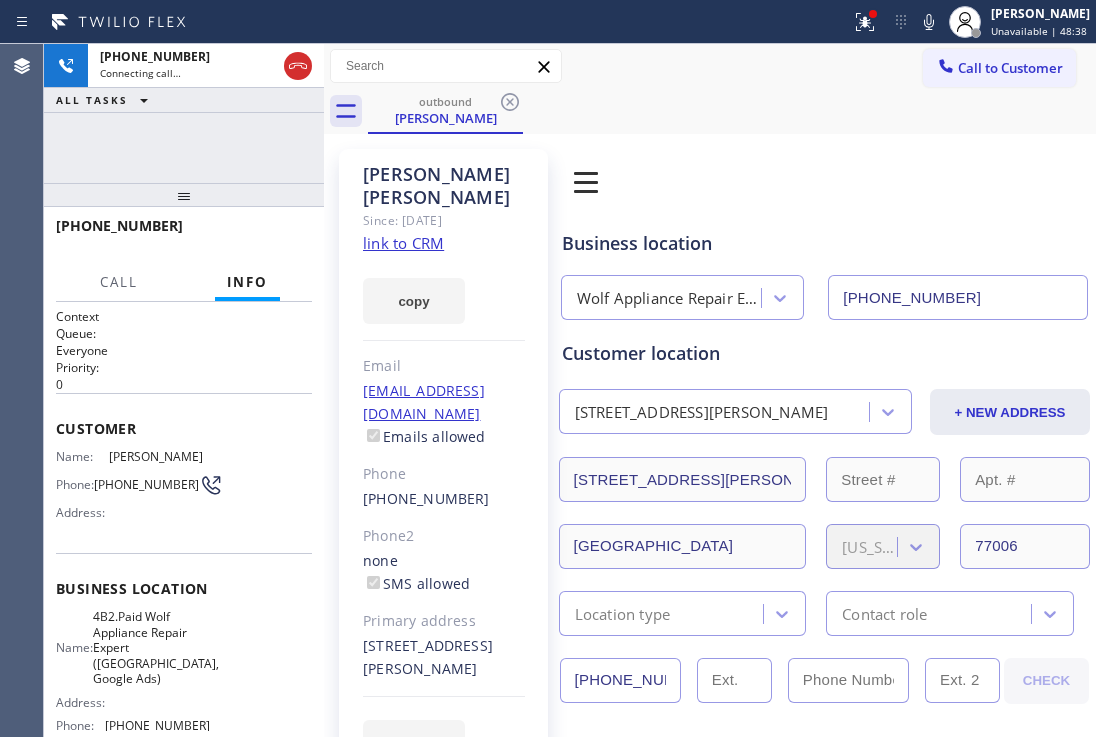 drag, startPoint x: 198, startPoint y: 203, endPoint x: 216, endPoint y: 152, distance: 54.08327 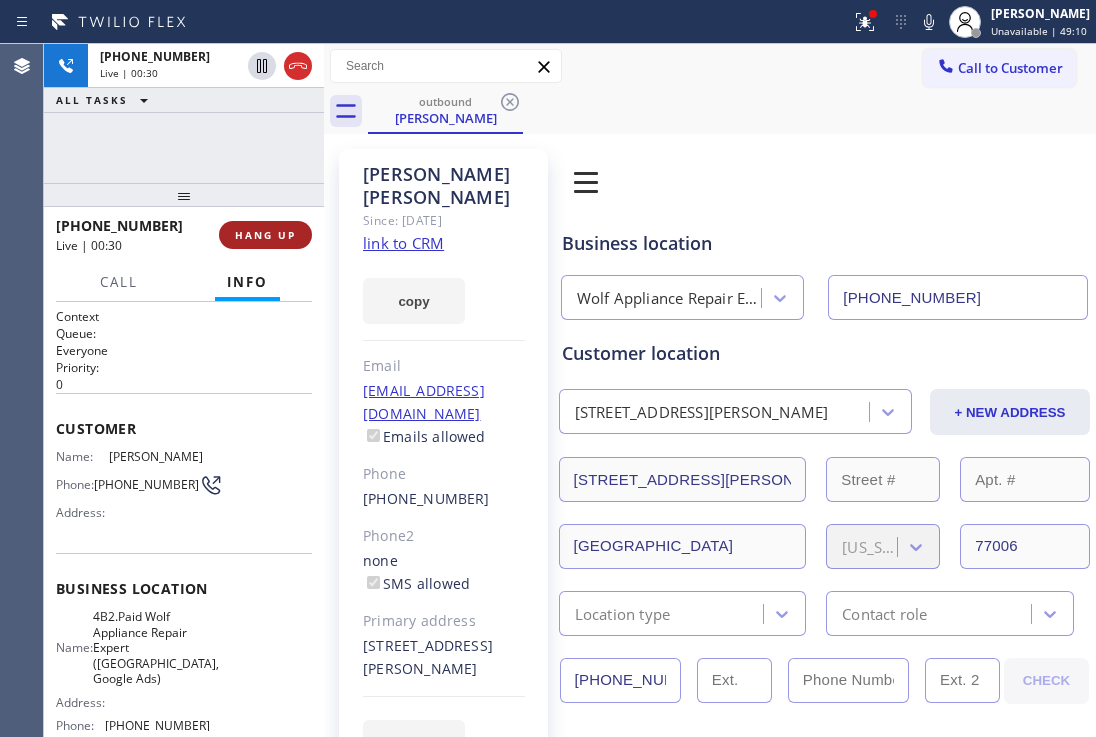 click on "HANG UP" at bounding box center [265, 235] 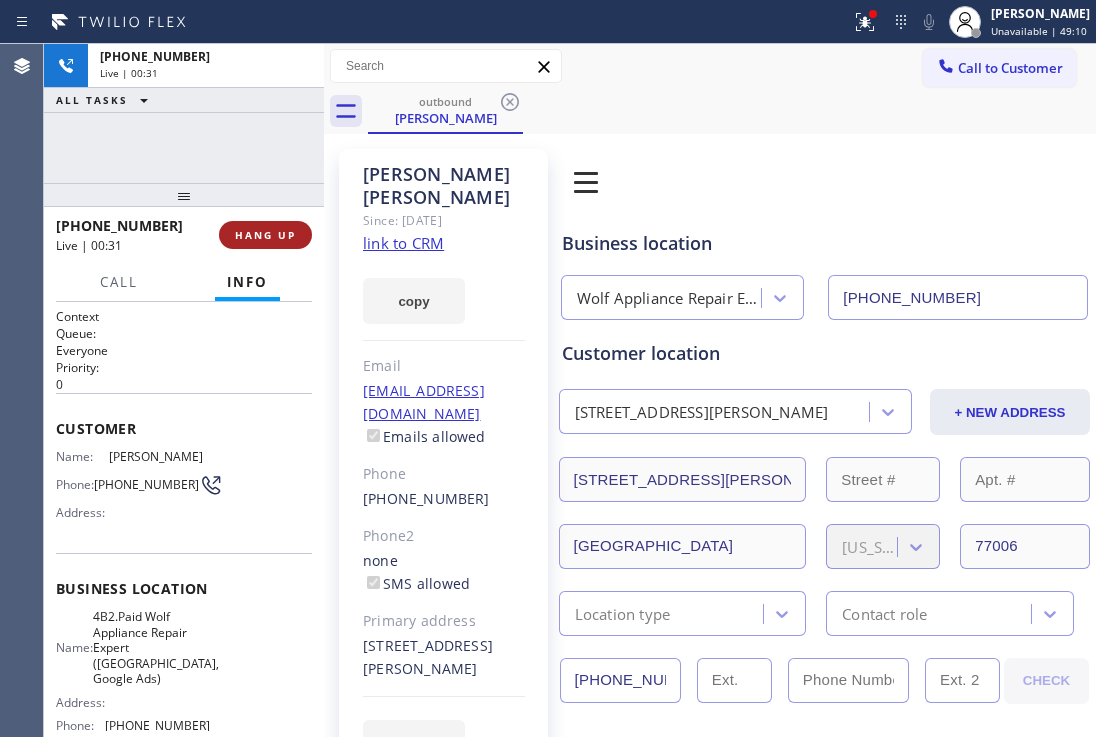 click on "HANG UP" at bounding box center (265, 235) 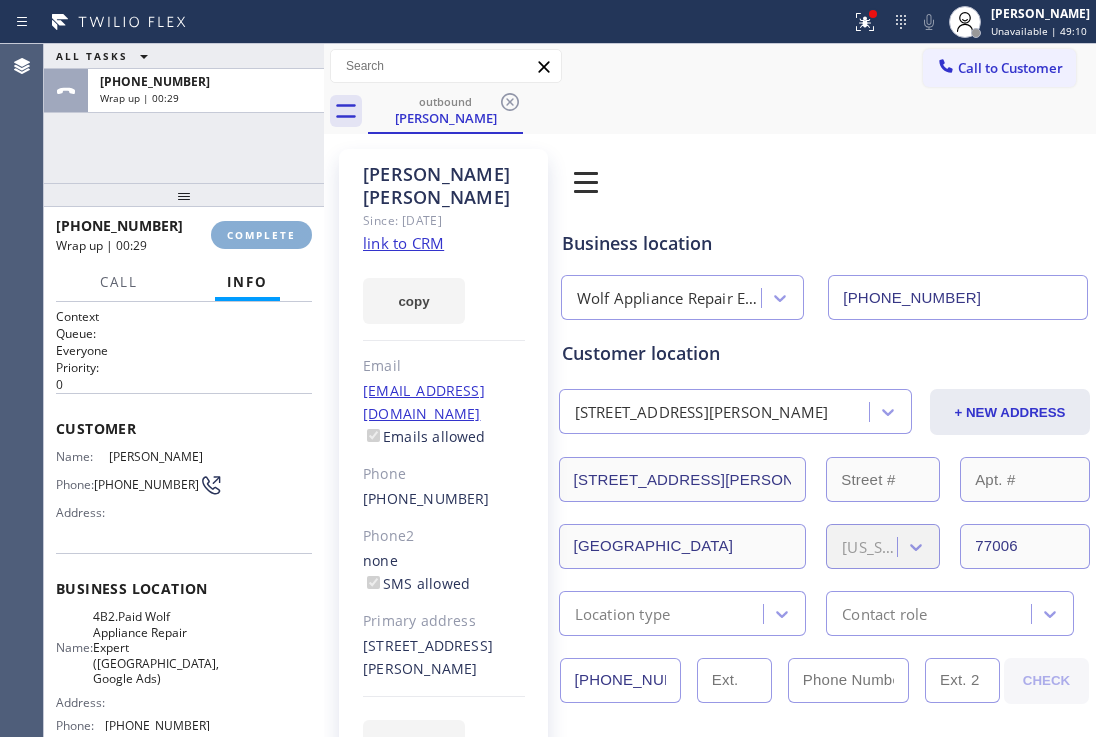 click on "COMPLETE" at bounding box center [261, 235] 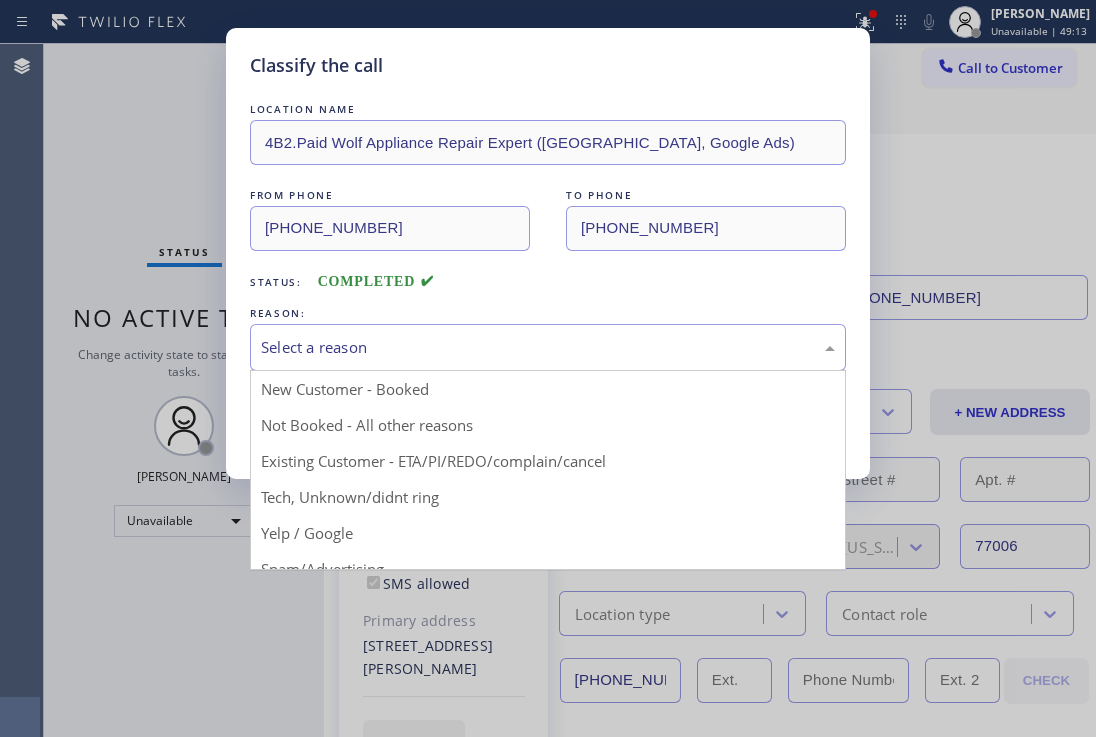 click on "Select a reason" at bounding box center [548, 347] 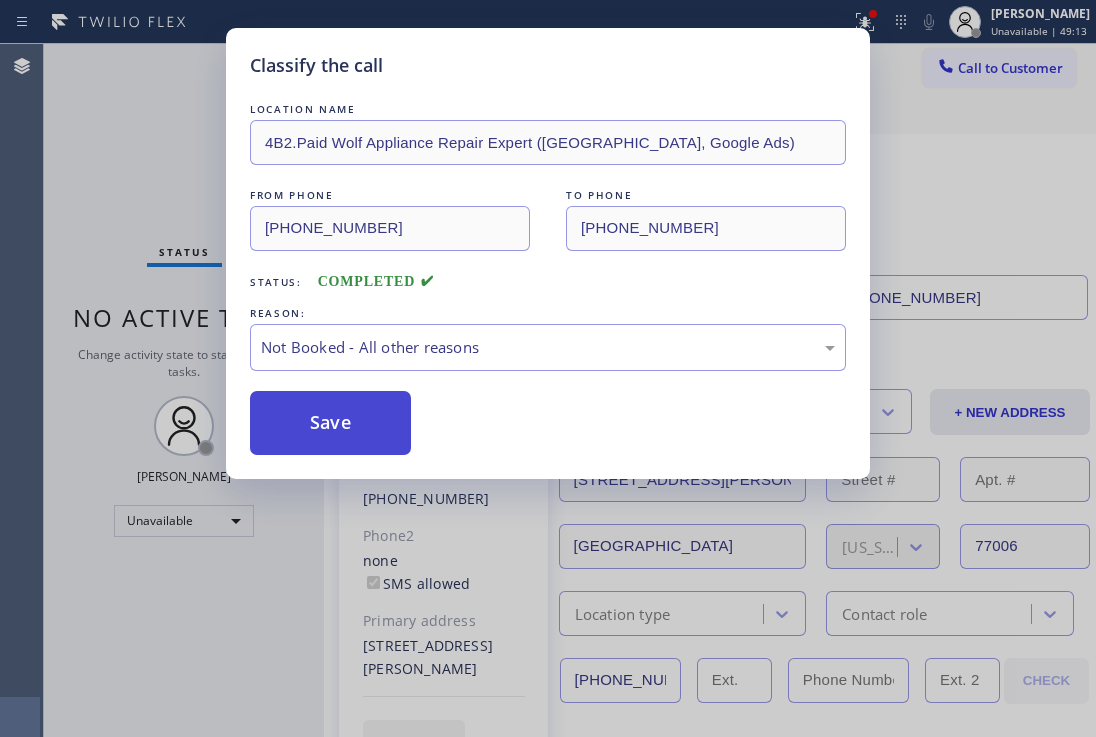 click on "Save" at bounding box center (330, 423) 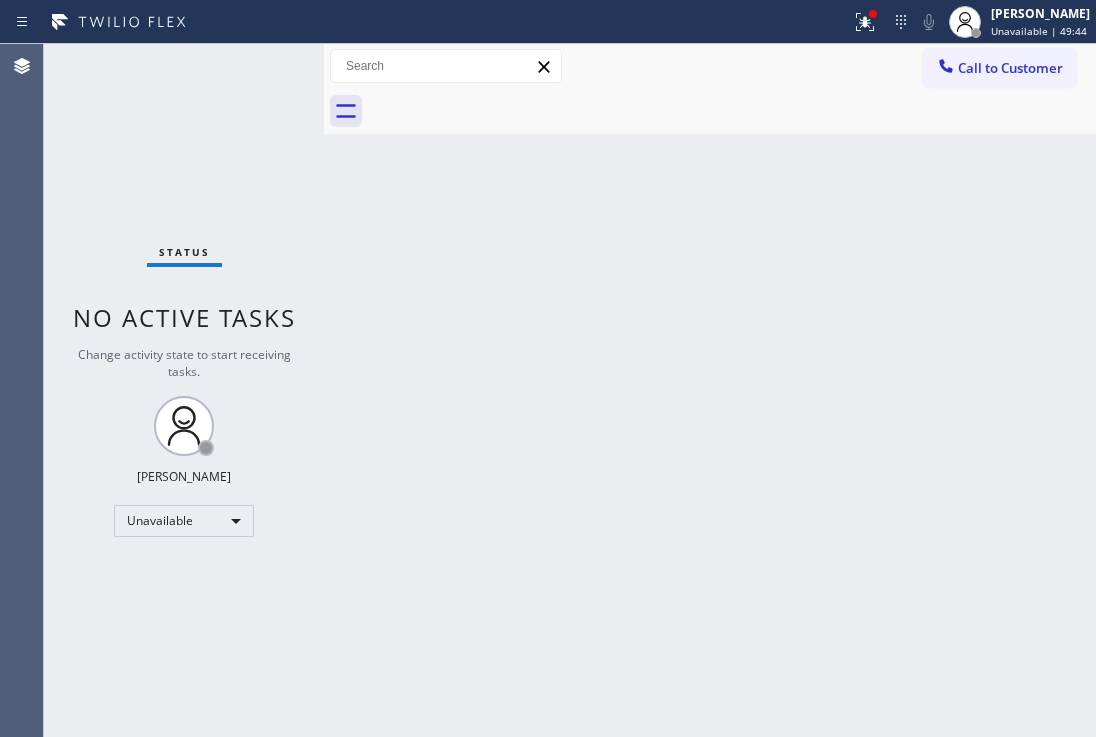 click on "Back to Dashboard Change Sender ID Customers Technicians Select a contact Outbound call Location Search location Your caller id phone number Customer number Call Customer info Name   Phone none Address none Change Sender ID HVAC [PHONE_NUMBER] 5 Star Appliance [PHONE_NUMBER] Appliance Repair [PHONE_NUMBER] Plumbing [PHONE_NUMBER] Air Duct Cleaning [PHONE_NUMBER]  Electricians [PHONE_NUMBER] Cancel Change Check personal SMS Reset Change No tabs Call to Customer Outbound call Location Wolf Appliance Repair Expert ([GEOGRAPHIC_DATA], Google Ads) Your caller id phone number [PHONE_NUMBER] Customer number Call Outbound call Technician Search Technician Your caller id phone number Your caller id phone number Call" at bounding box center [710, 390] 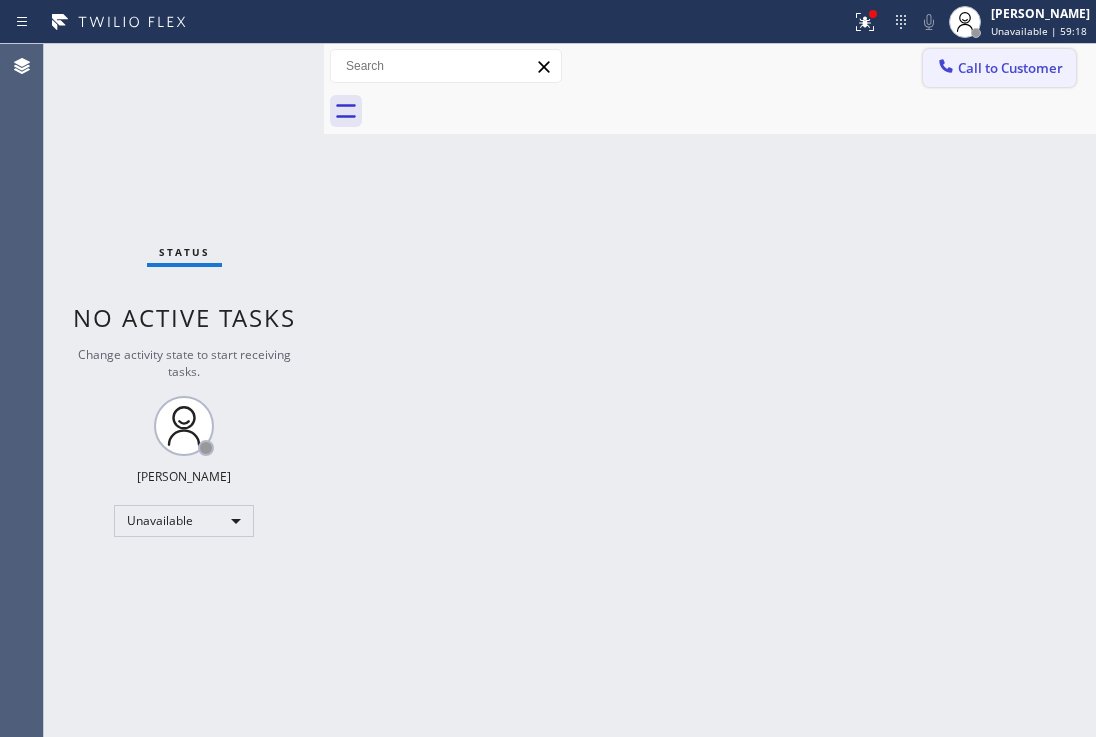 drag, startPoint x: 963, startPoint y: 71, endPoint x: 930, endPoint y: 66, distance: 33.37664 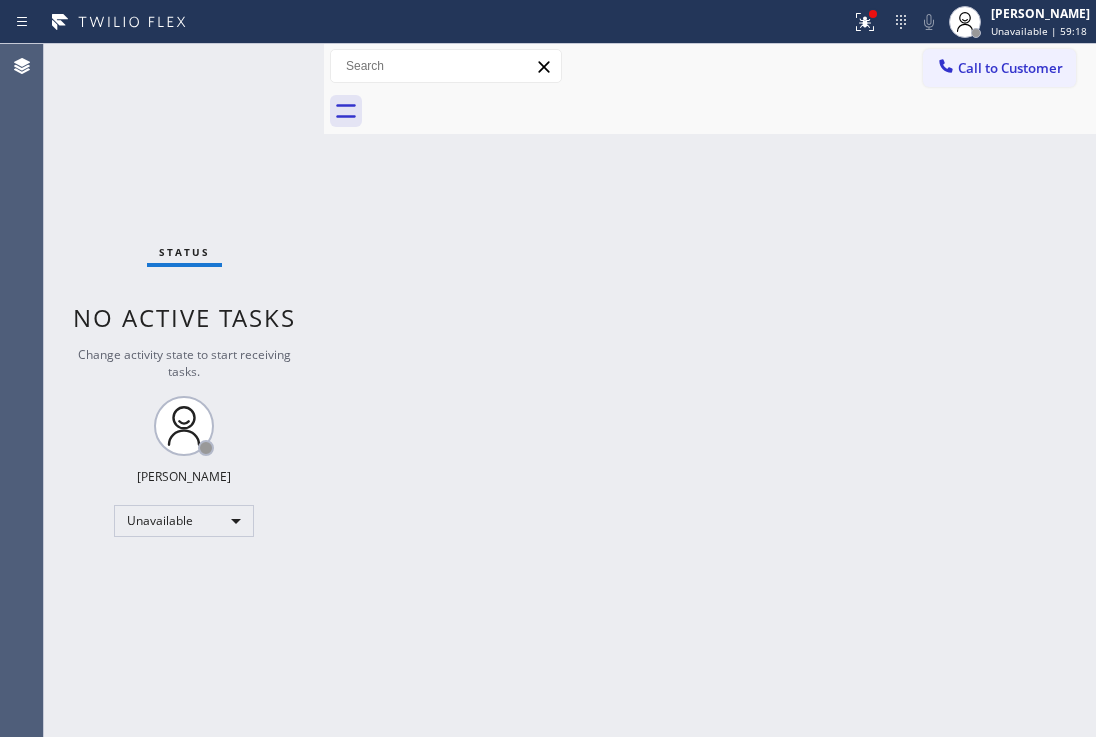 click on "Call to Customer" at bounding box center [1010, 68] 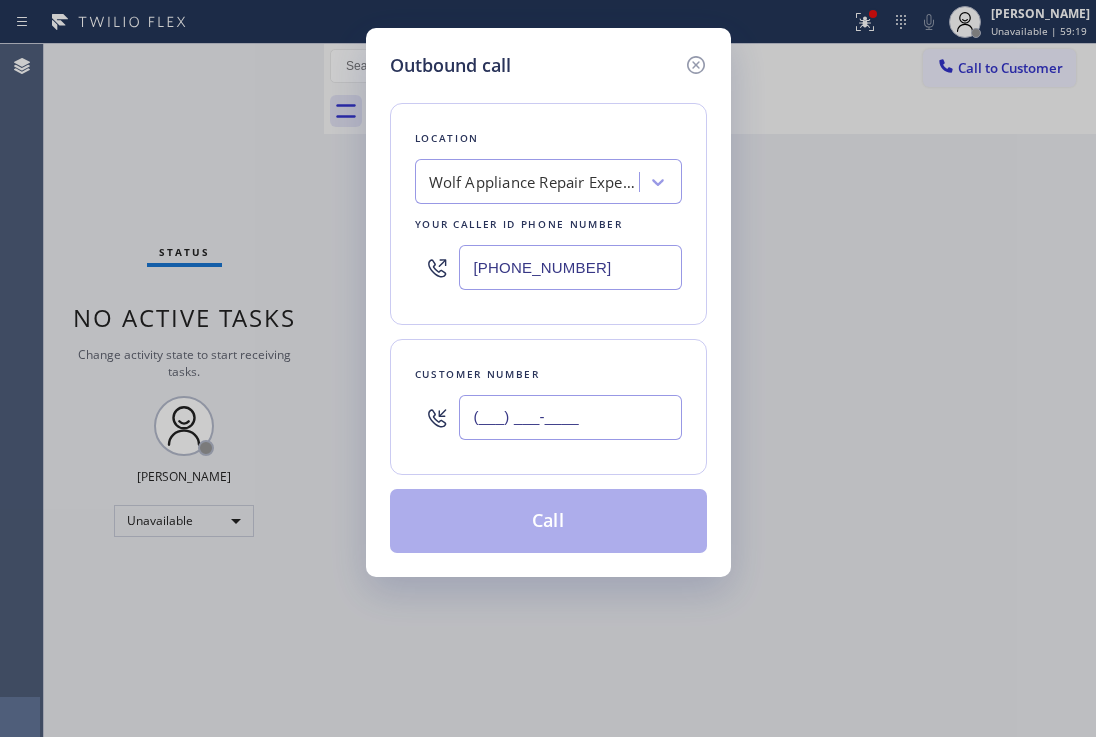 drag, startPoint x: 599, startPoint y: 427, endPoint x: 382, endPoint y: 355, distance: 228.63289 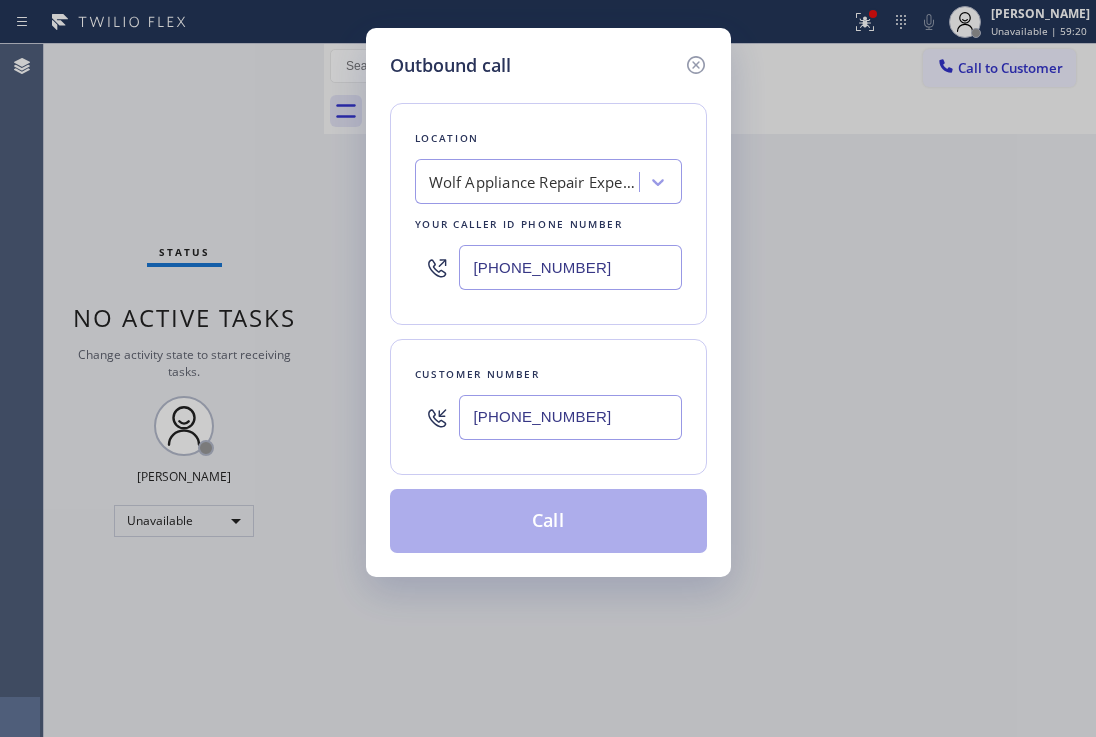 type on "[PHONE_NUMBER]" 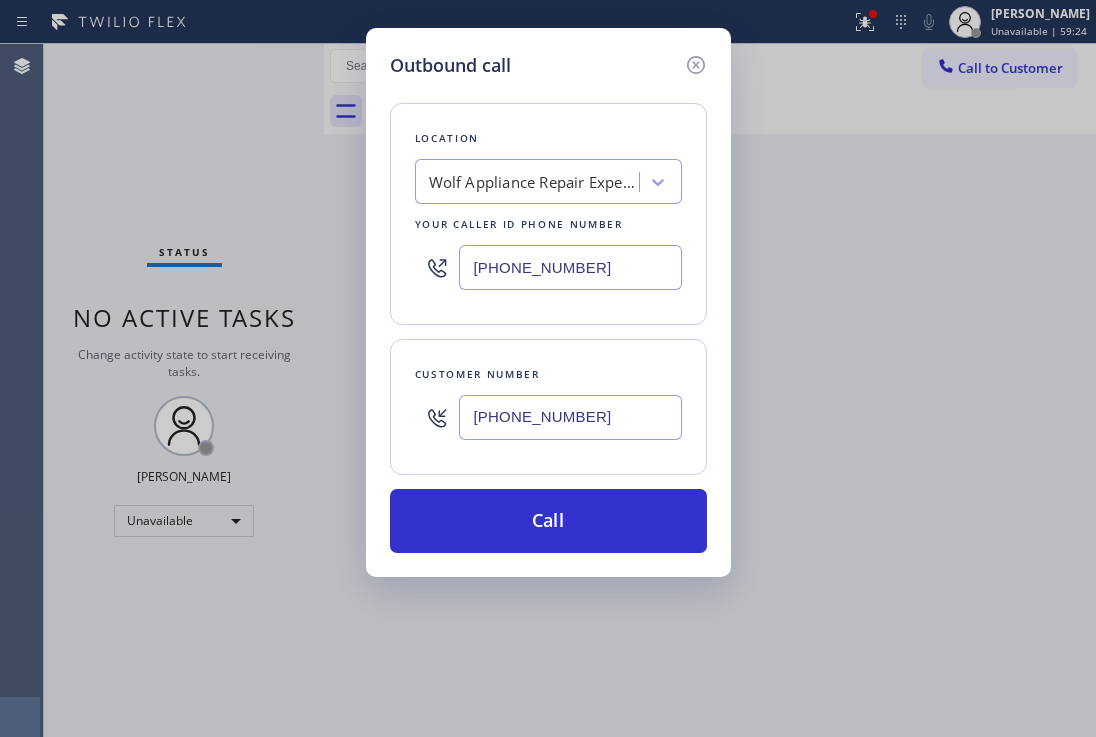 click on "Wolf Appliance Repair Expert ([GEOGRAPHIC_DATA], Google Ads)" at bounding box center (534, 182) 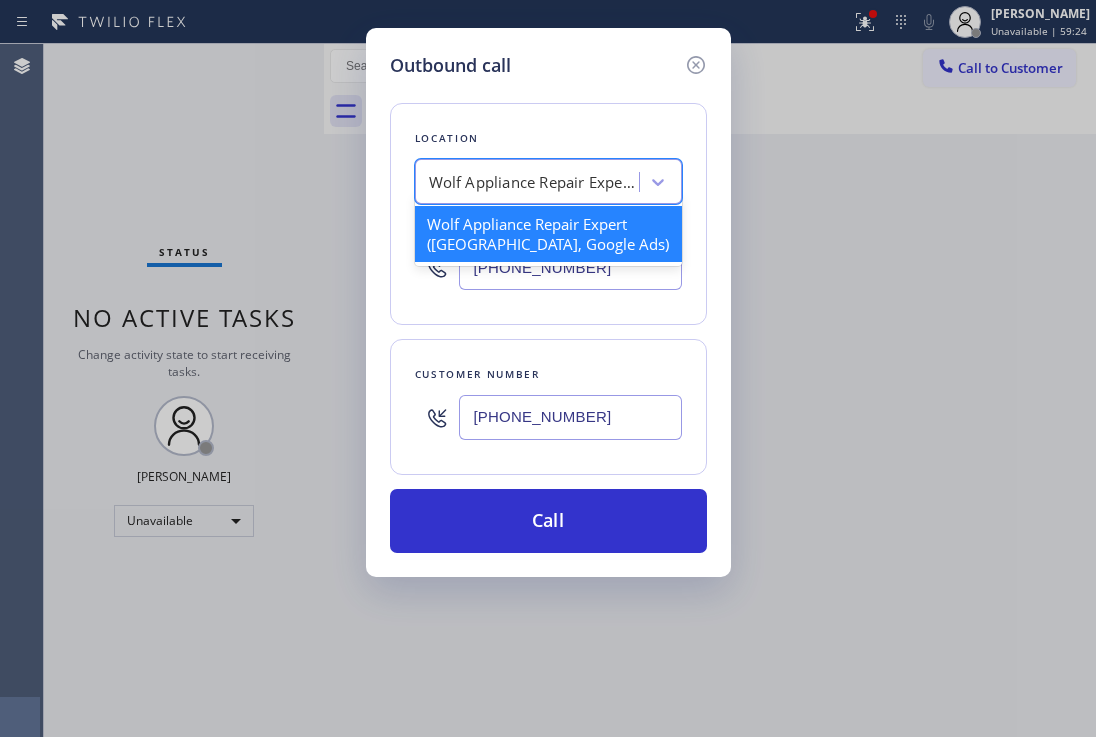 paste on "Brentwood Jenn-Air Appliance Repair" 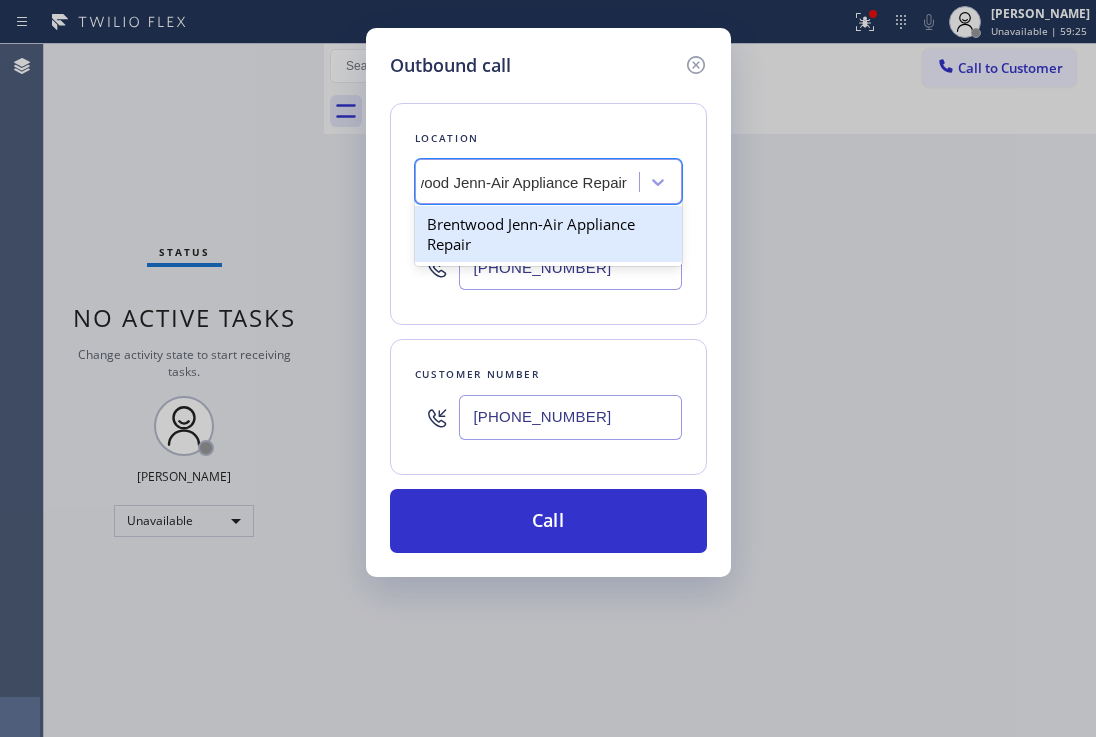 click on "Brentwood Jenn-Air Appliance Repair" at bounding box center (548, 234) 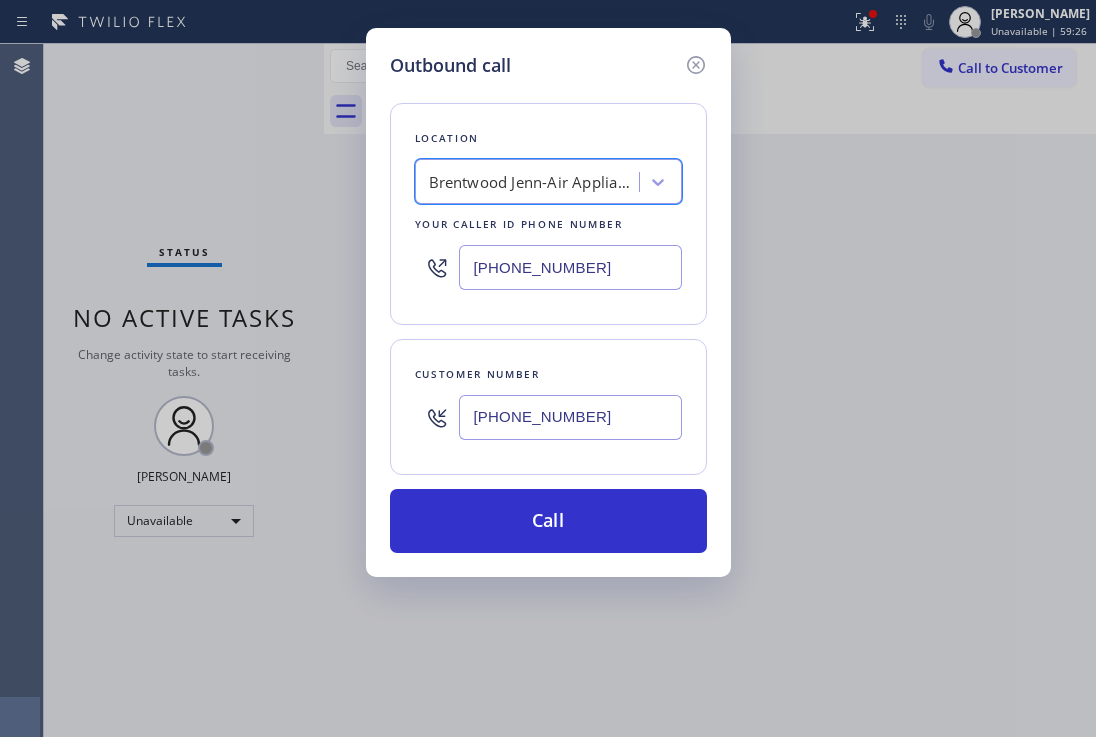 type 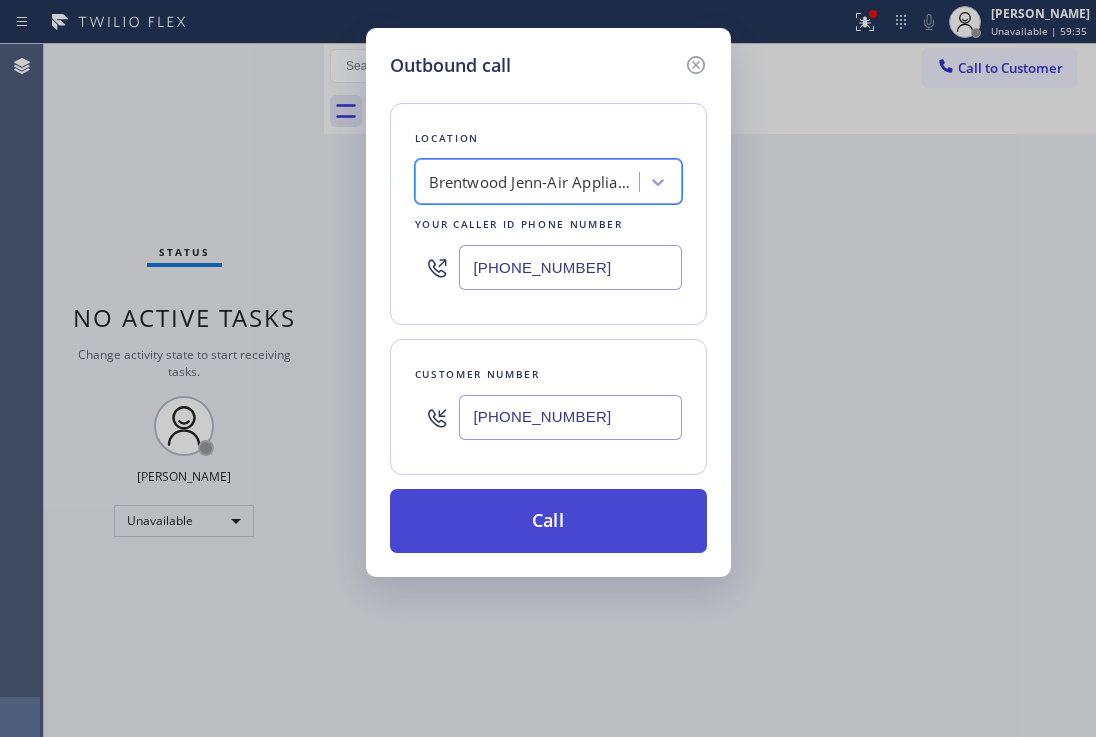 click on "Call" at bounding box center (548, 521) 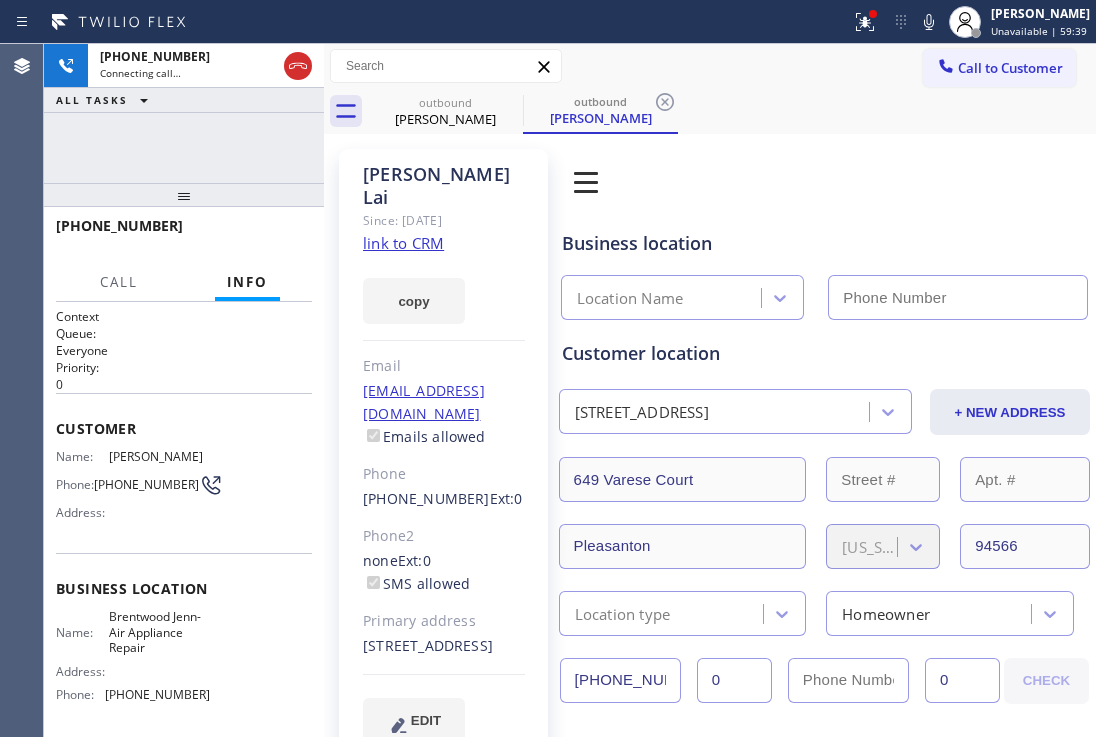 type on "[PHONE_NUMBER]" 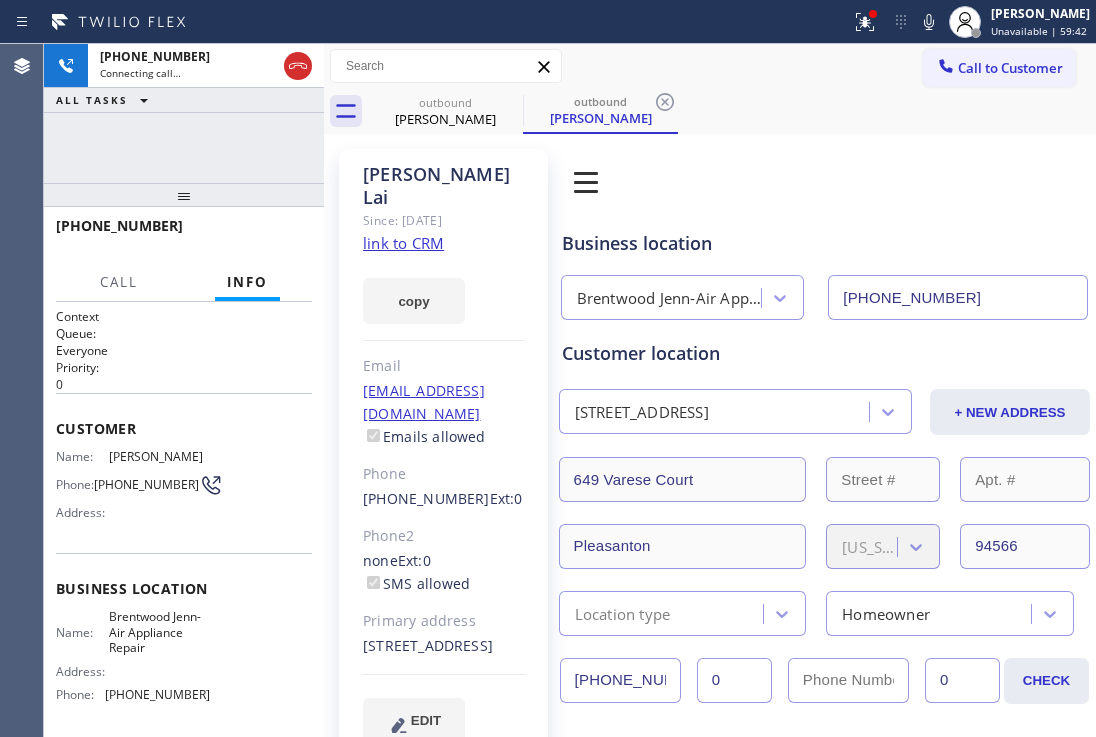 click 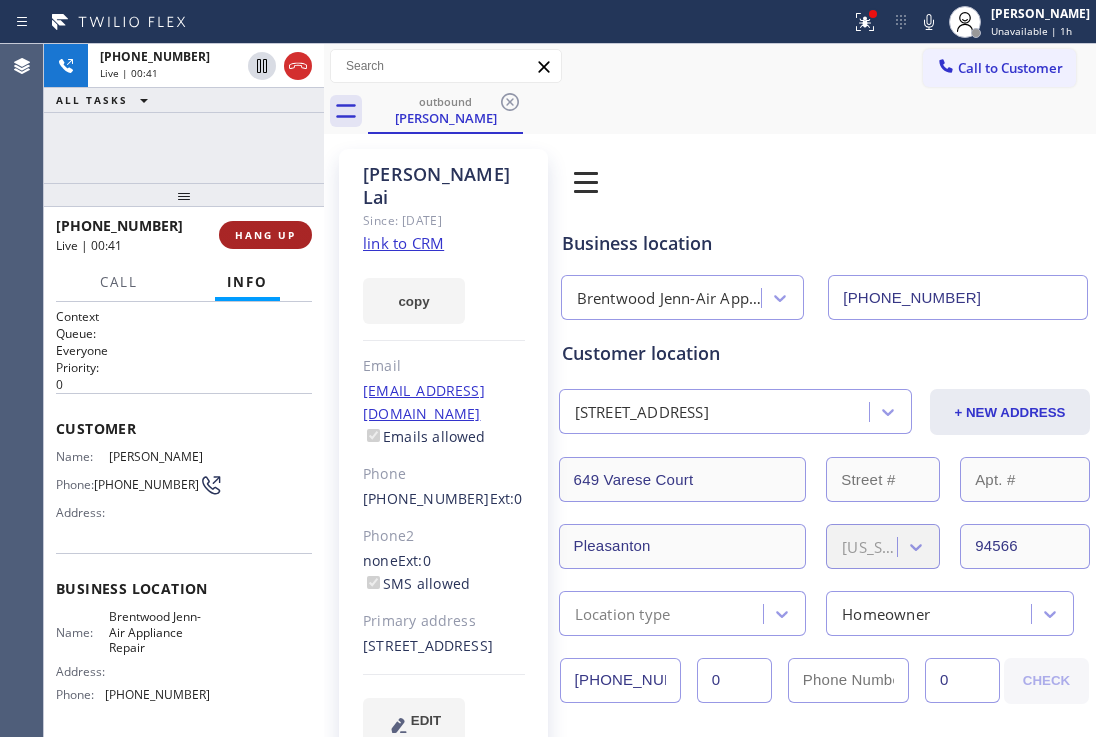 click on "HANG UP" at bounding box center (265, 235) 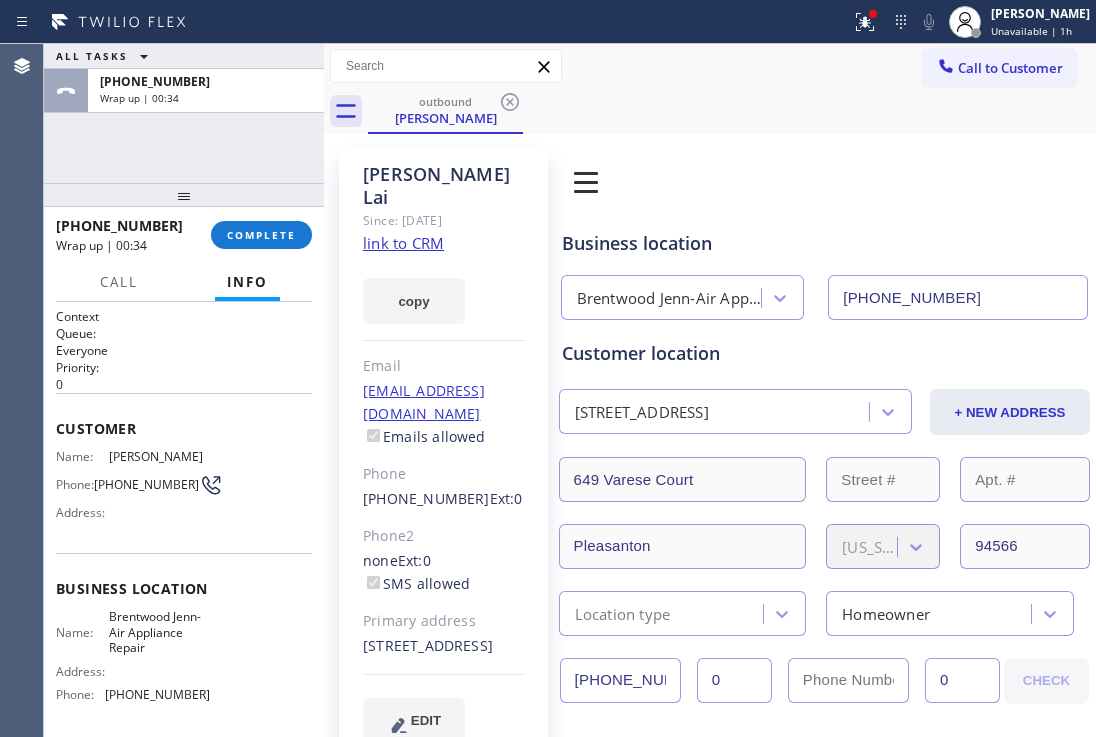click on "[PHONE_NUMBER]" at bounding box center (126, 225) 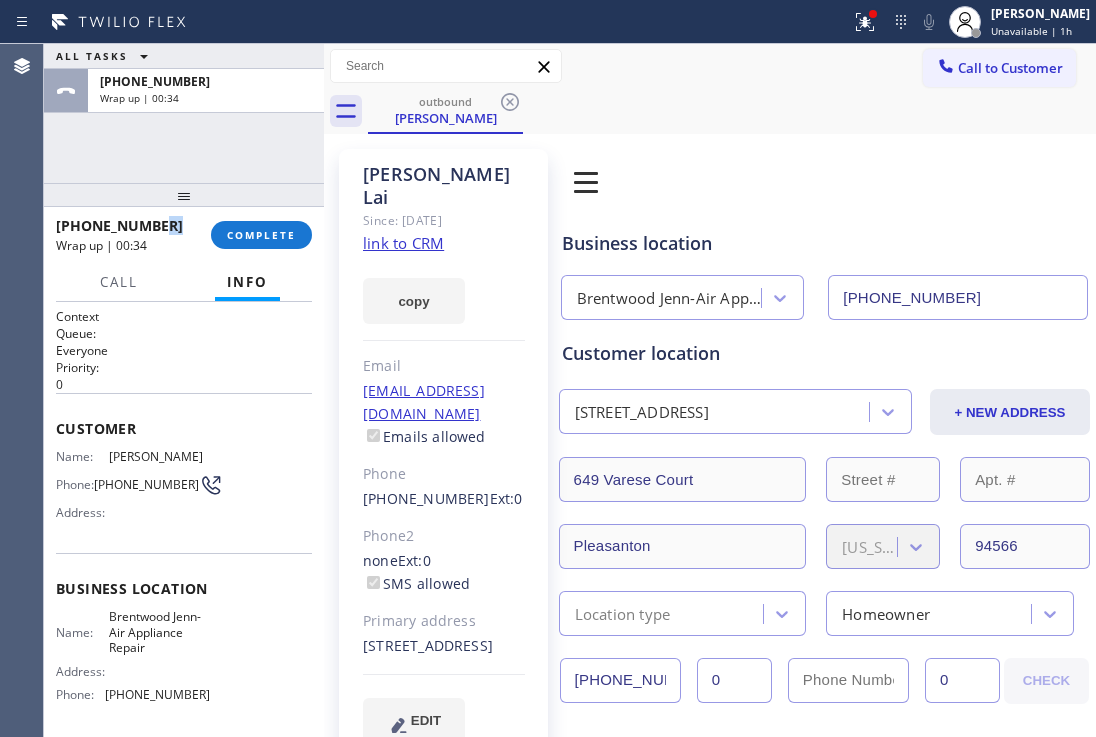 click on "[PHONE_NUMBER]" at bounding box center [126, 225] 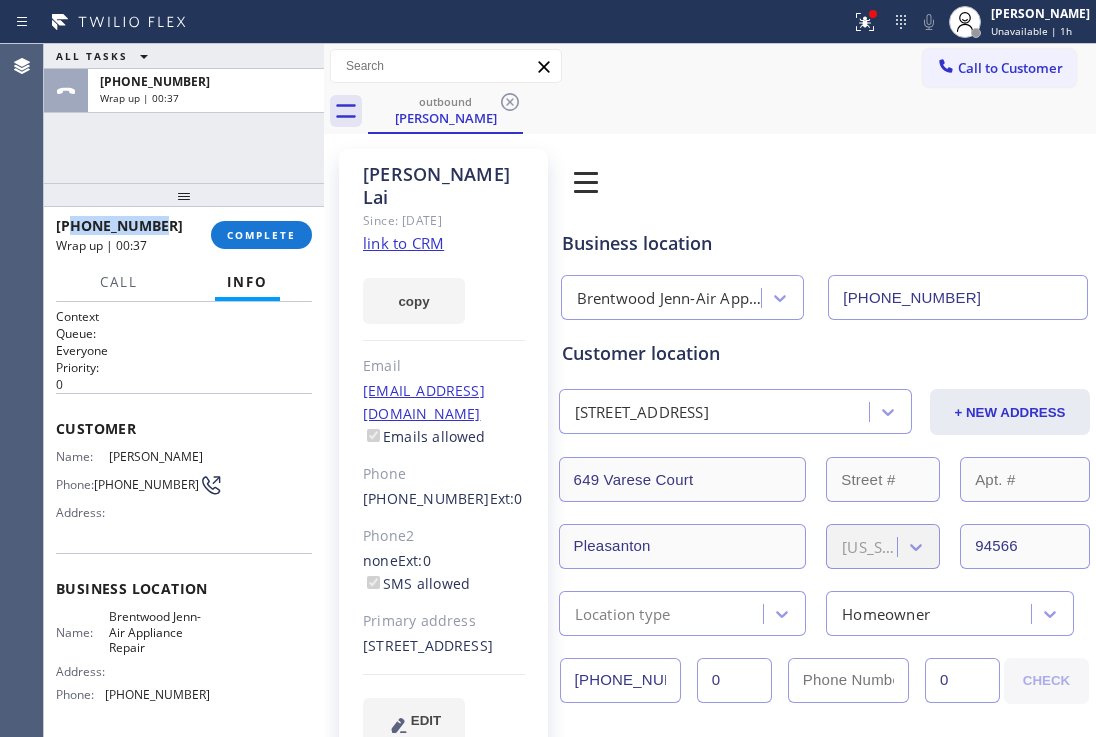 drag, startPoint x: 71, startPoint y: 222, endPoint x: 164, endPoint y: 224, distance: 93.0215 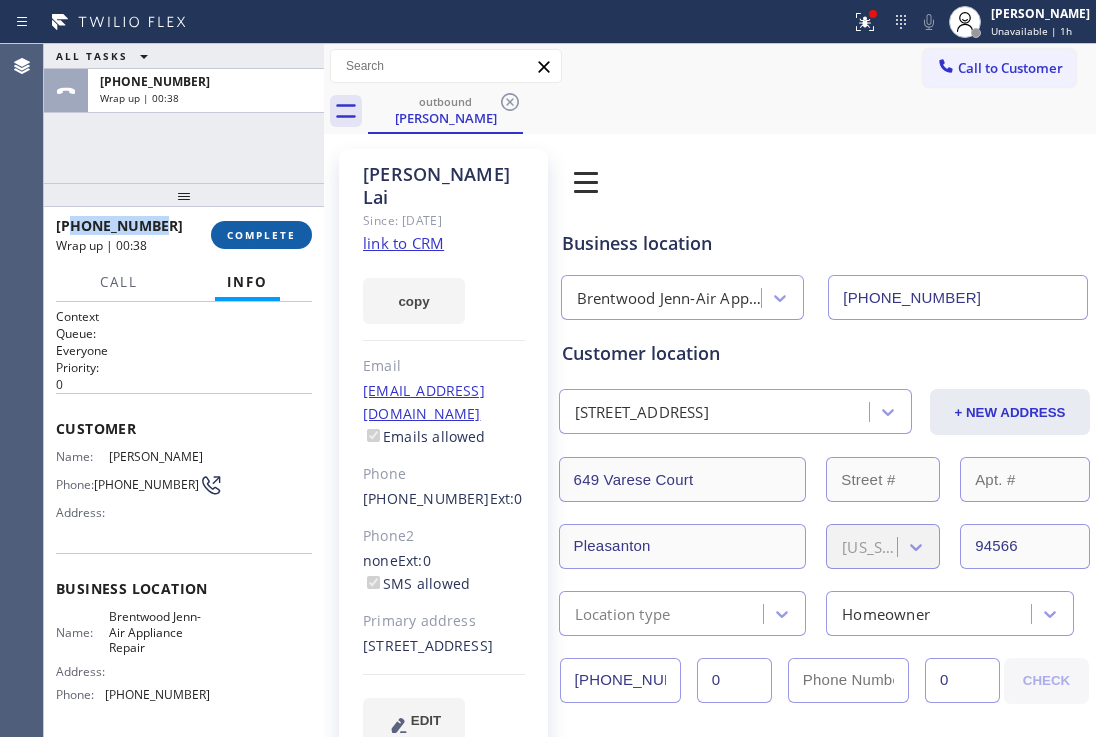 click on "COMPLETE" at bounding box center (261, 235) 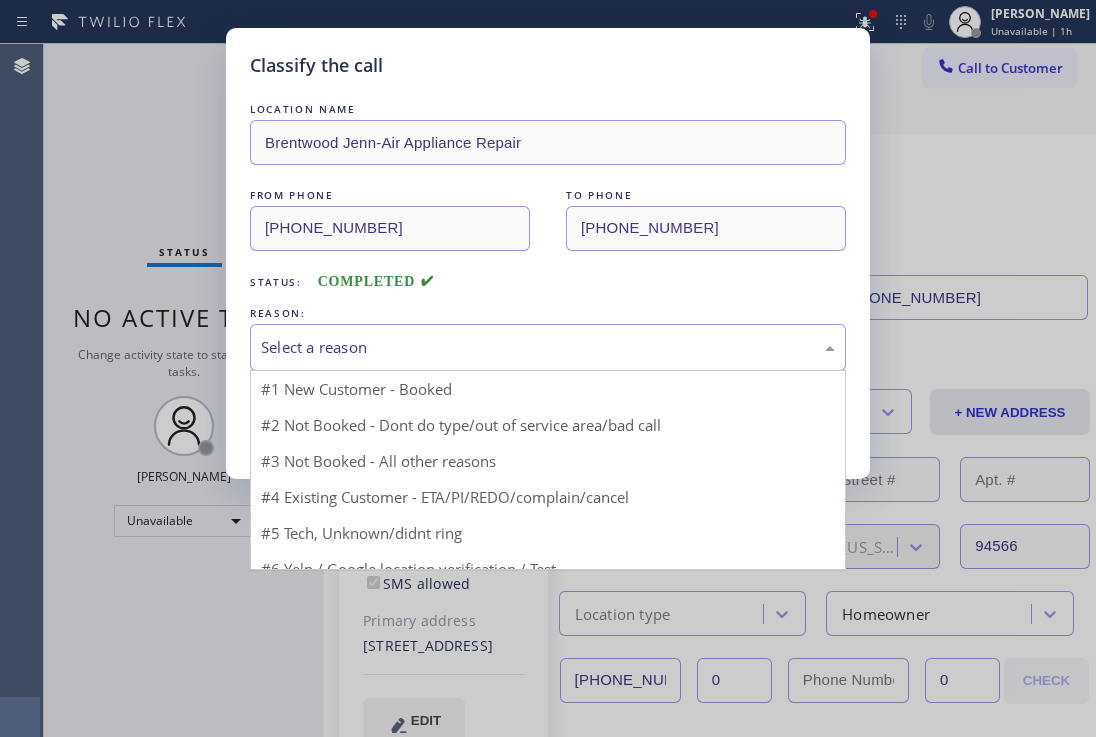 click on "Select a reason" at bounding box center [548, 347] 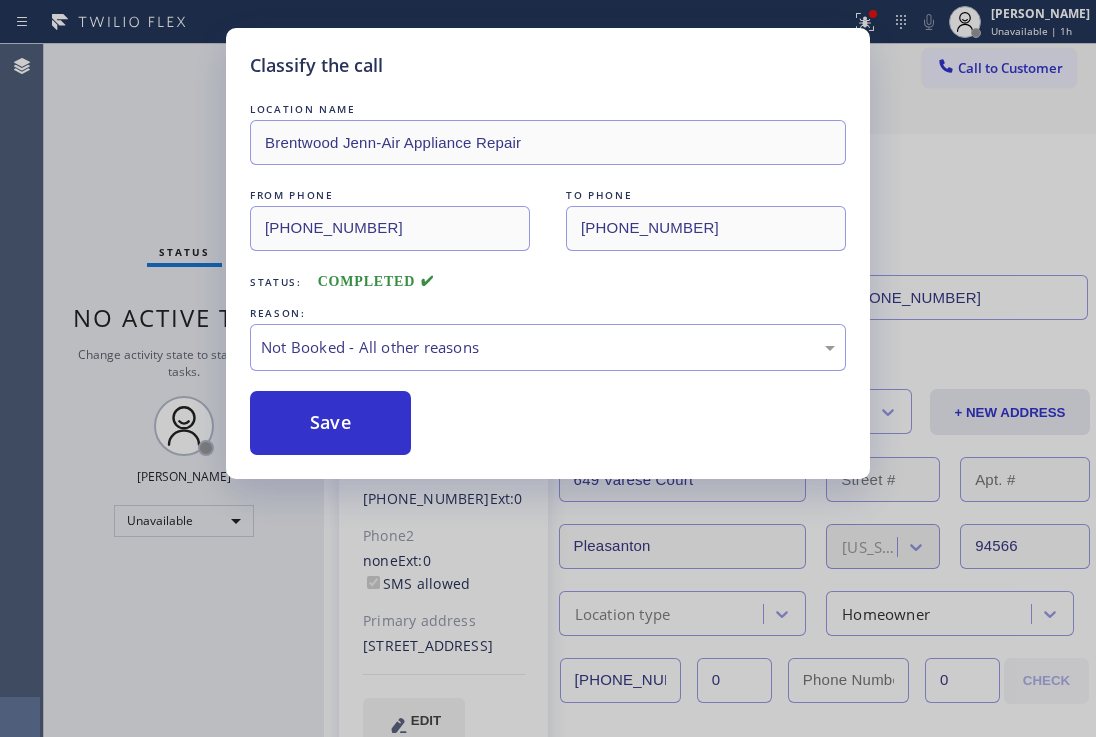 click on "Save" at bounding box center [330, 423] 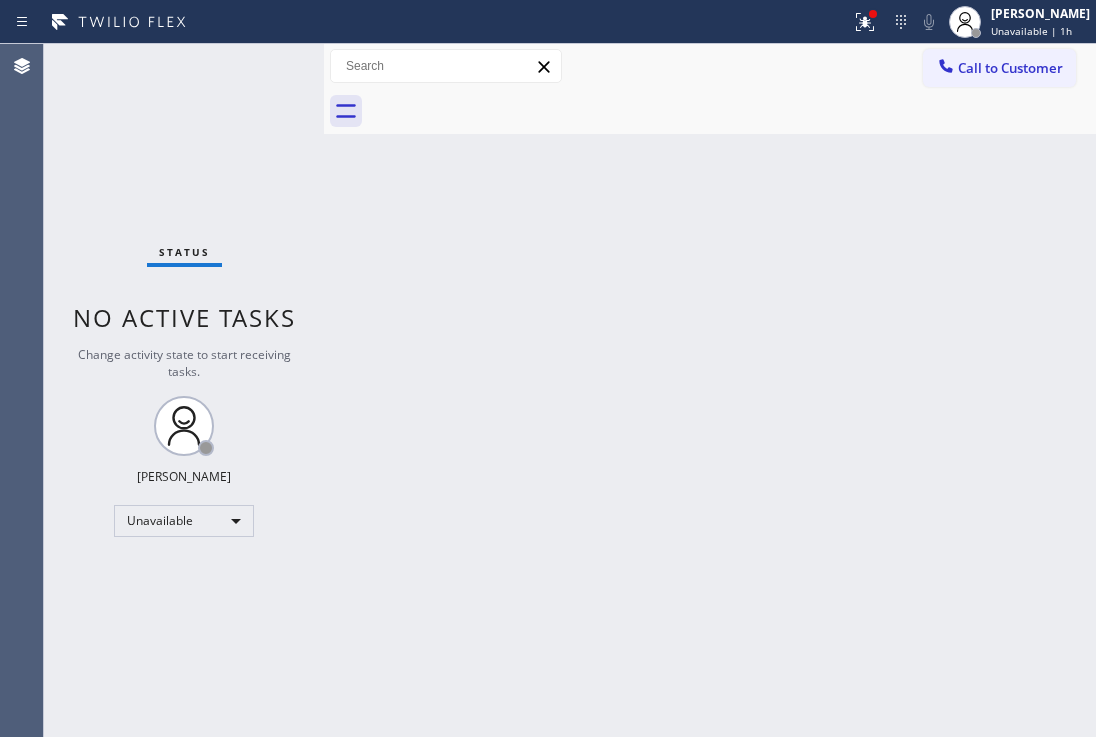 click on "Call to Customer" at bounding box center (1010, 68) 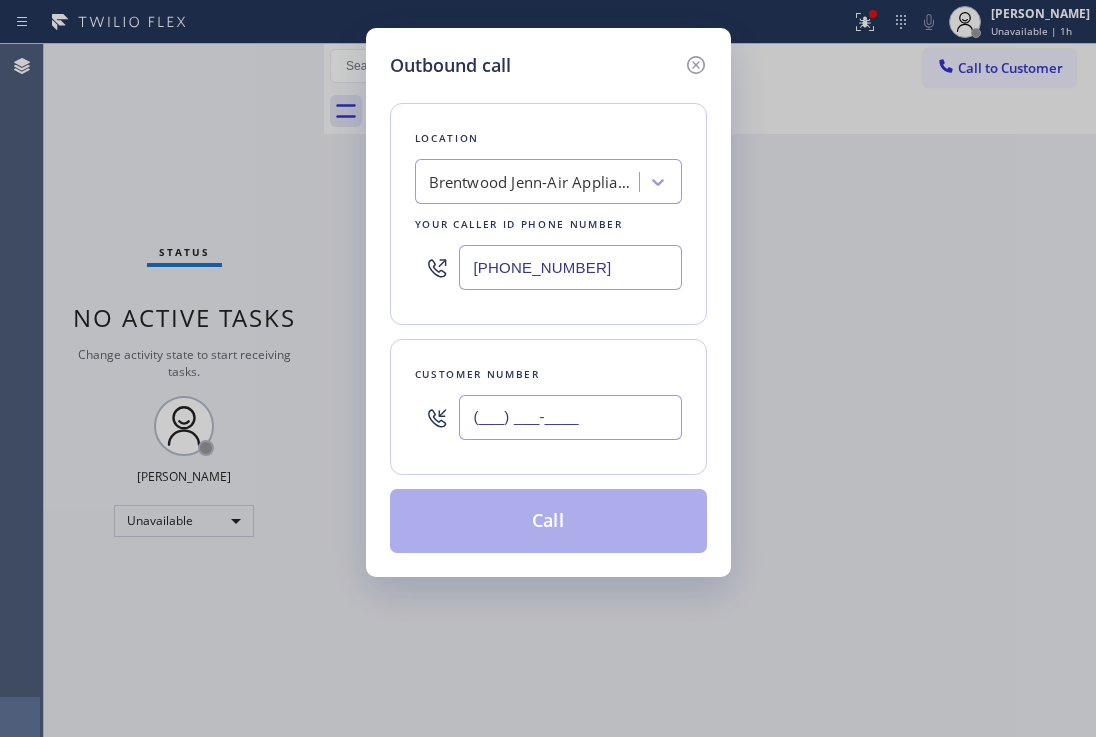 drag, startPoint x: 571, startPoint y: 421, endPoint x: 435, endPoint y: 403, distance: 137.186 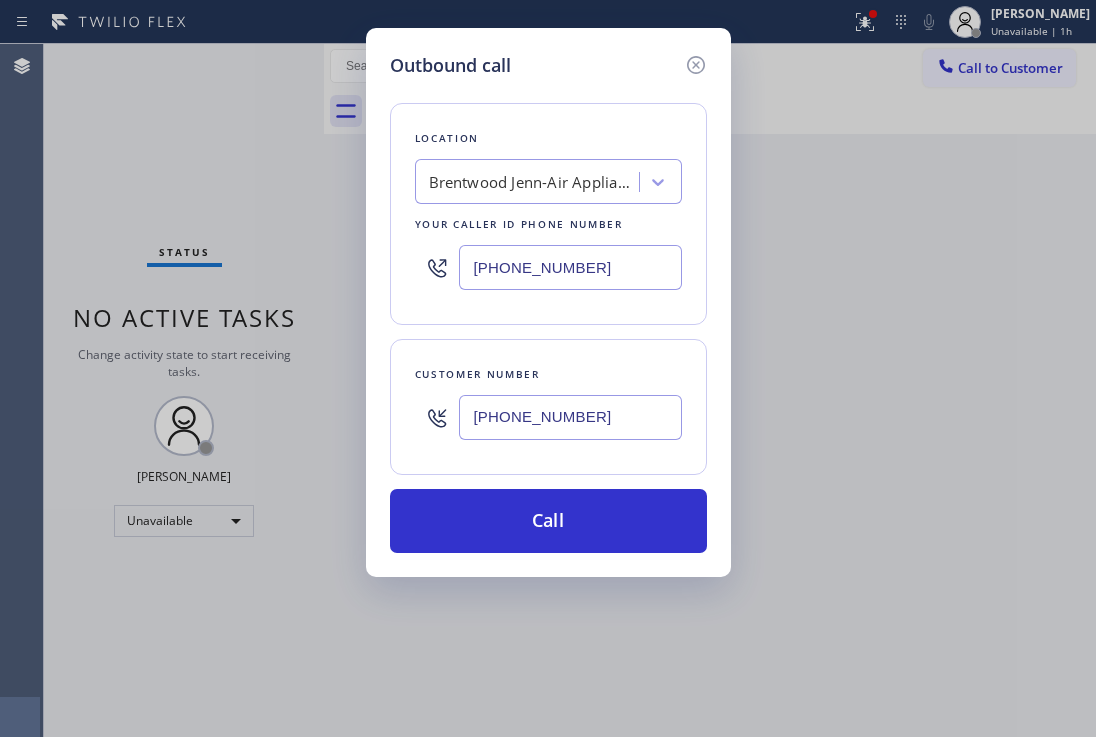 type on "[PHONE_NUMBER]" 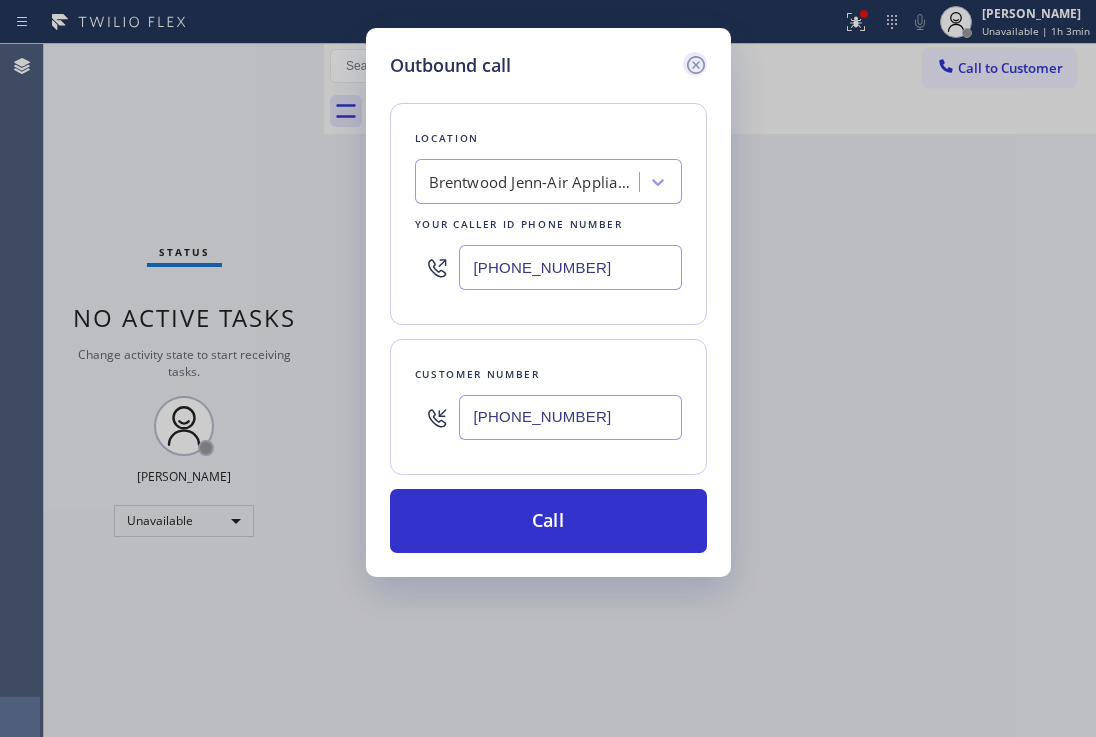 click 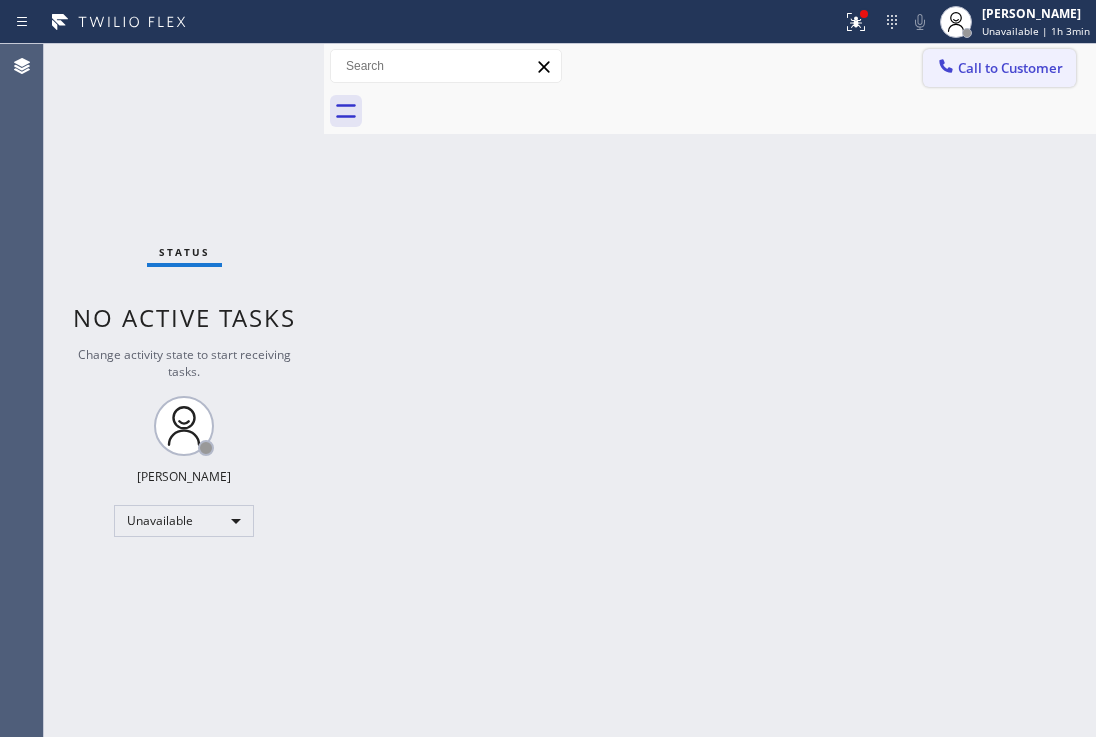 click on "Call to Customer" at bounding box center [1010, 68] 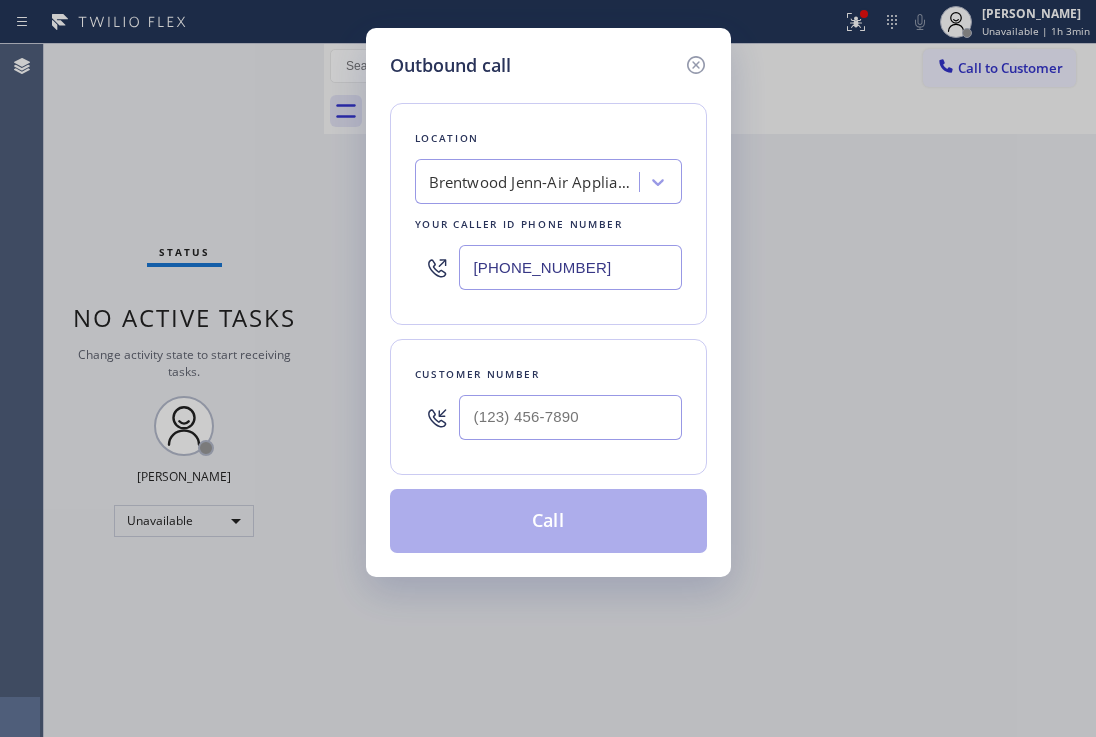 click on "Brentwood Jenn-Air Appliance Repair" at bounding box center [534, 182] 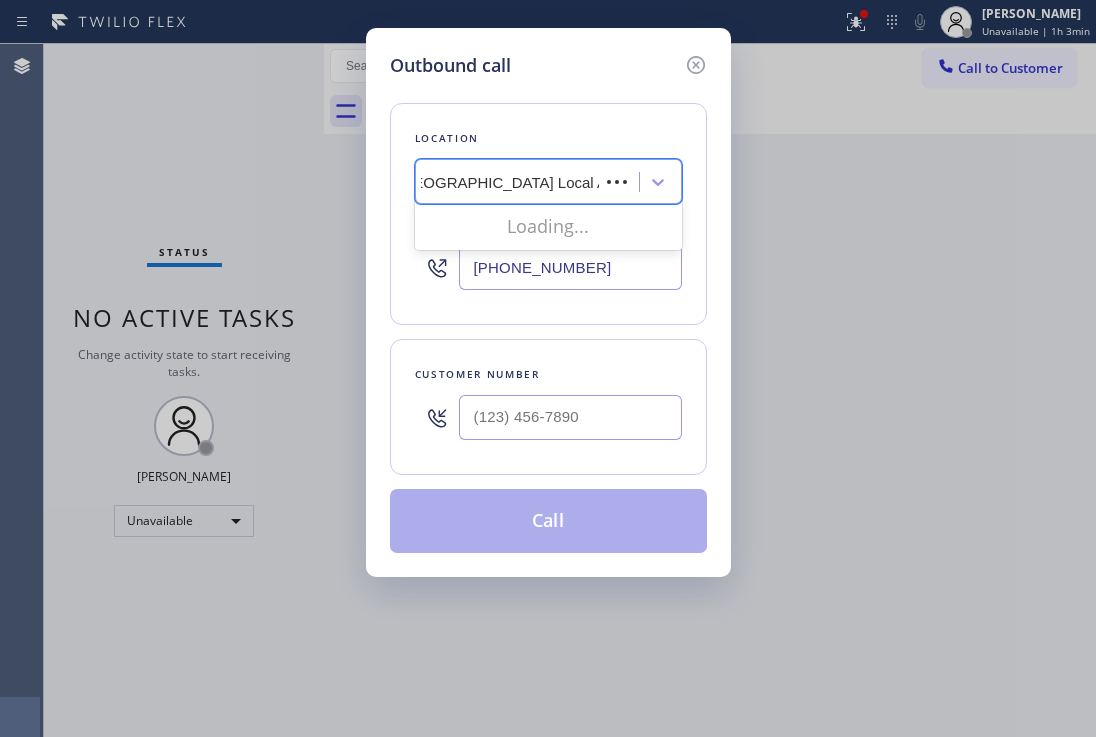 scroll, scrollTop: 0, scrollLeft: 4, axis: horizontal 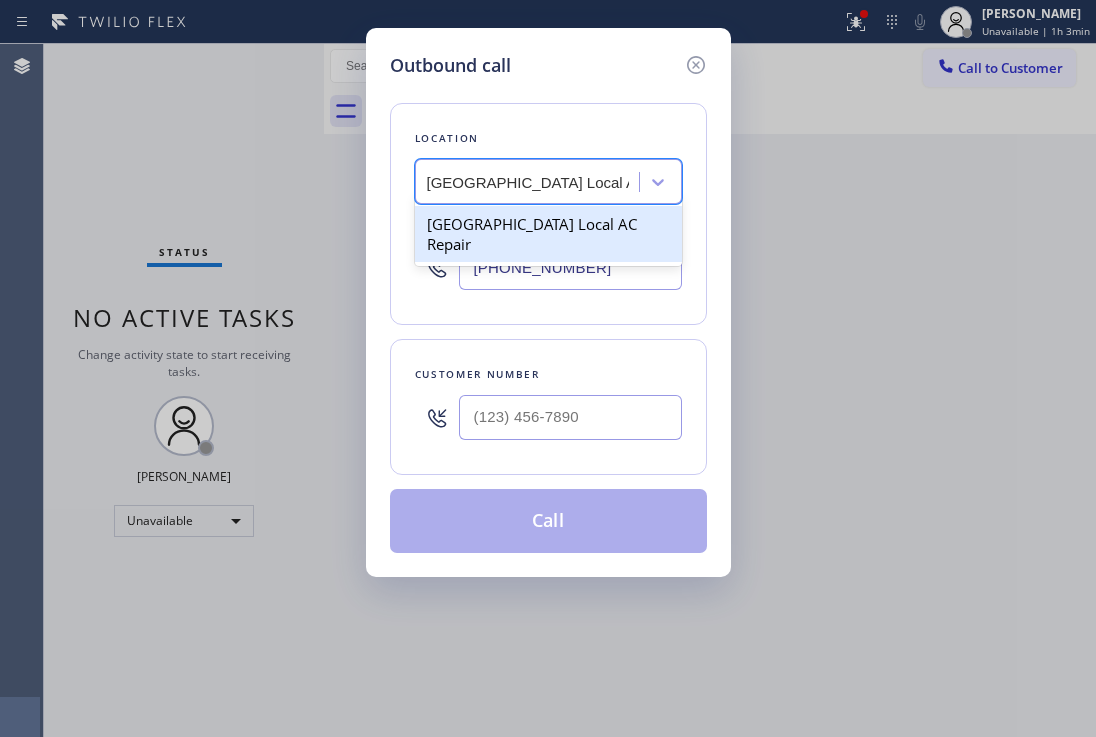 click on "[GEOGRAPHIC_DATA] Local AC Repair" at bounding box center (548, 234) 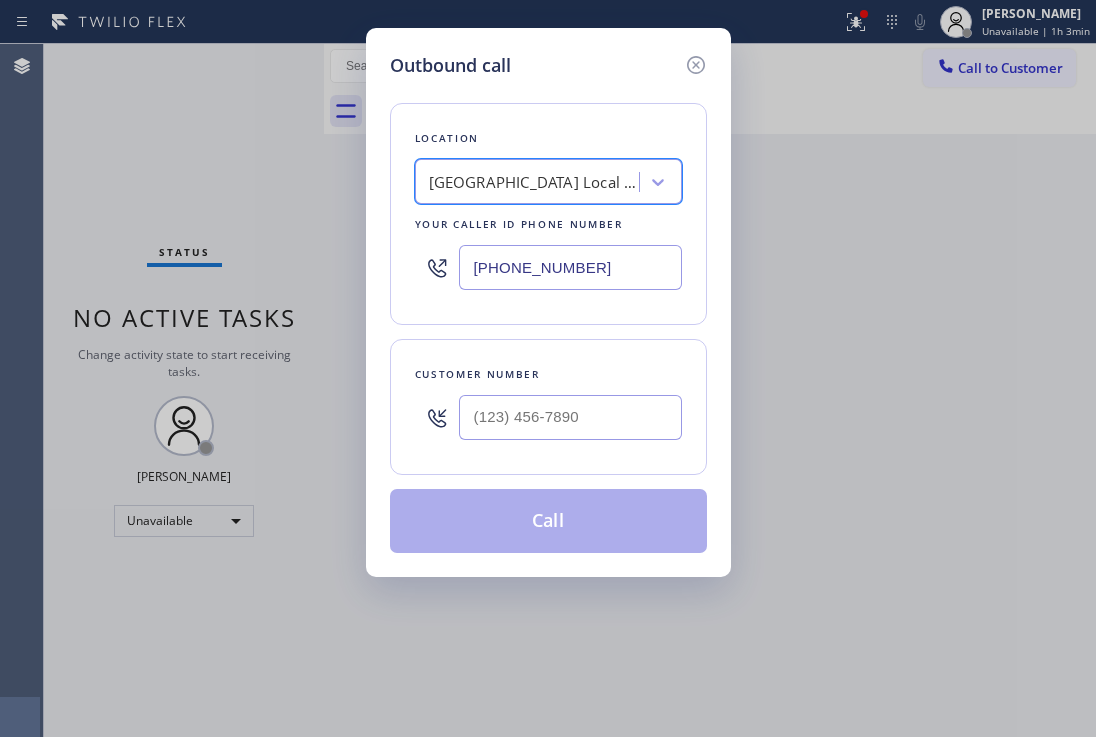 scroll, scrollTop: 0, scrollLeft: 0, axis: both 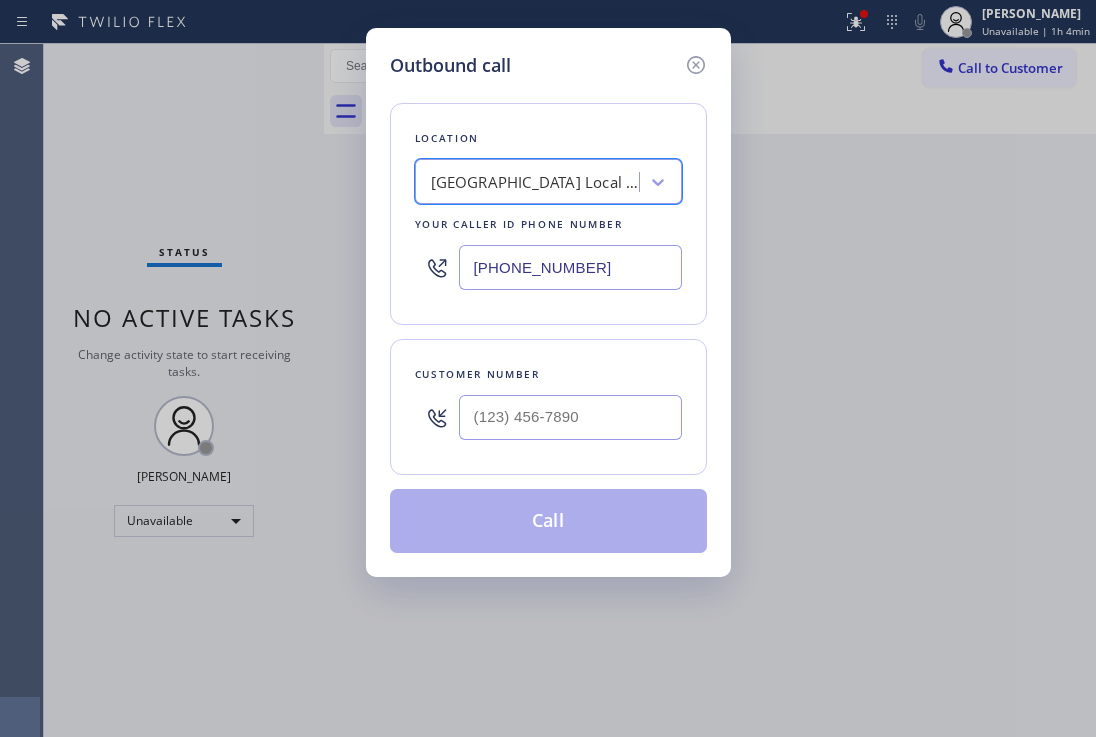 click at bounding box center [570, 417] 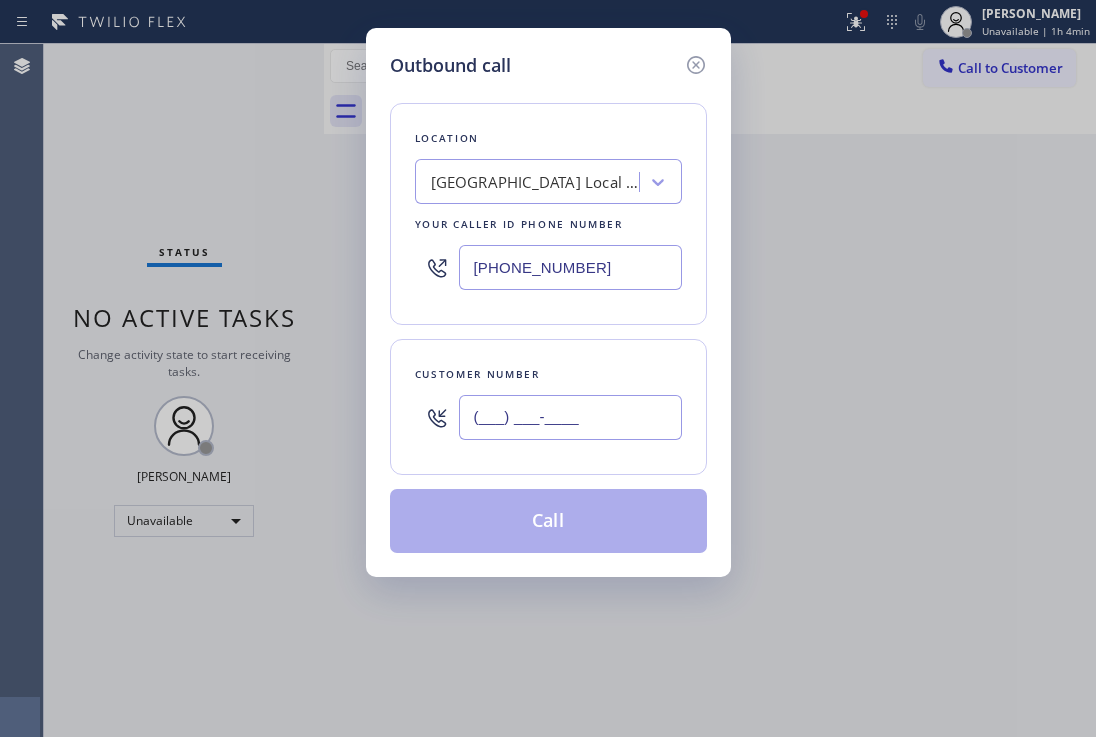 drag, startPoint x: 622, startPoint y: 416, endPoint x: 425, endPoint y: 324, distance: 217.42355 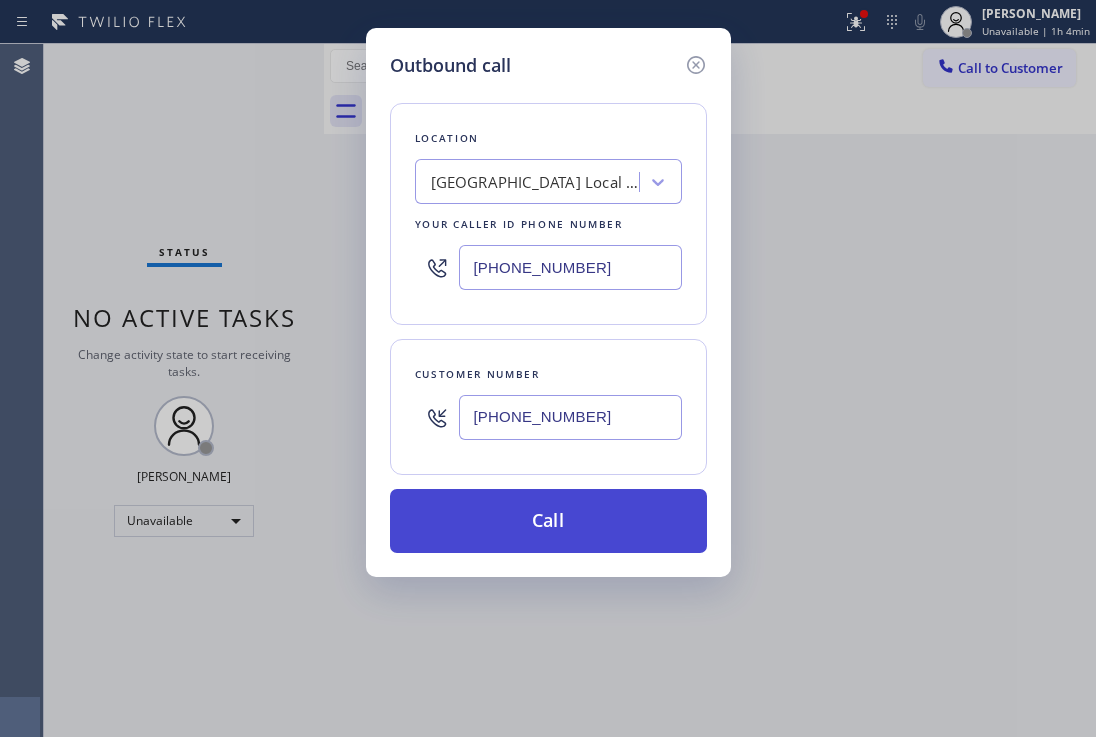 type on "[PHONE_NUMBER]" 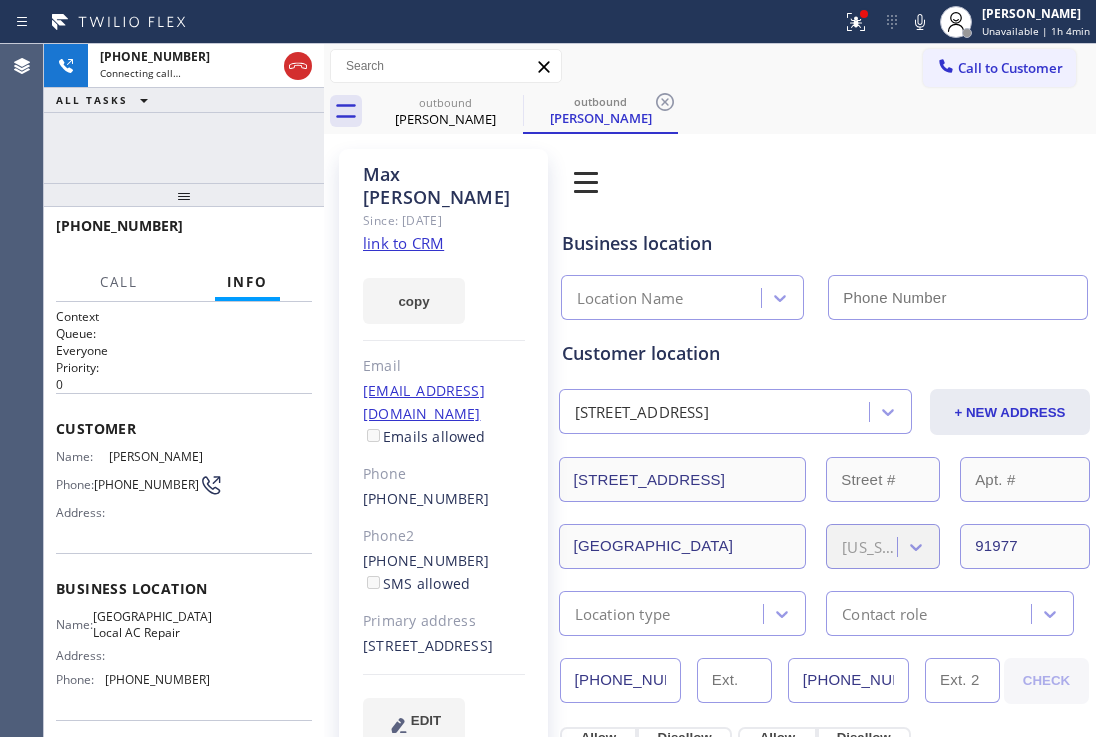 type on "[PHONE_NUMBER]" 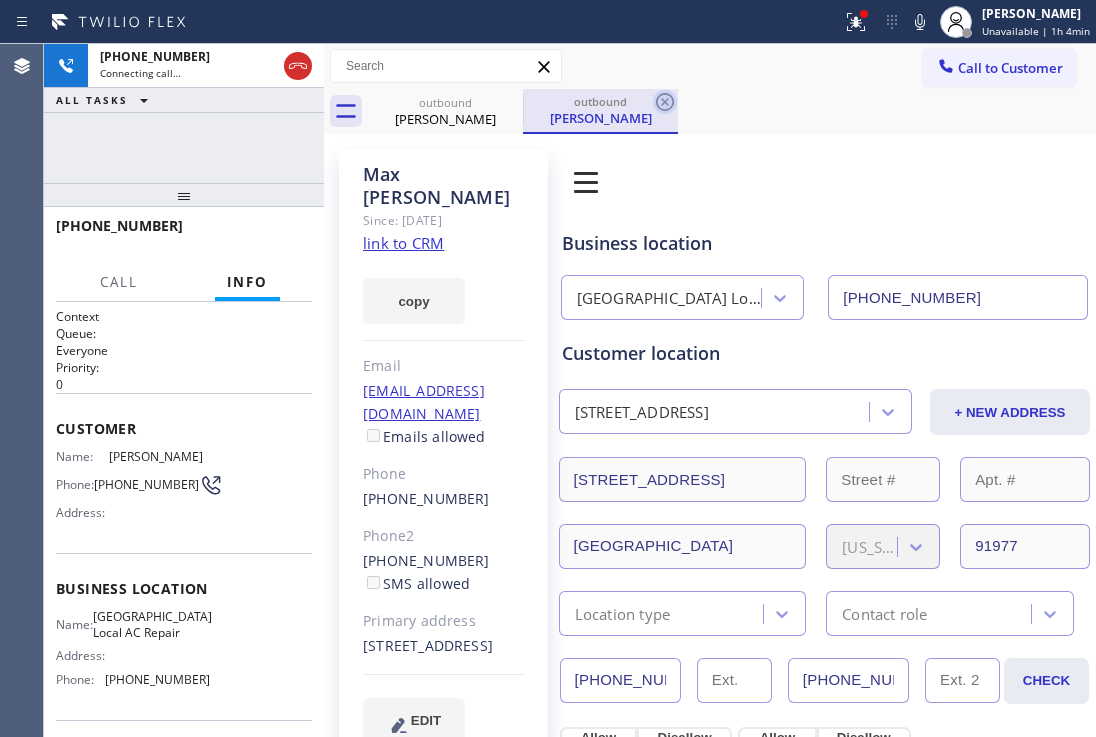 click 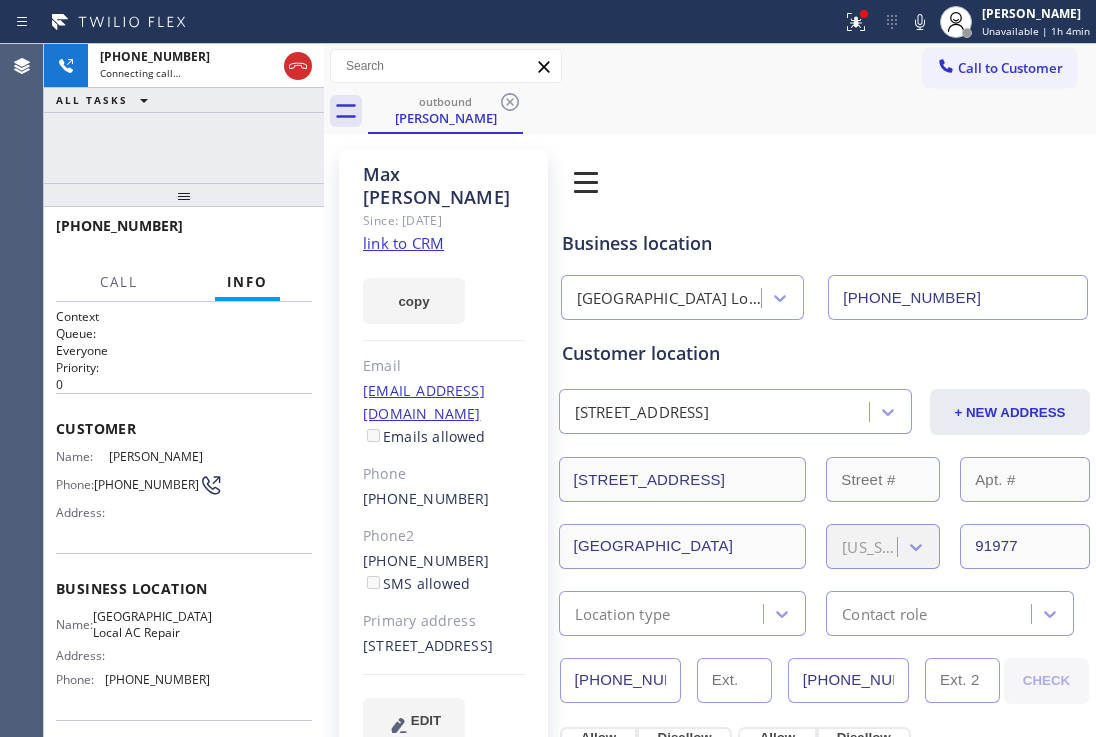 drag, startPoint x: 180, startPoint y: 199, endPoint x: 199, endPoint y: 119, distance: 82.2253 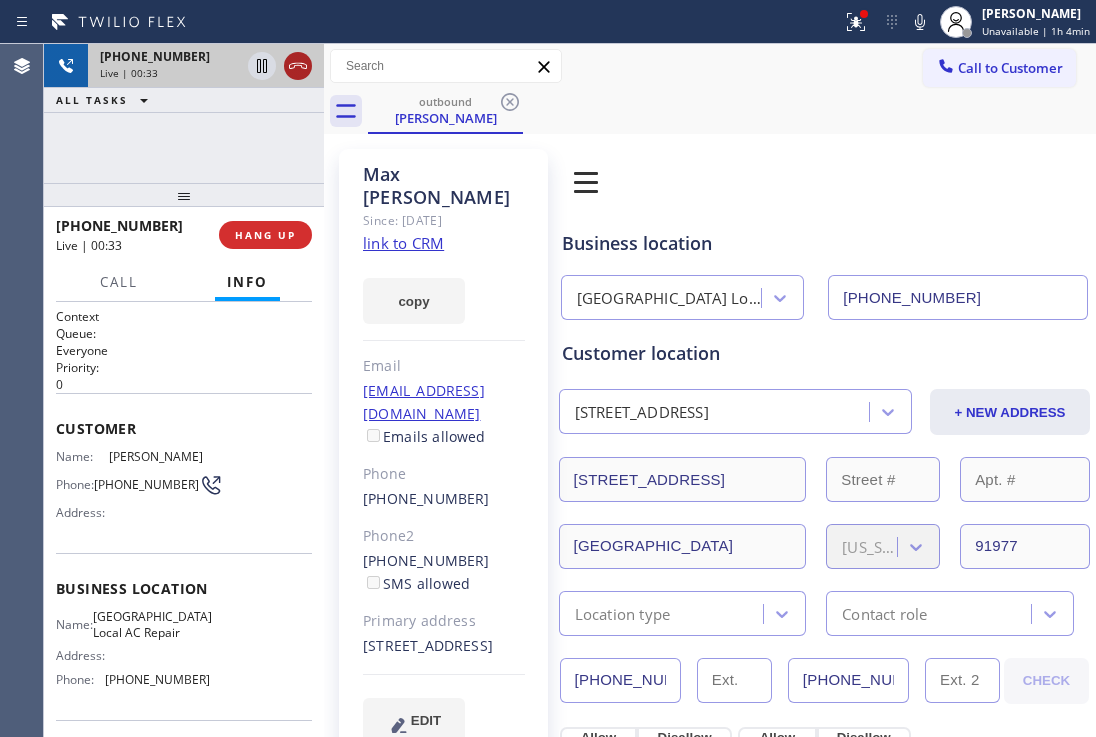 click 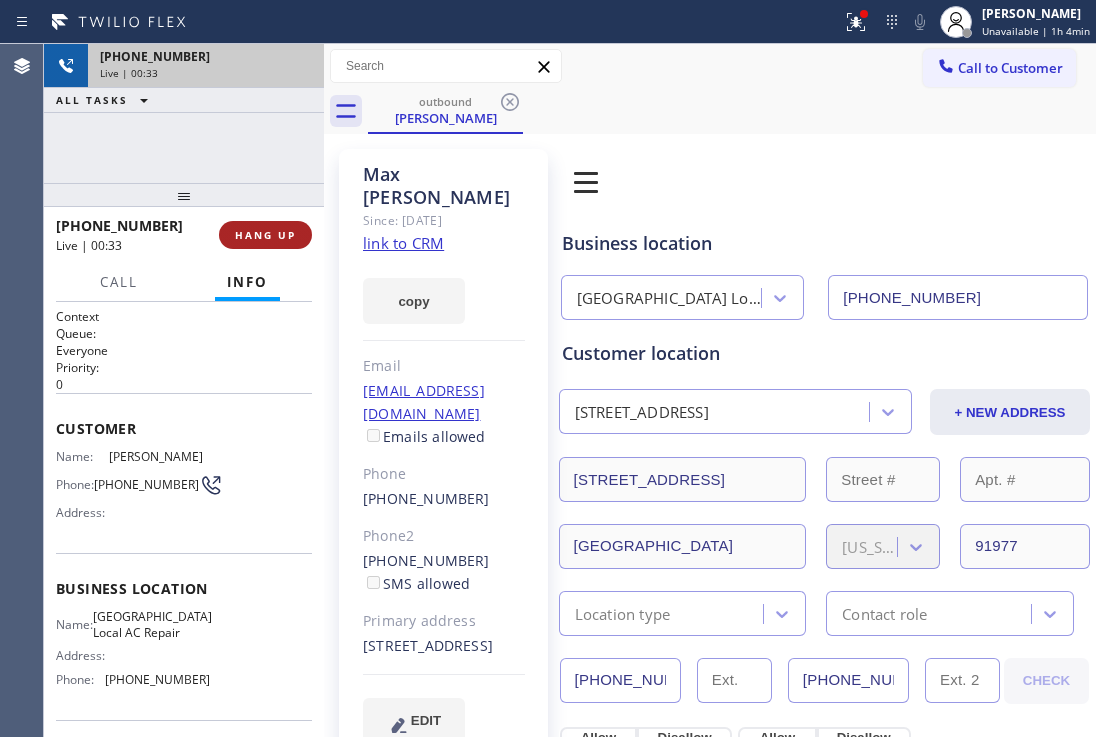 click on "HANG UP" at bounding box center [265, 235] 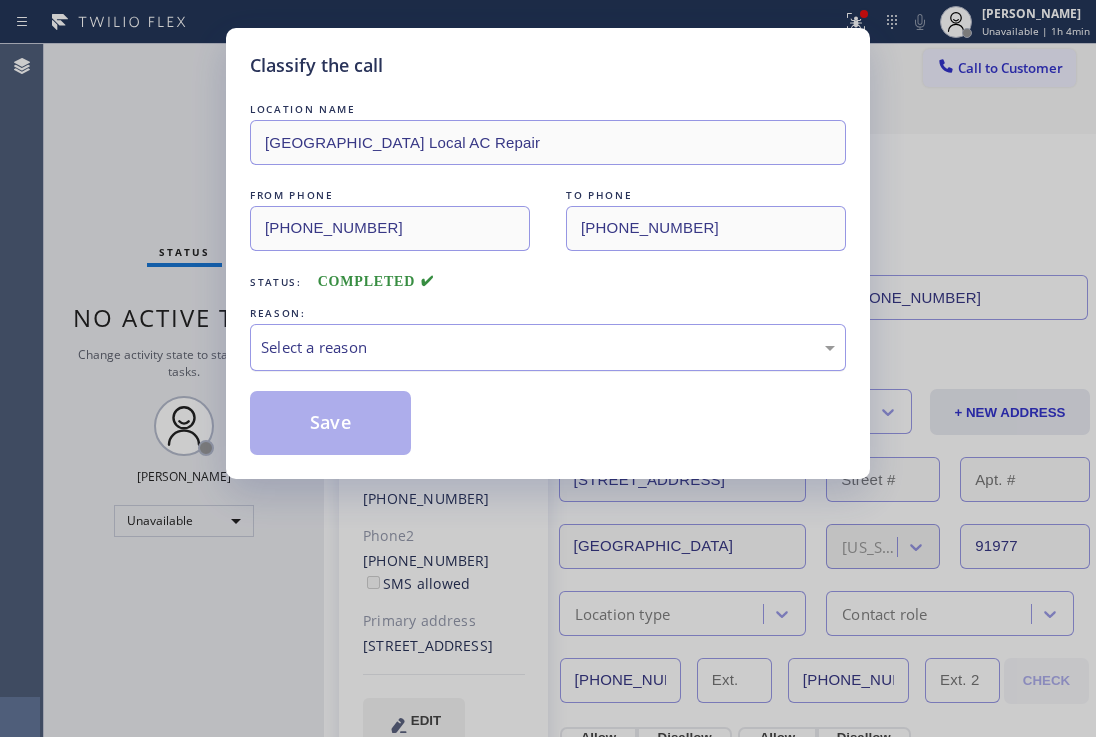 click on "Select a reason" at bounding box center [548, 347] 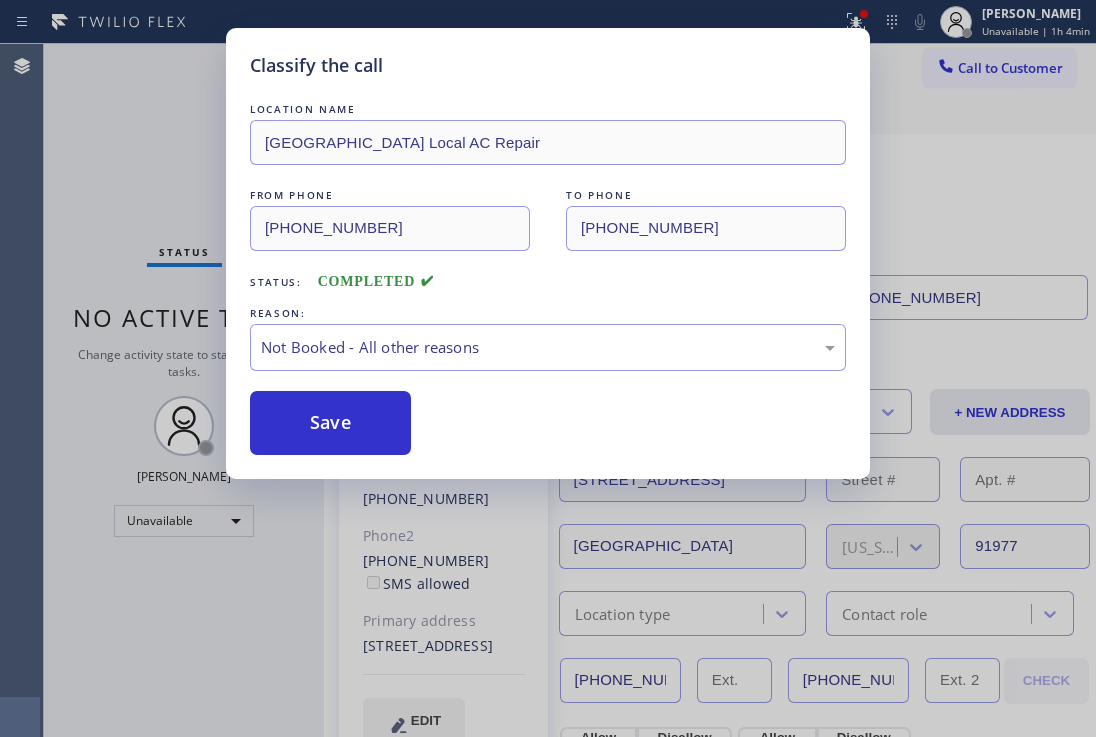 click on "Save" at bounding box center [330, 423] 